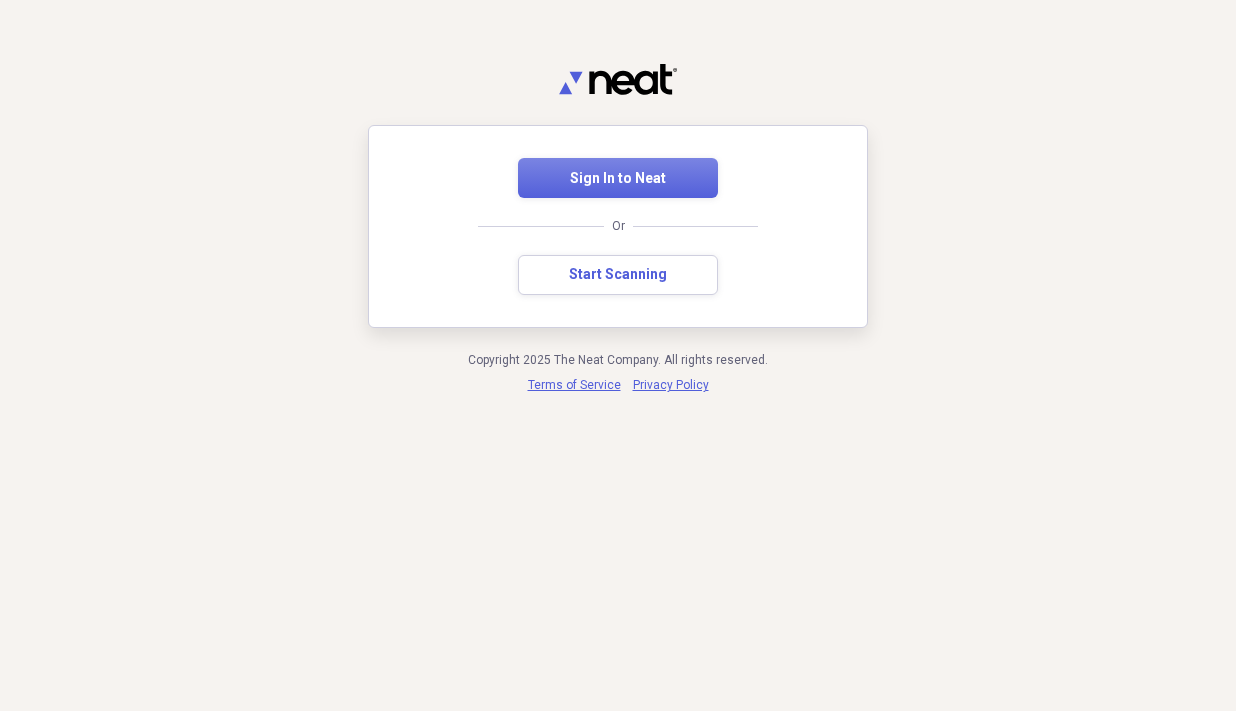 scroll, scrollTop: 0, scrollLeft: 0, axis: both 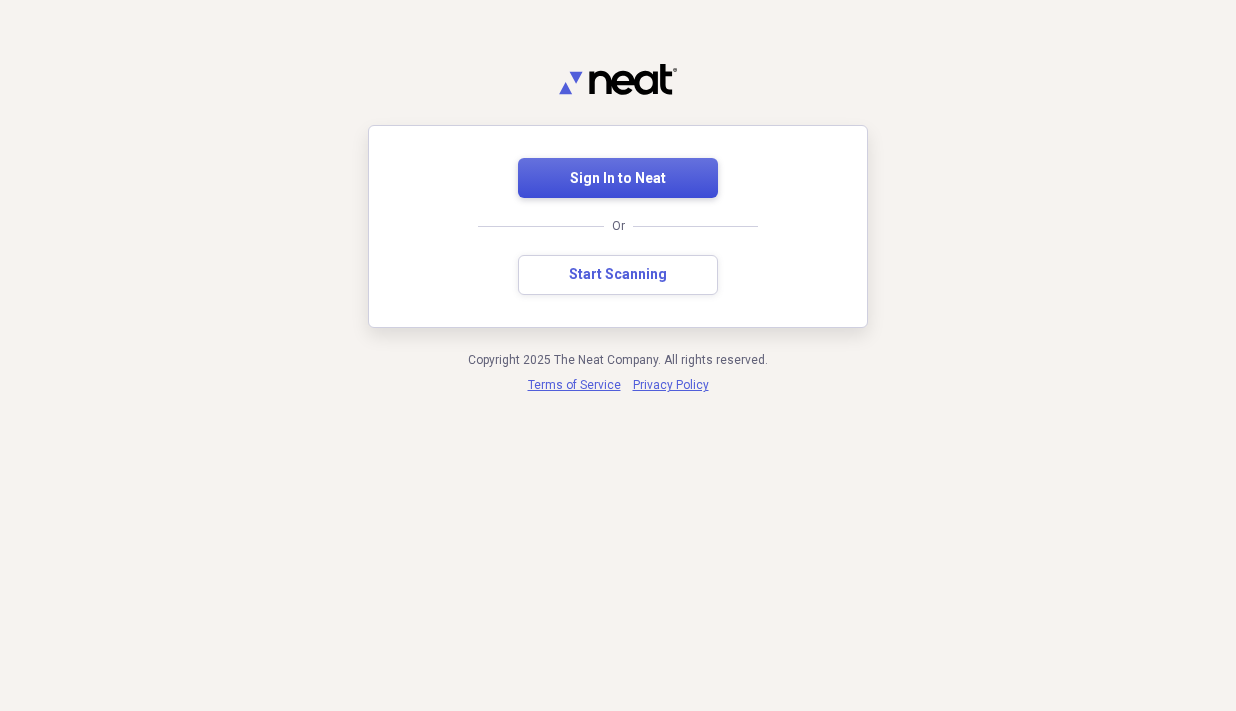 drag, startPoint x: 581, startPoint y: 167, endPoint x: 605, endPoint y: 179, distance: 26.832815 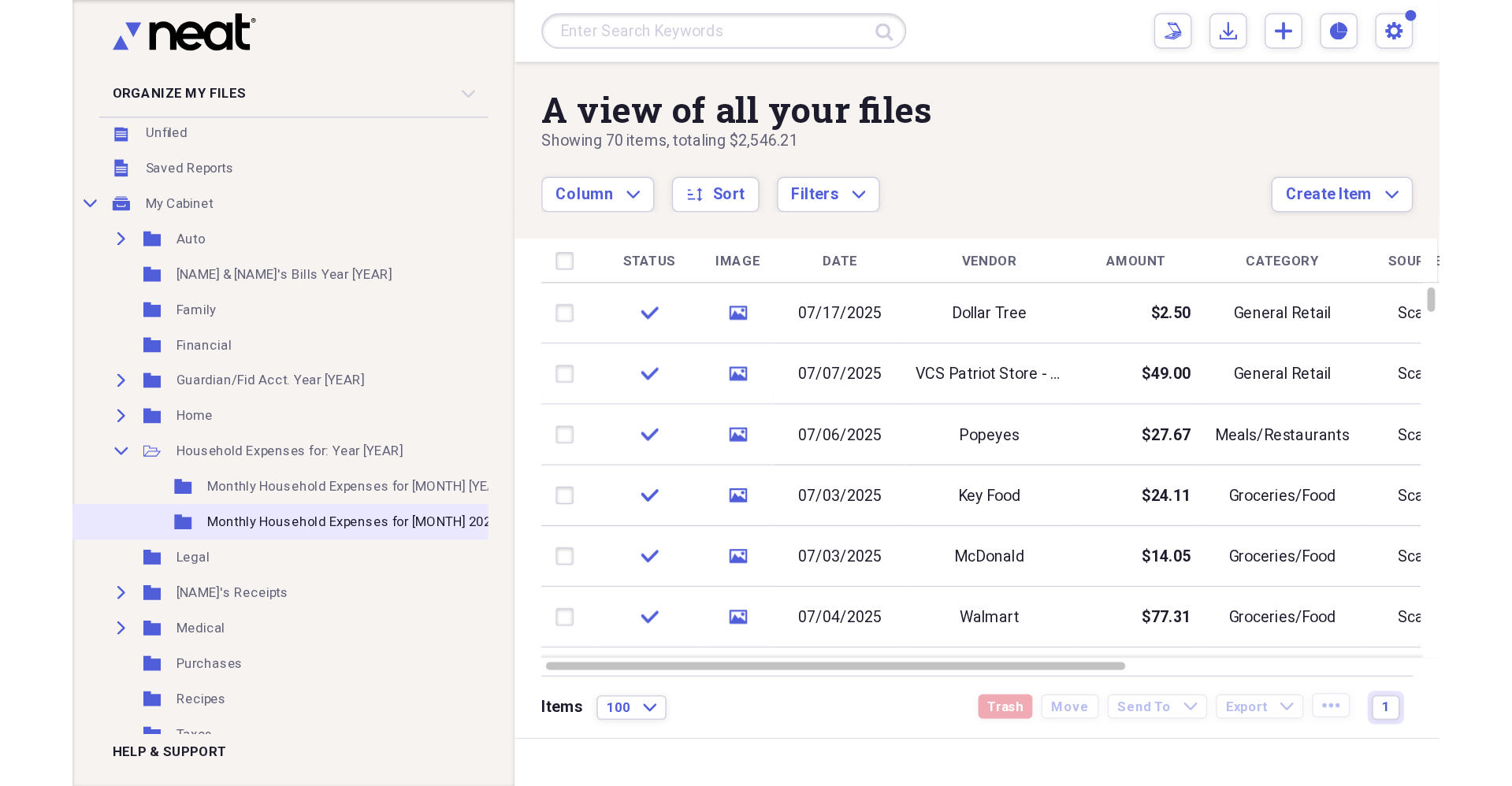 scroll, scrollTop: 79, scrollLeft: 0, axis: vertical 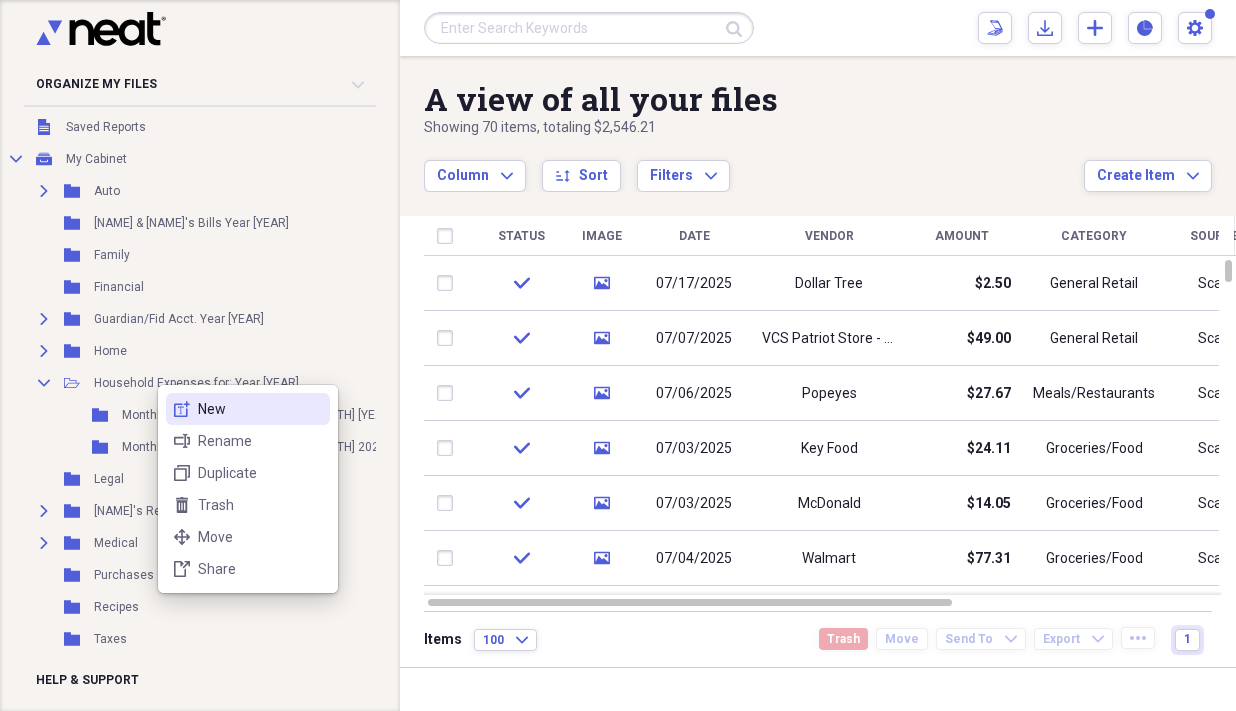 click on "New" at bounding box center (260, 409) 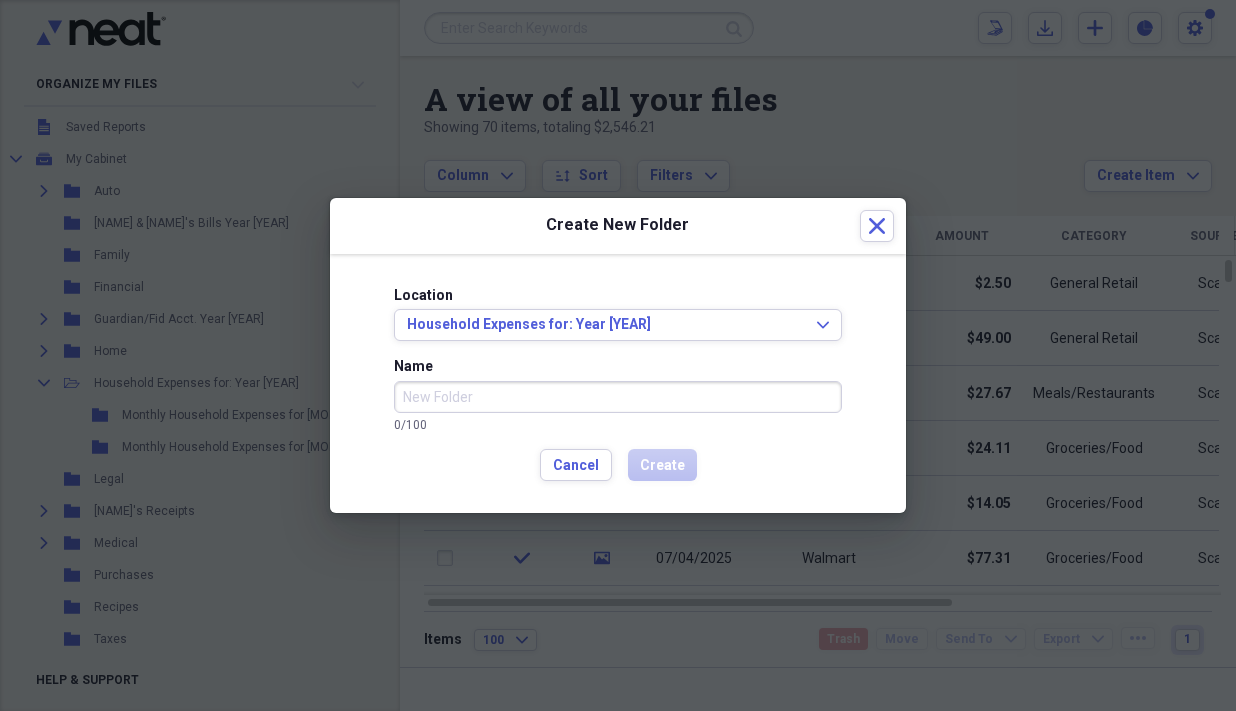 click on "Name" at bounding box center (618, 397) 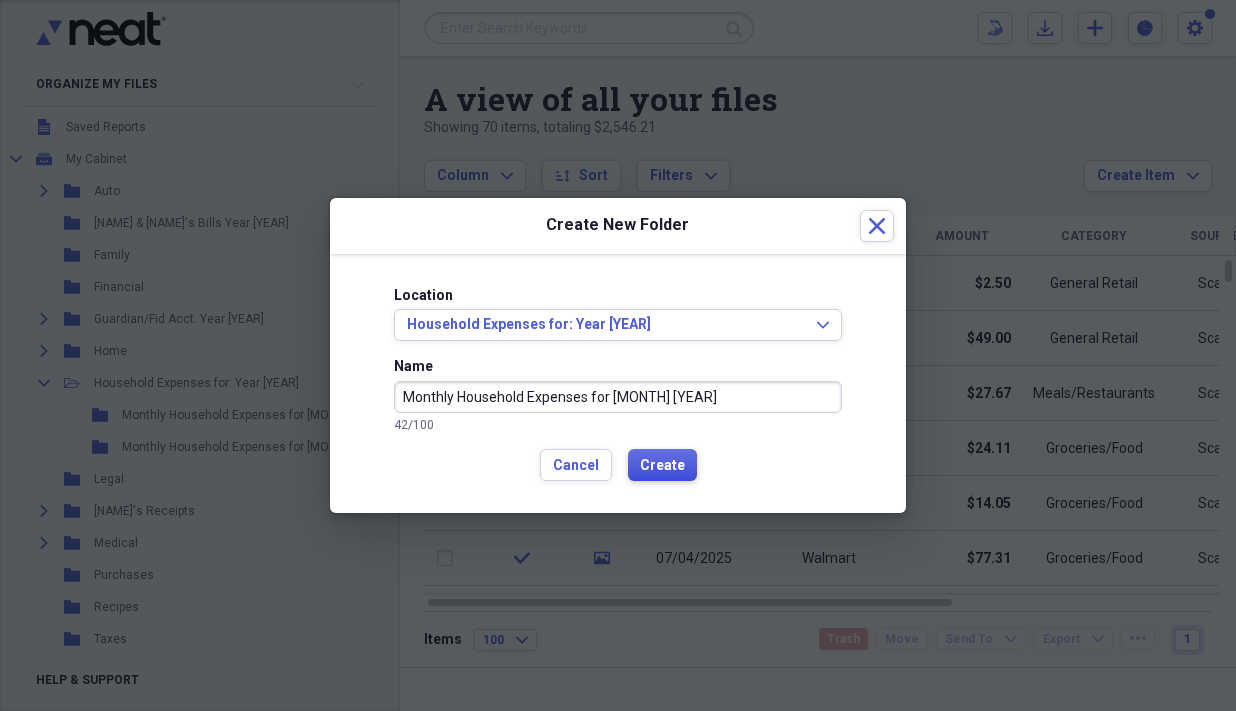 type on "Monthly Household Expenses for [MONTH] [YEAR]" 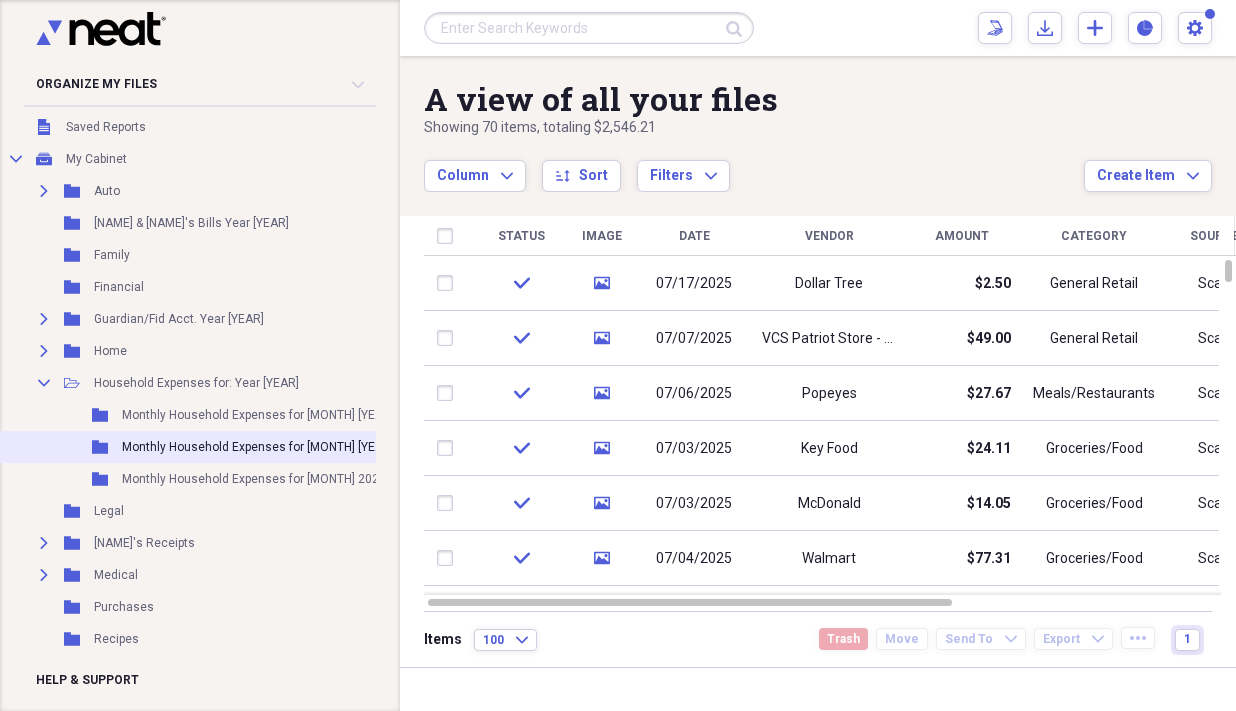 click on "Folder Monthly Household Expenses for [MONTH] [YEAR] Add Folder" at bounding box center [312, 447] 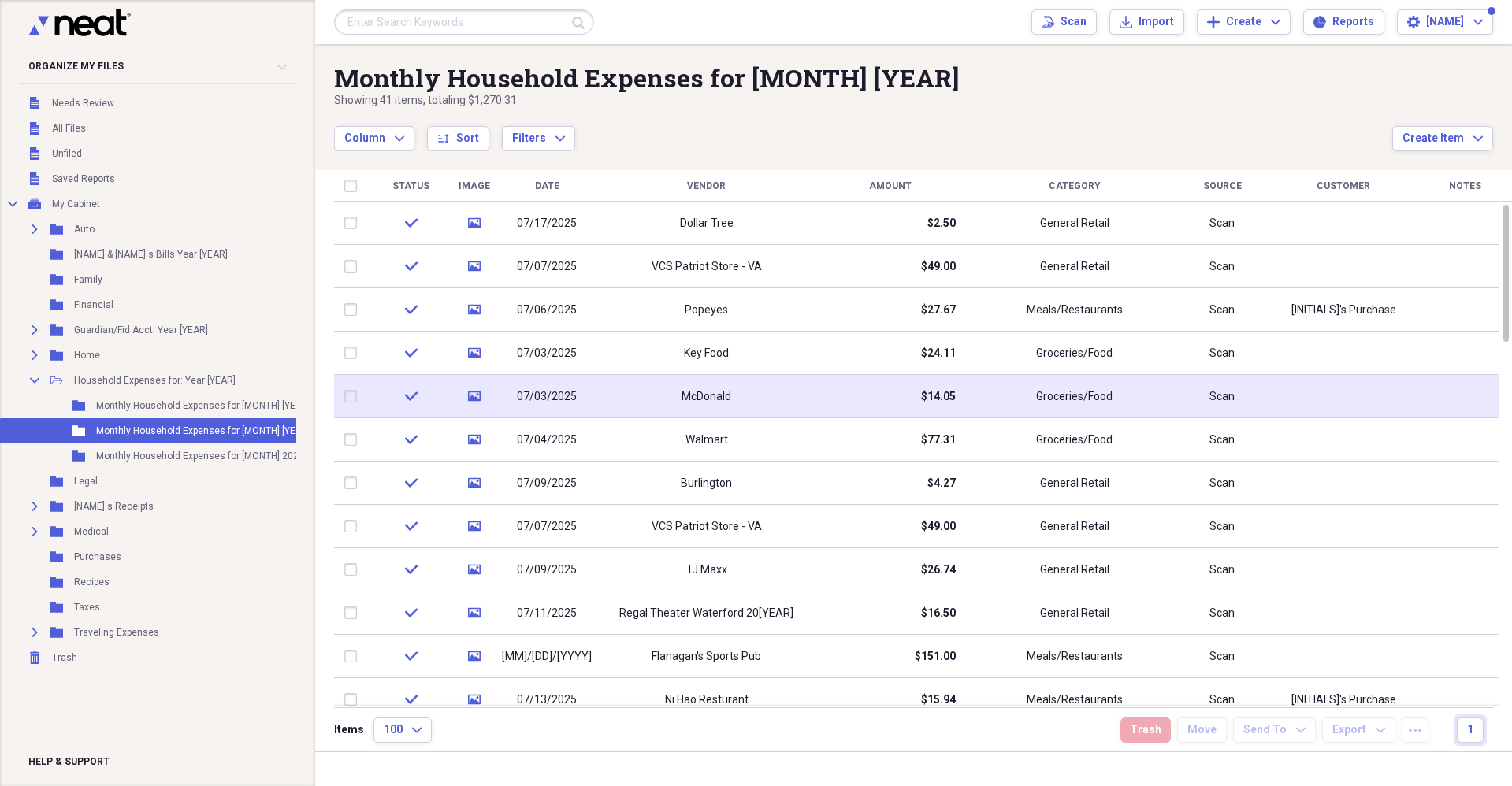 scroll, scrollTop: 0, scrollLeft: 0, axis: both 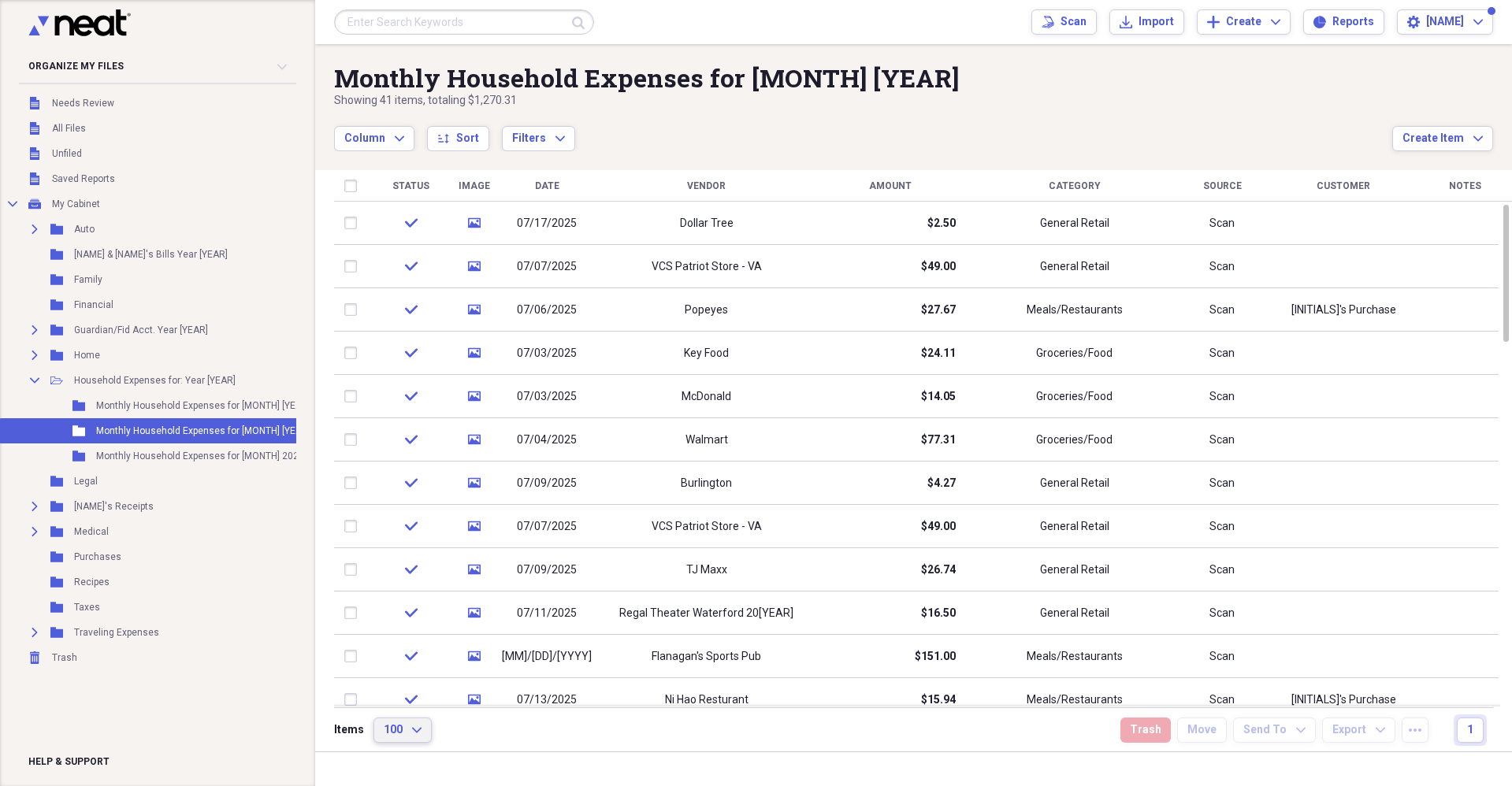 click on "100 Expand" at bounding box center (403, 730) 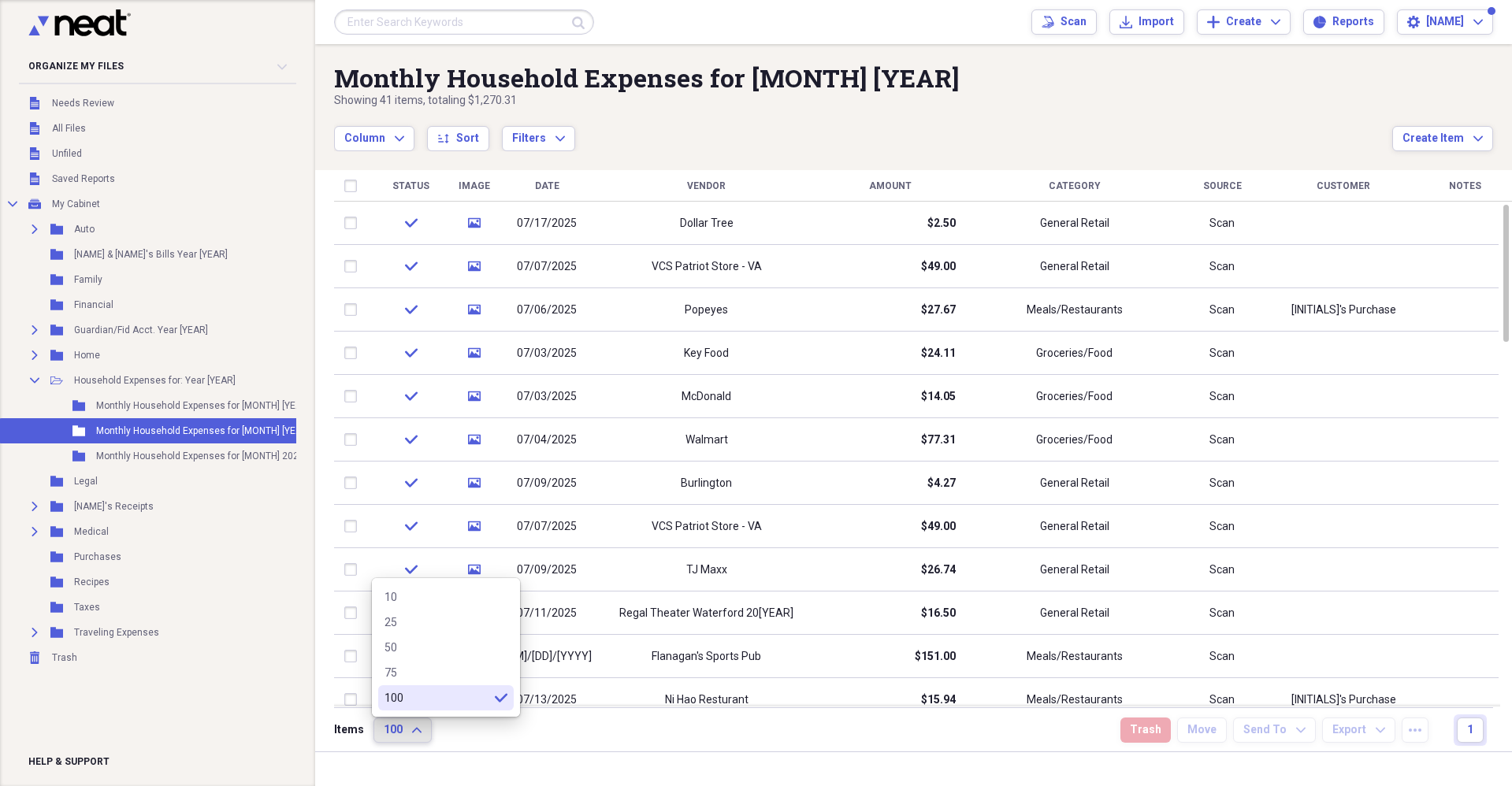 click on "selected" 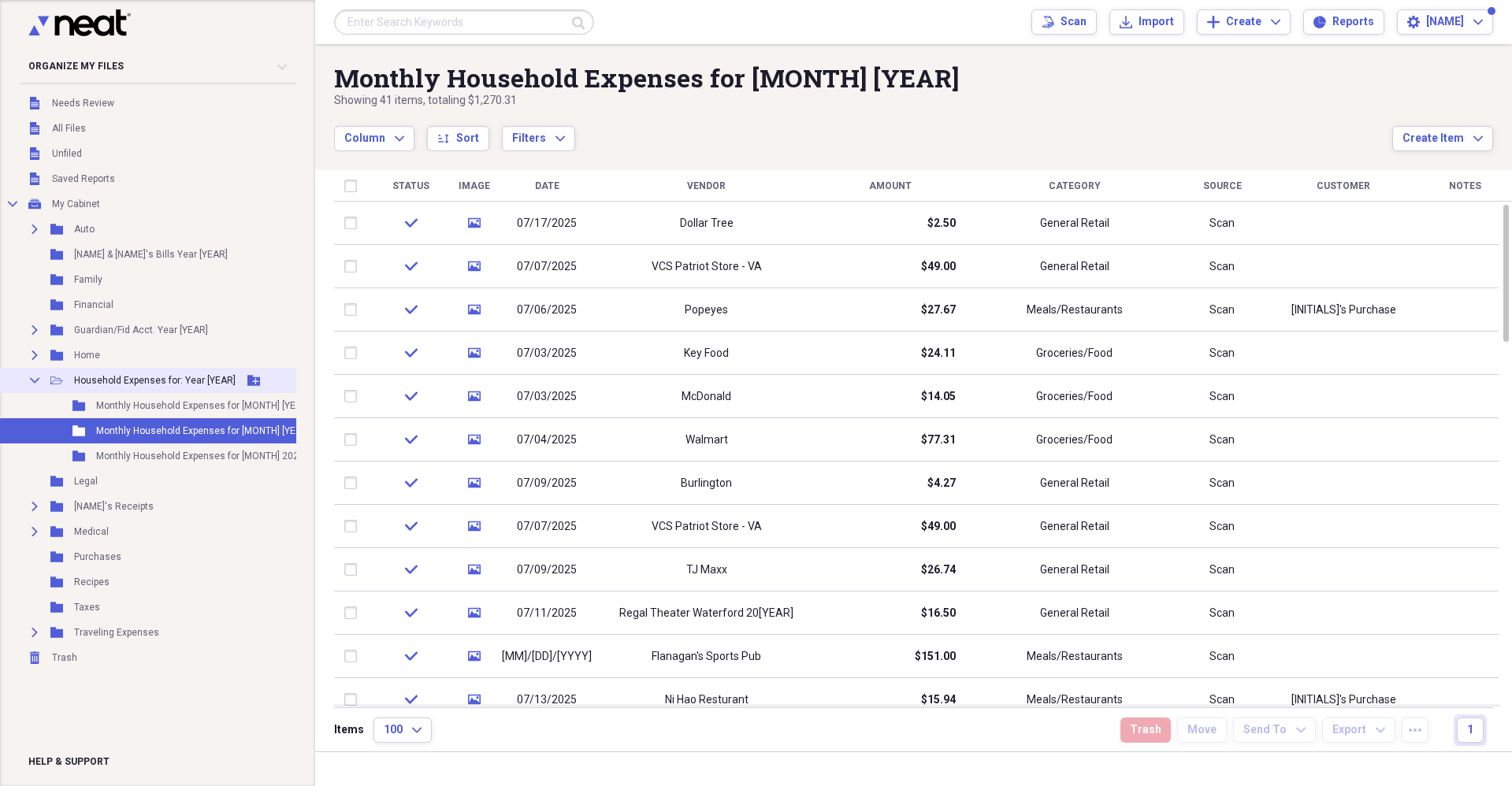 click on "Household Expenses for: Year [YEAR]" at bounding box center [154, 380] 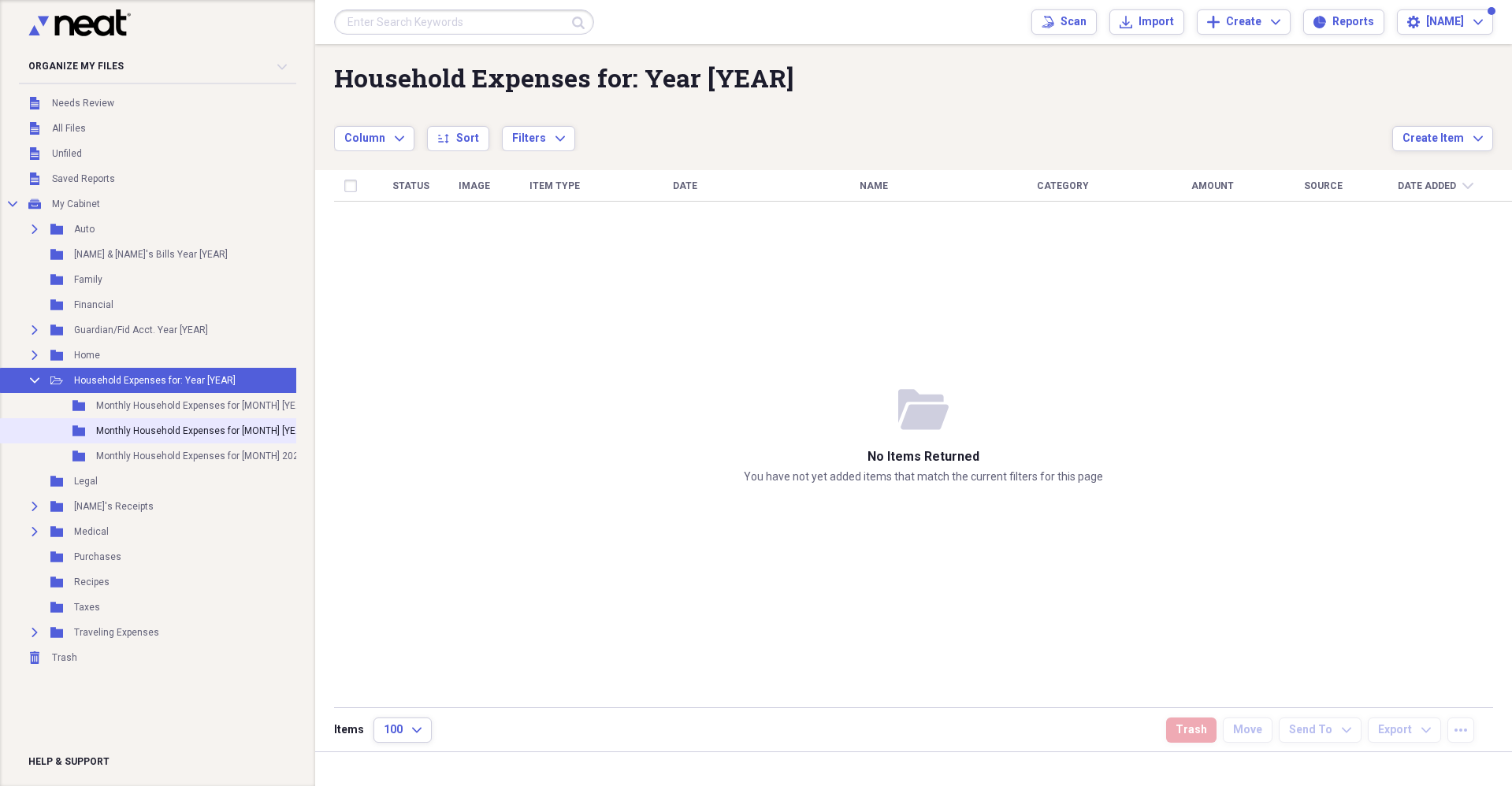 click on "Folder Monthly Household Expenses for [MONTH] [YEAR] Add Folder" at bounding box center [246, 431] 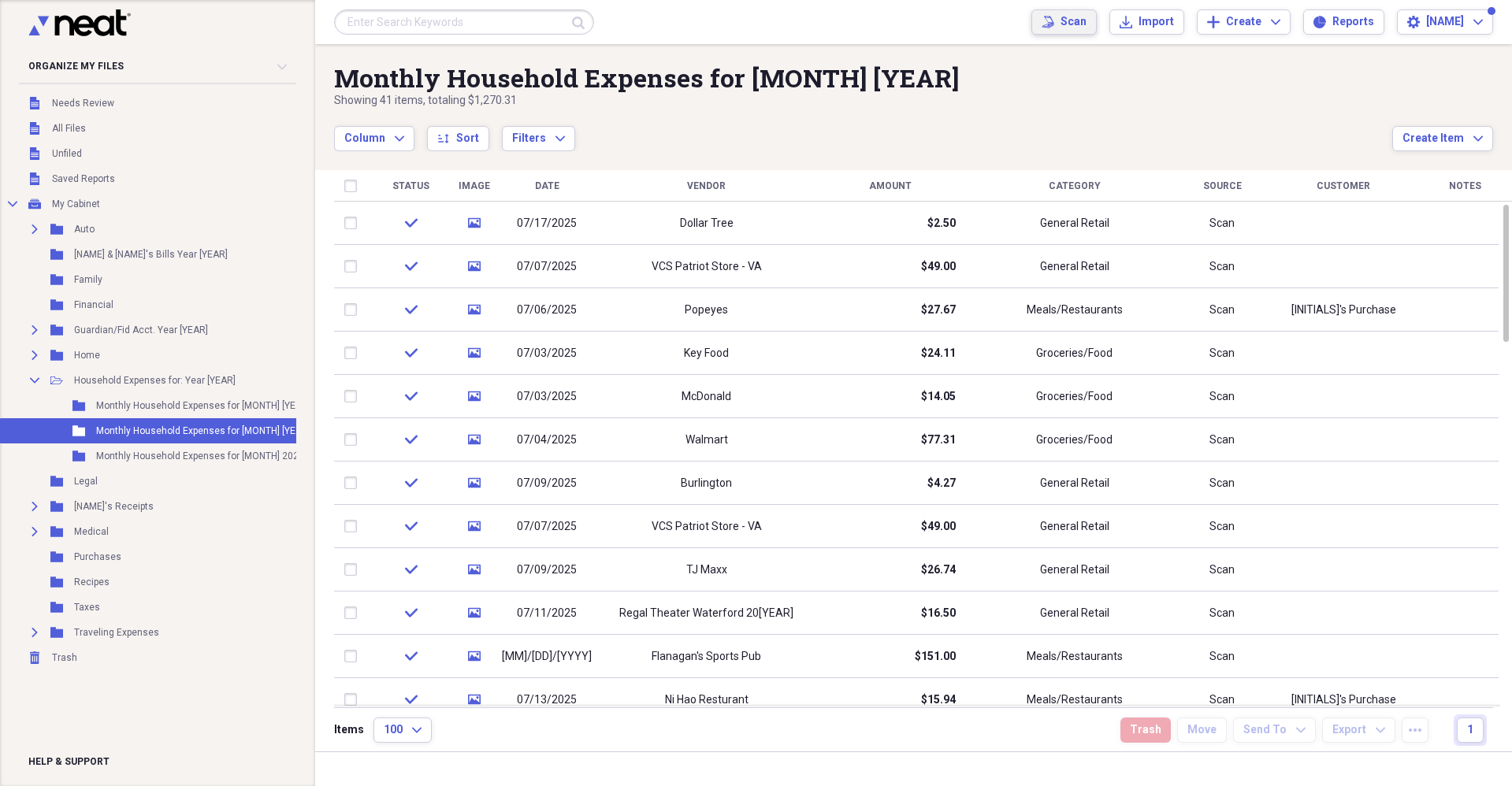 click on "Scan" at bounding box center (1073, 22) 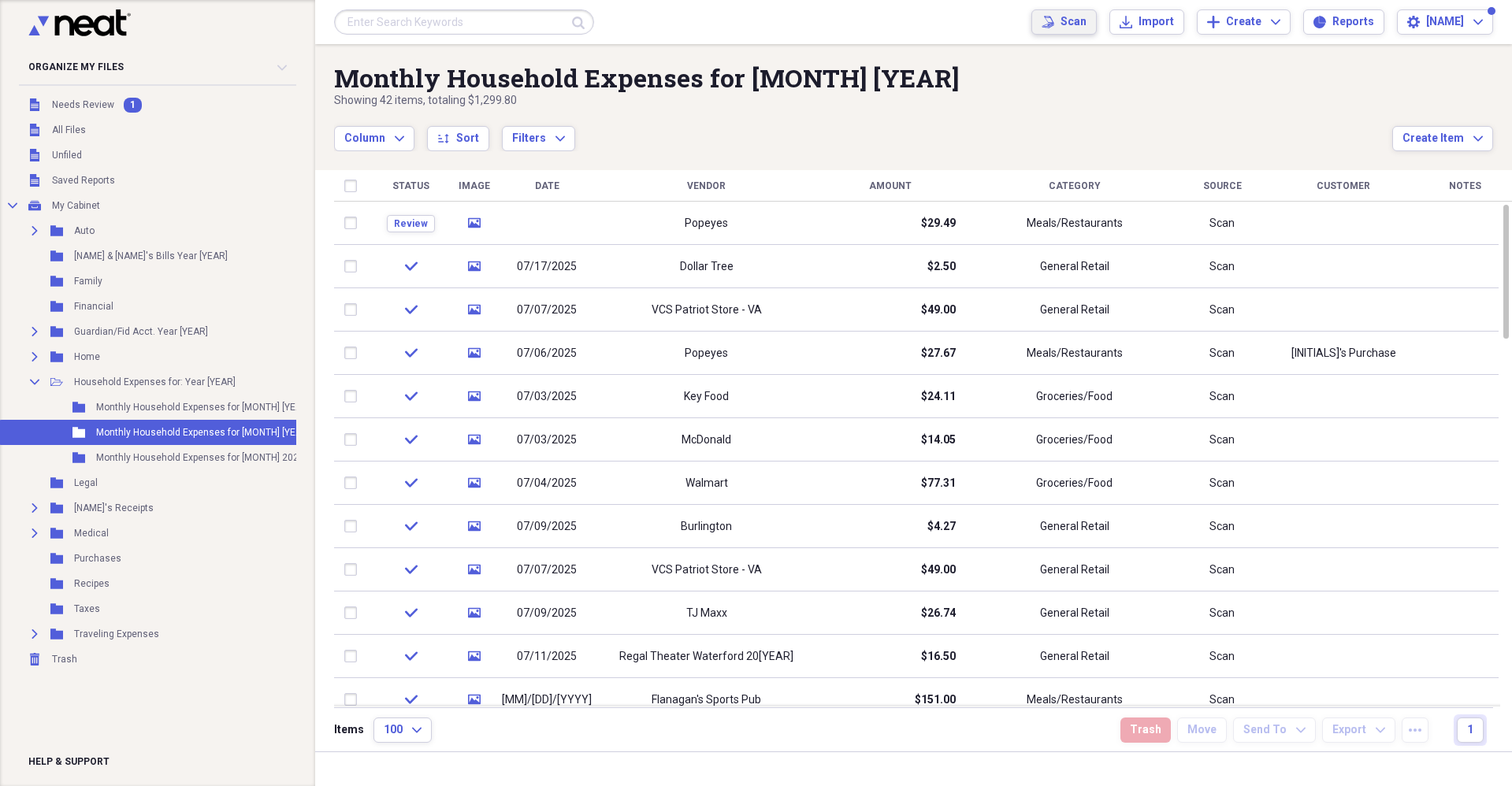 click on "Scan" at bounding box center [1073, 22] 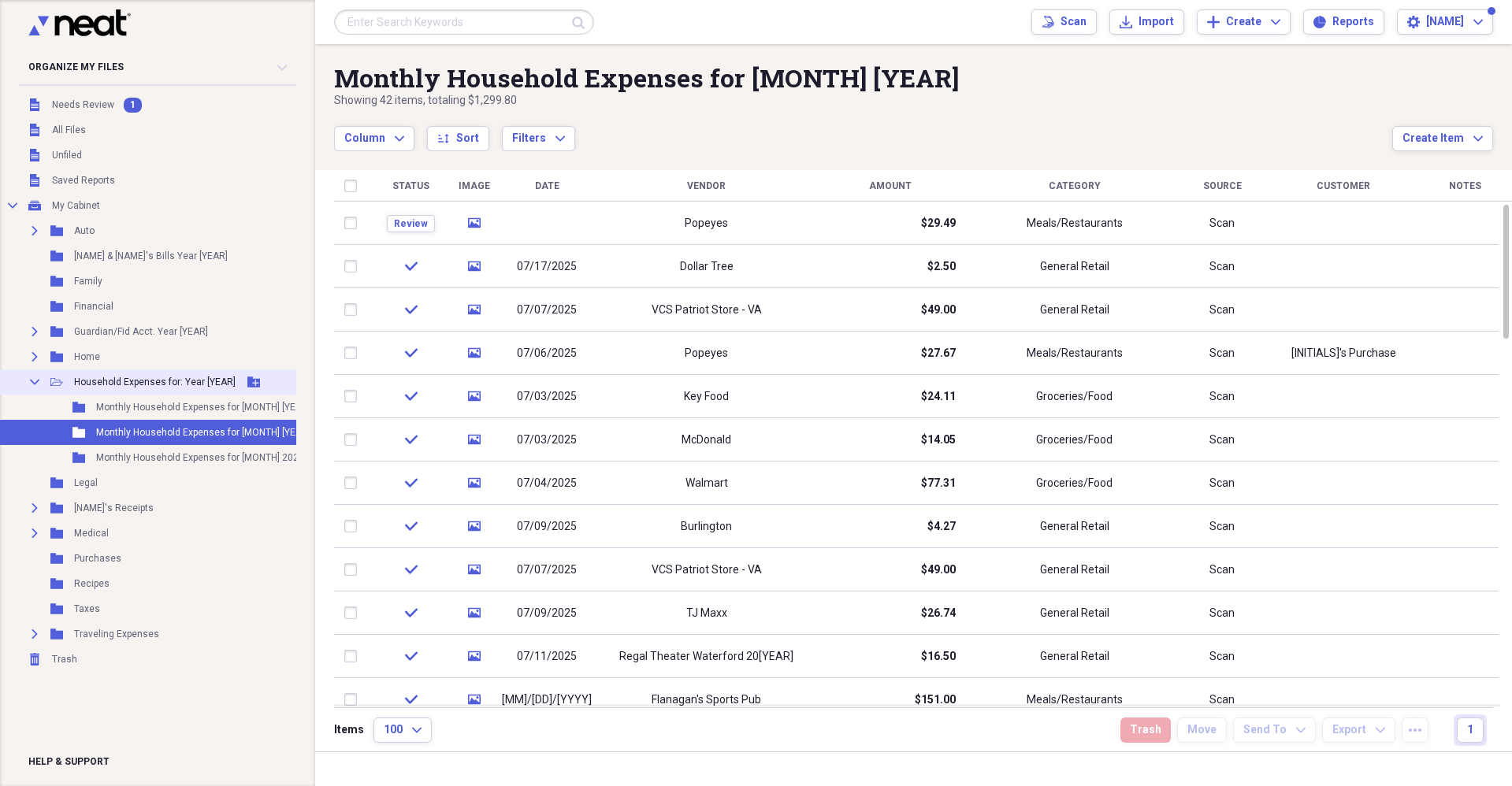 click on "Household Expenses for: Year [YEAR]" at bounding box center (154, 382) 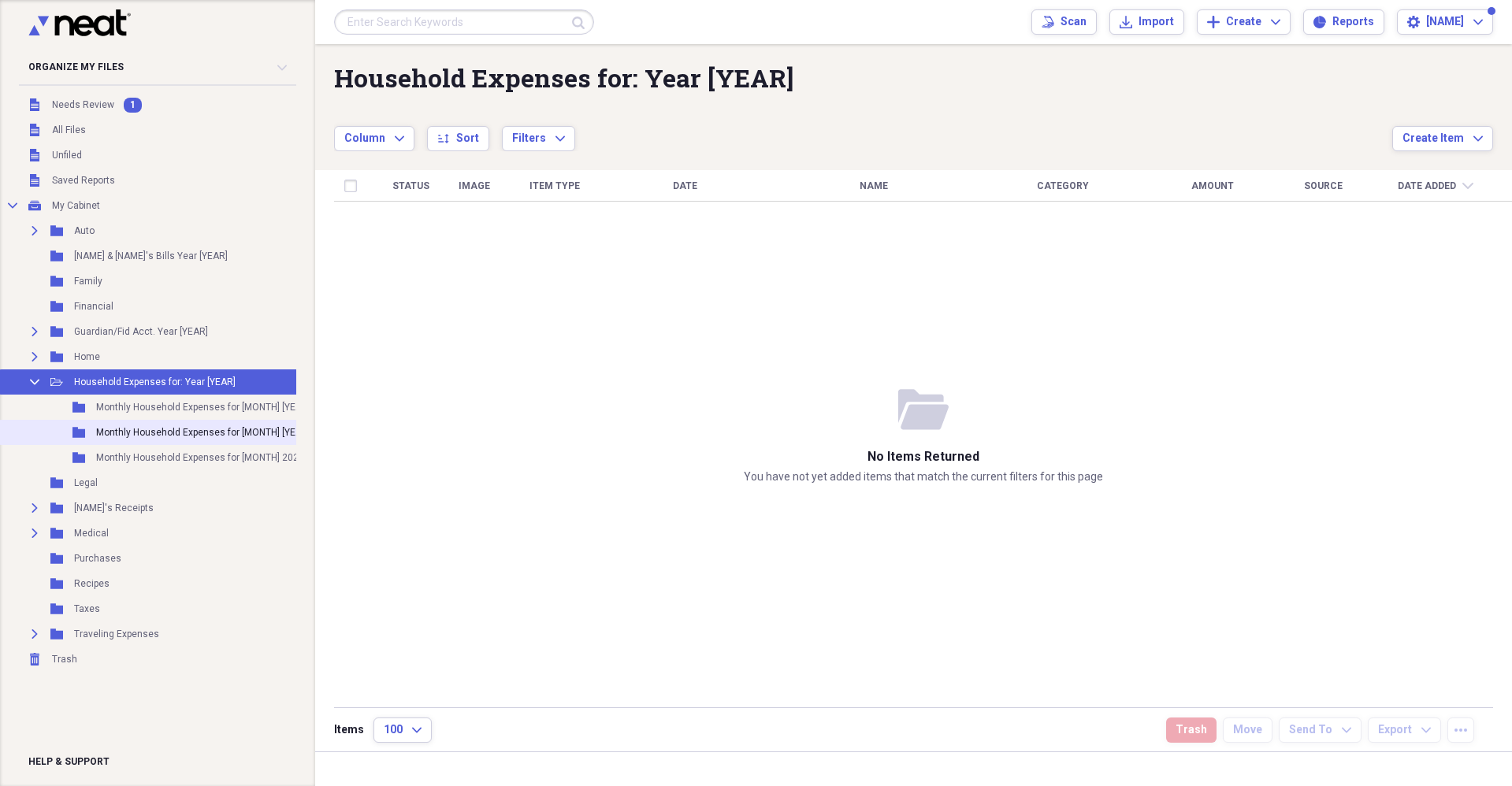 click on "Monthly Household Expenses for [MONTH] [YEAR]" at bounding box center [203, 432] 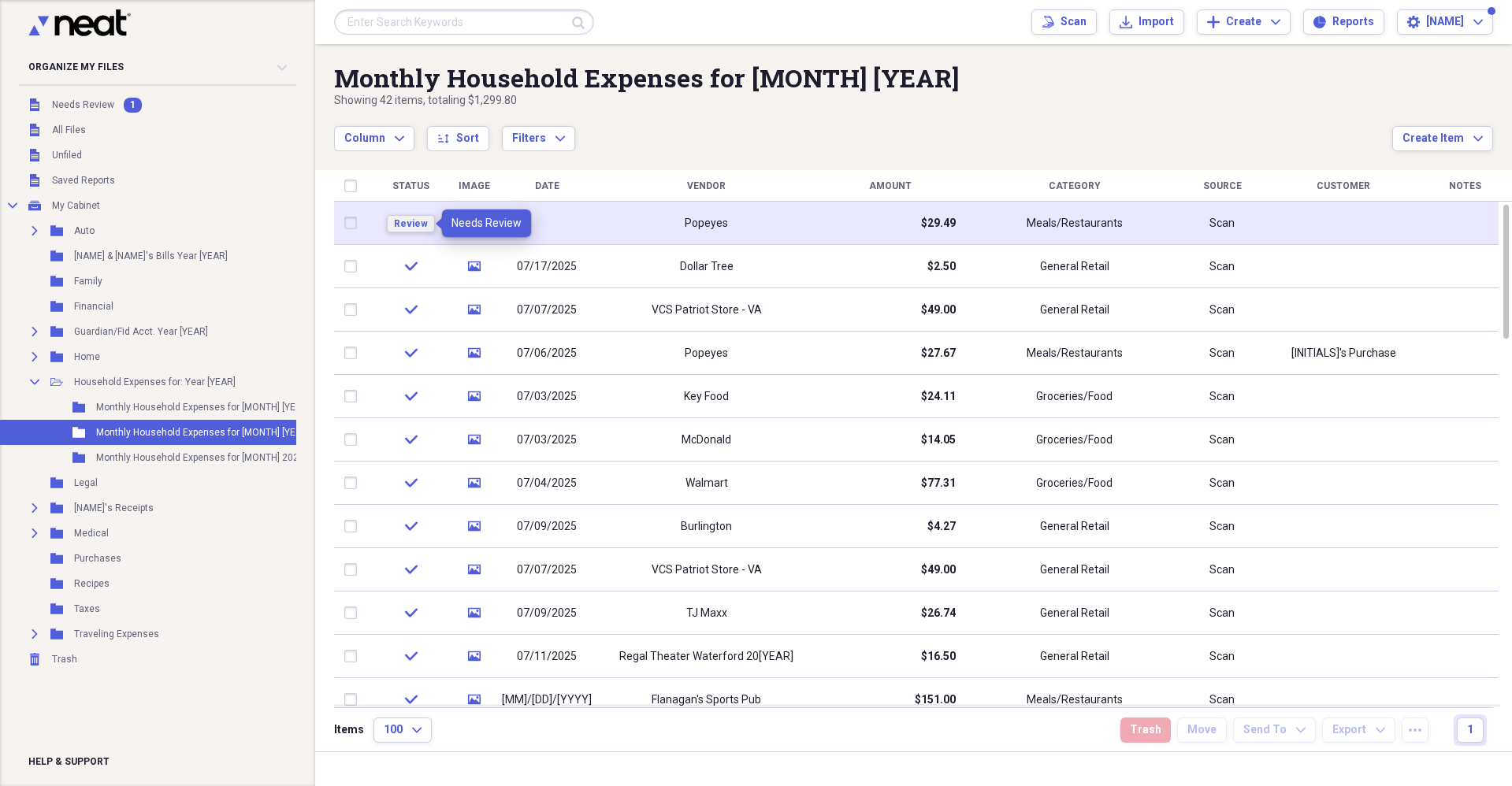 click on "Review" at bounding box center (411, 224) 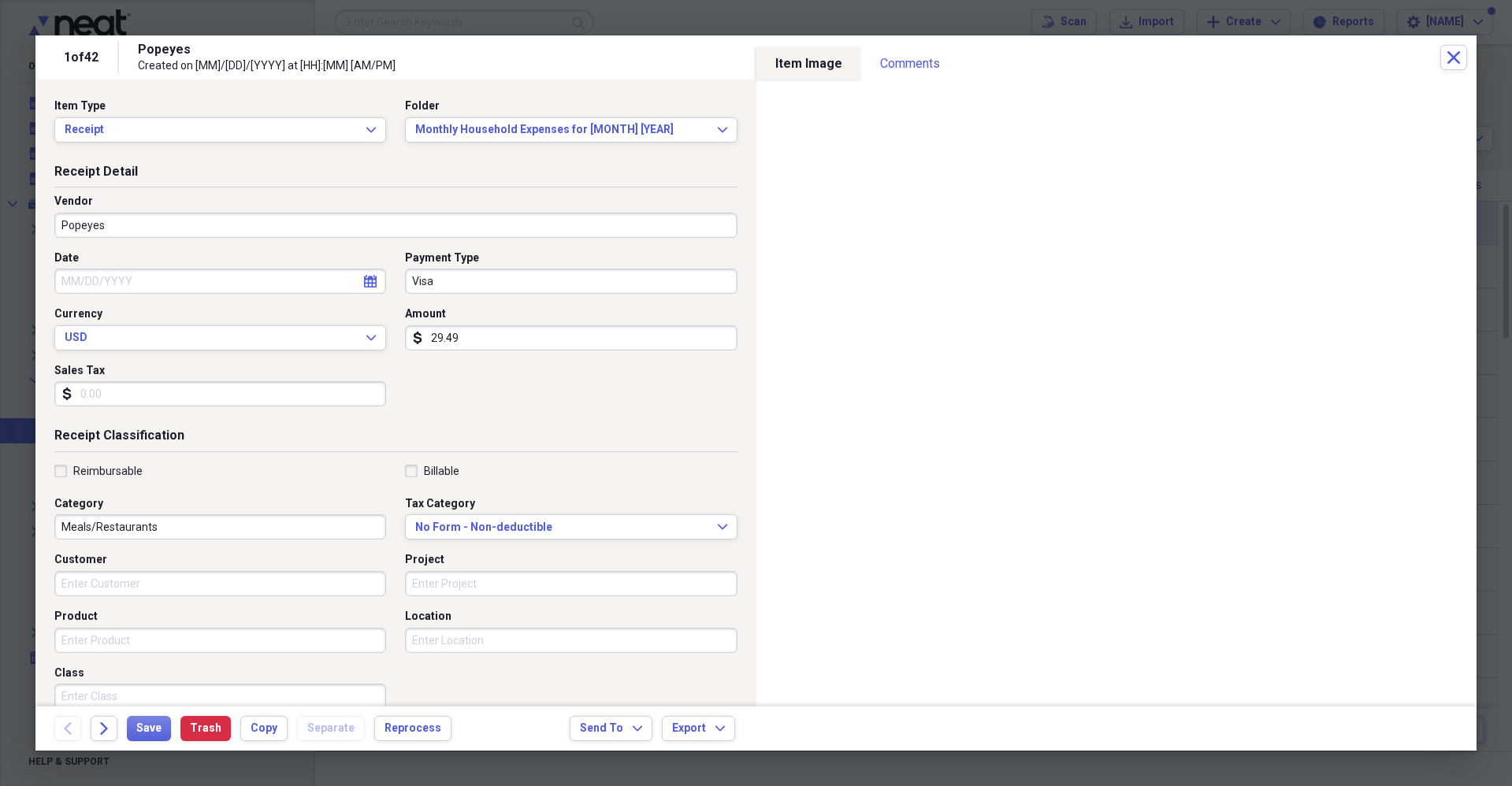 click on "Sales Tax" at bounding box center (220, 394) 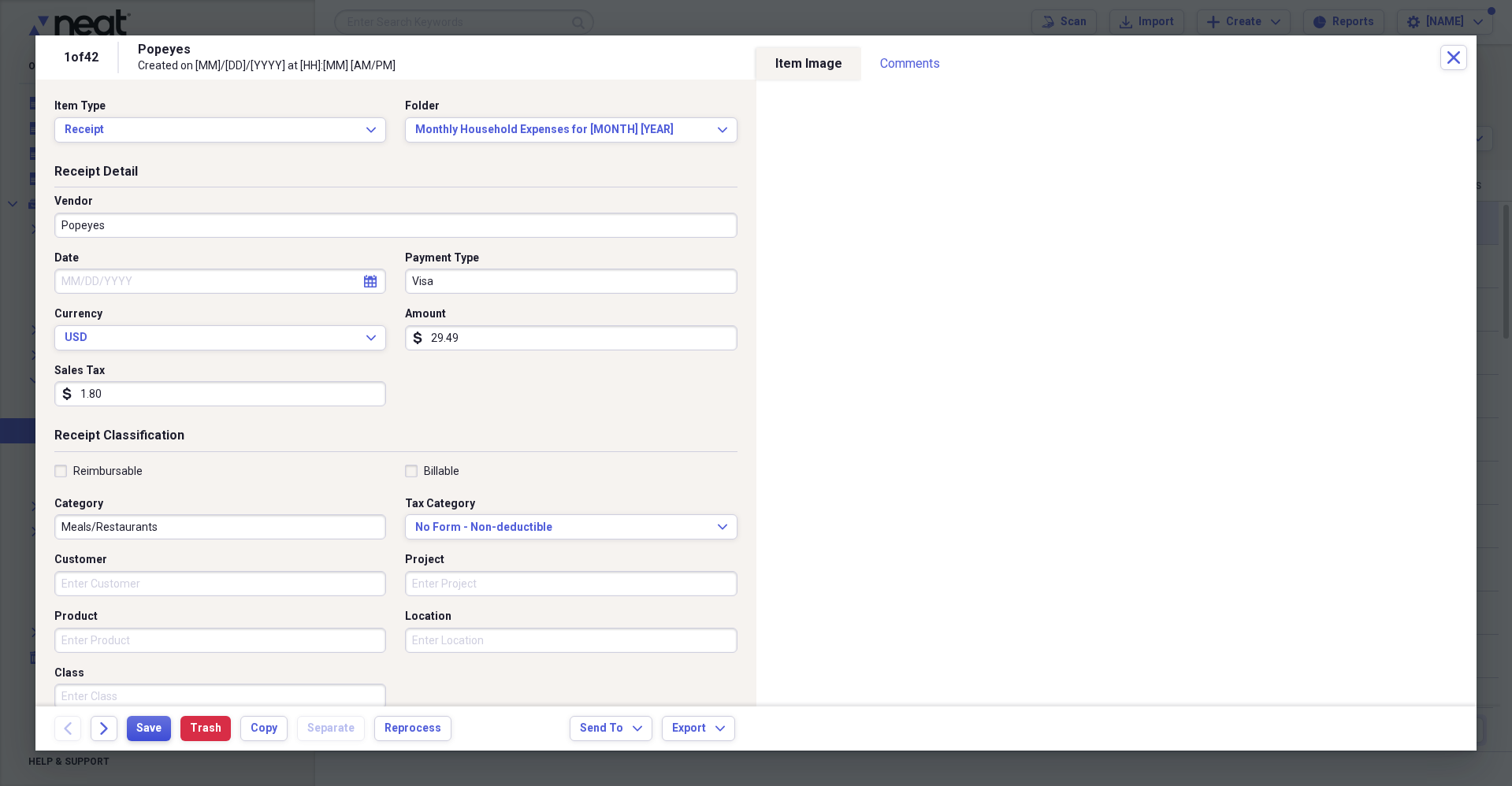 type on "1.80" 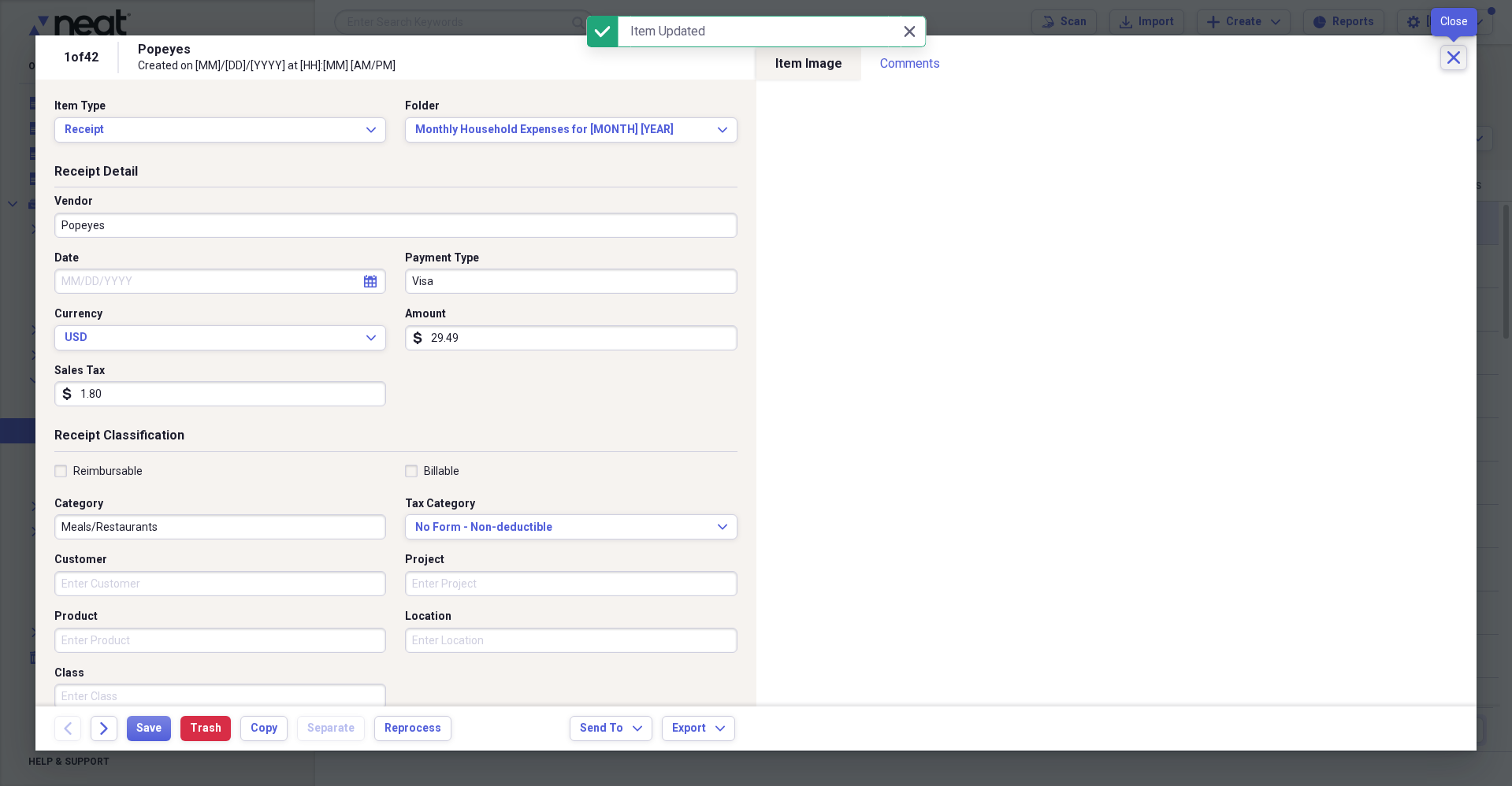 click on "Close" 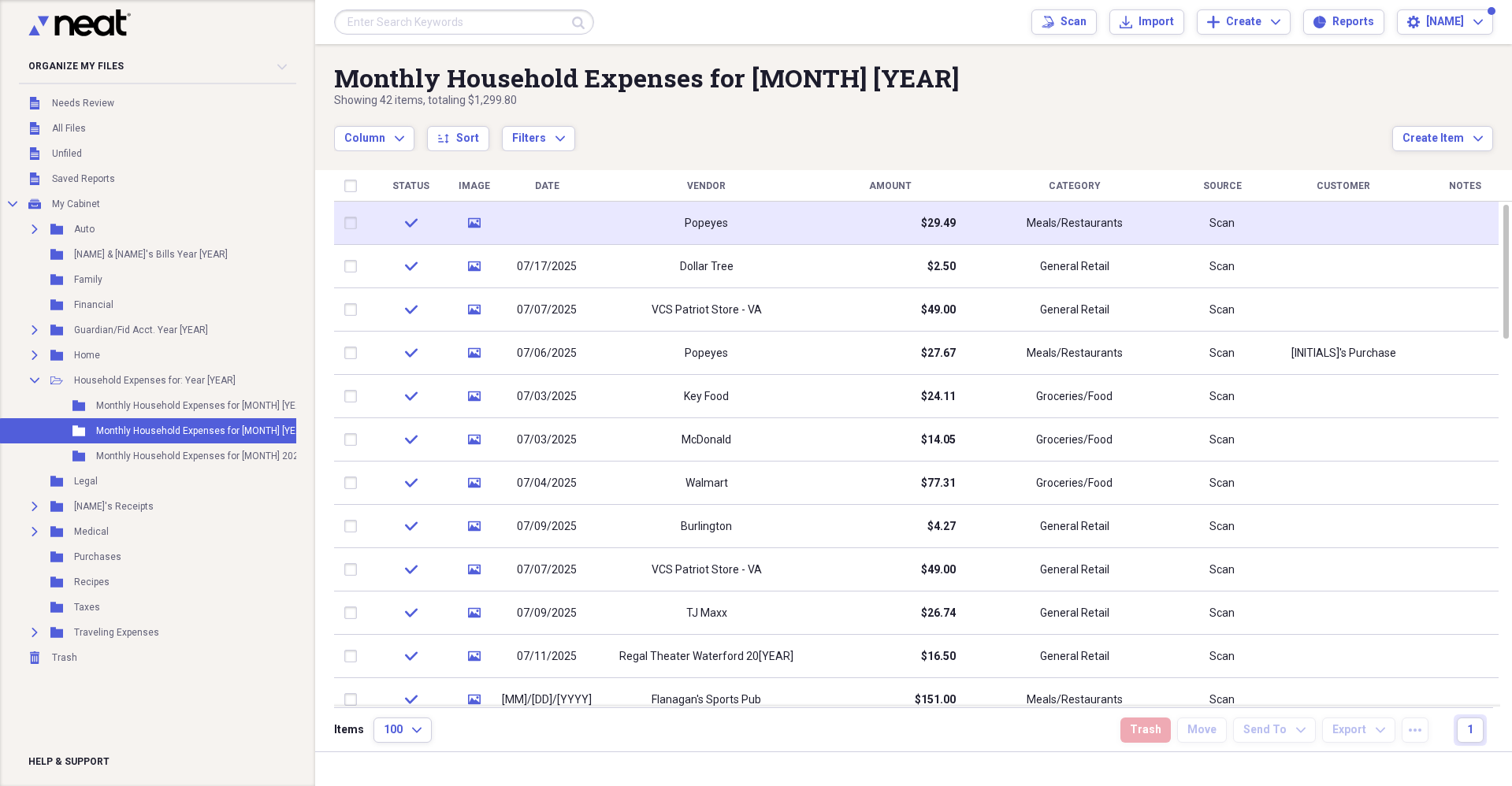 click at bounding box center (547, 223) 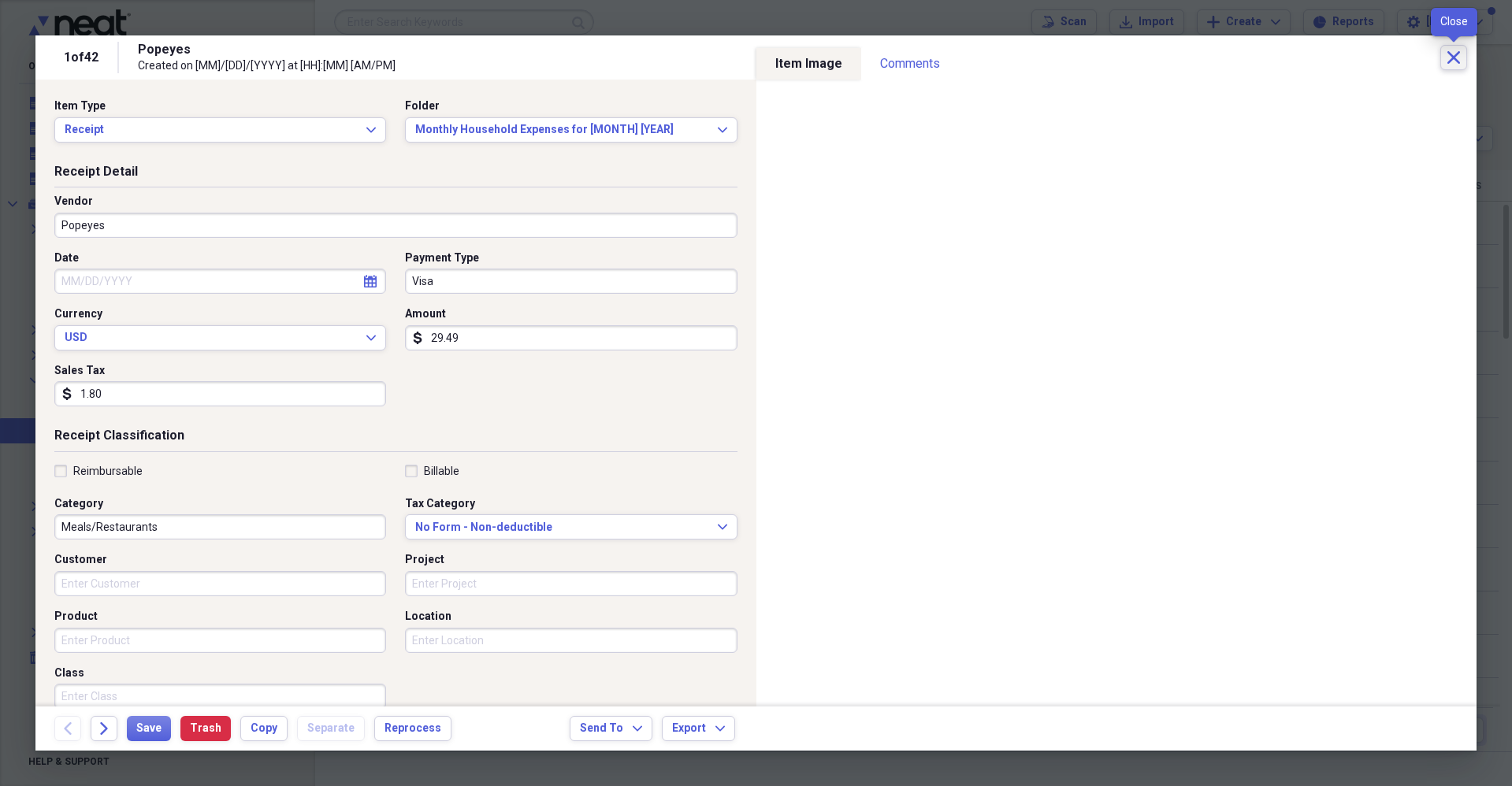 click 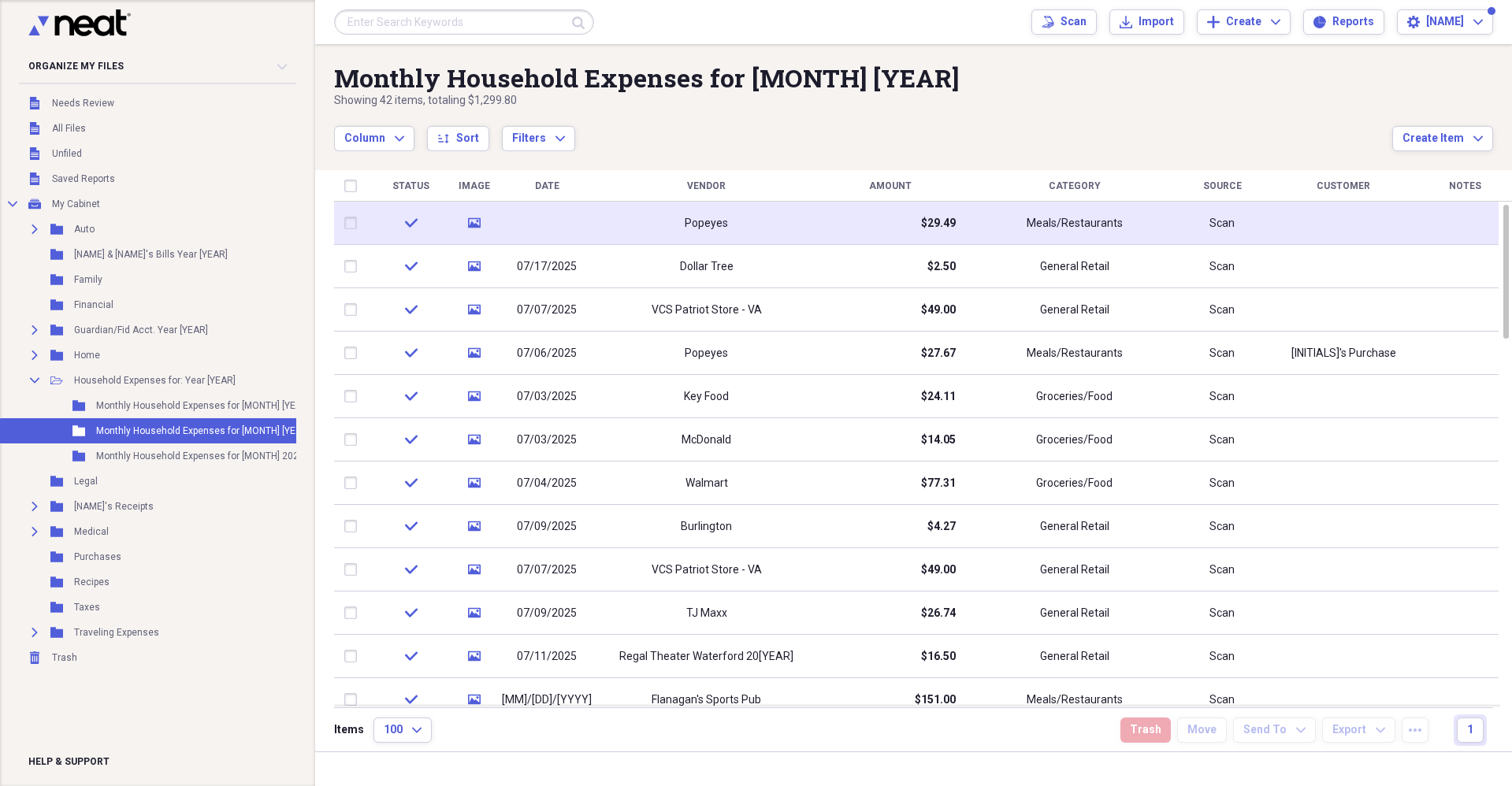 click at bounding box center (547, 223) 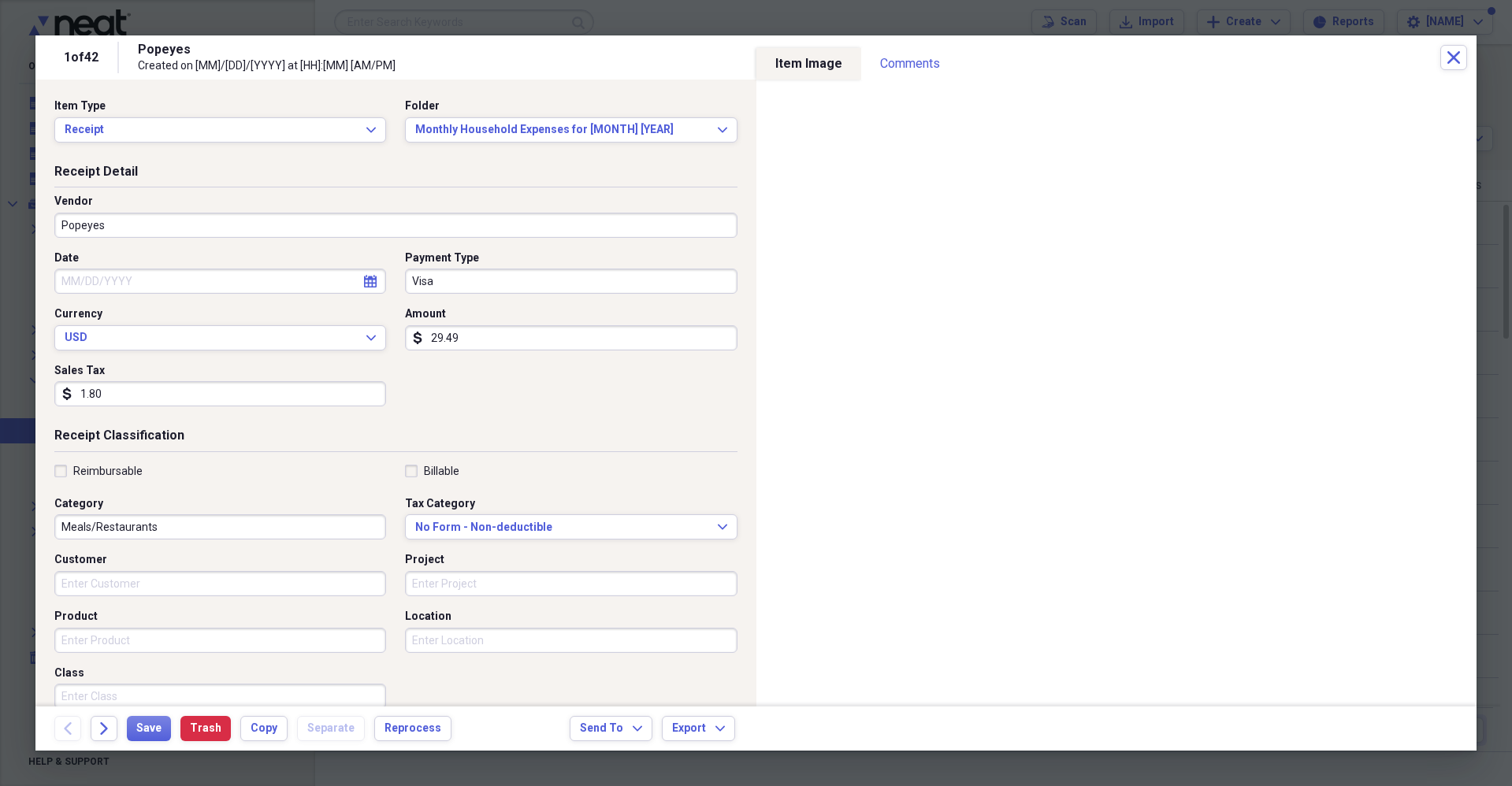 click on "calendar" 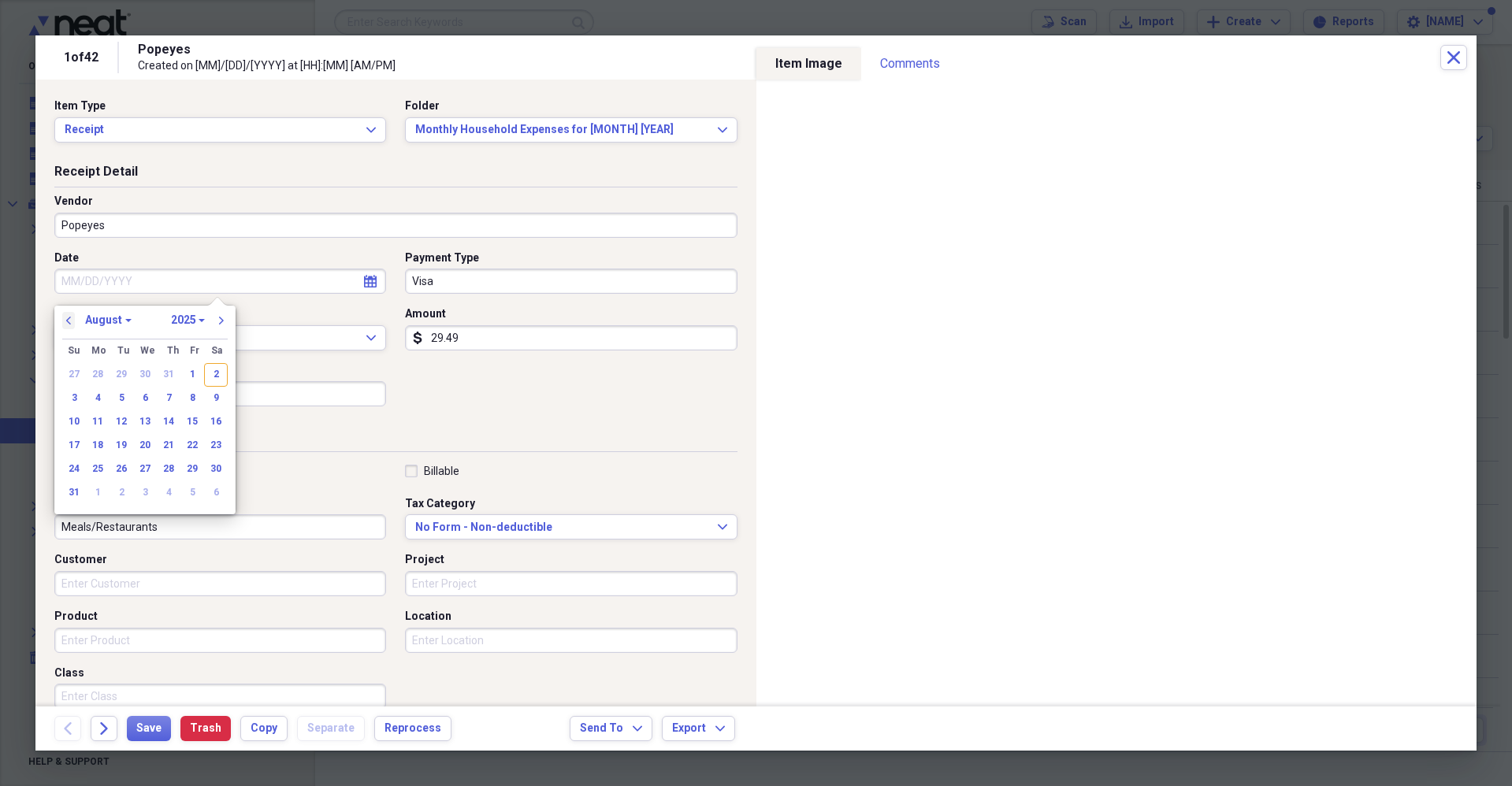 click on "previous" at bounding box center [69, 321] 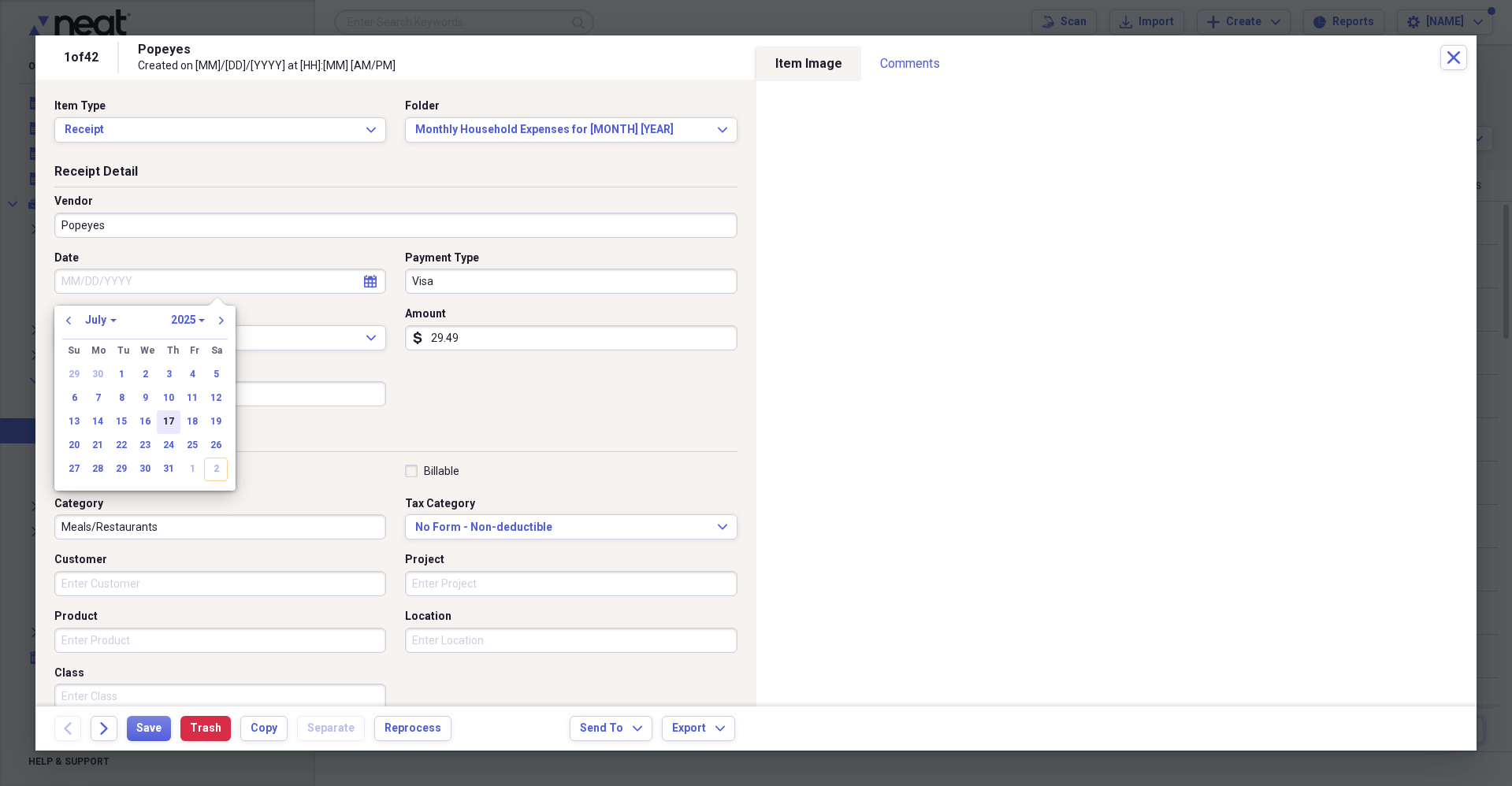 click on "17" at bounding box center (169, 422) 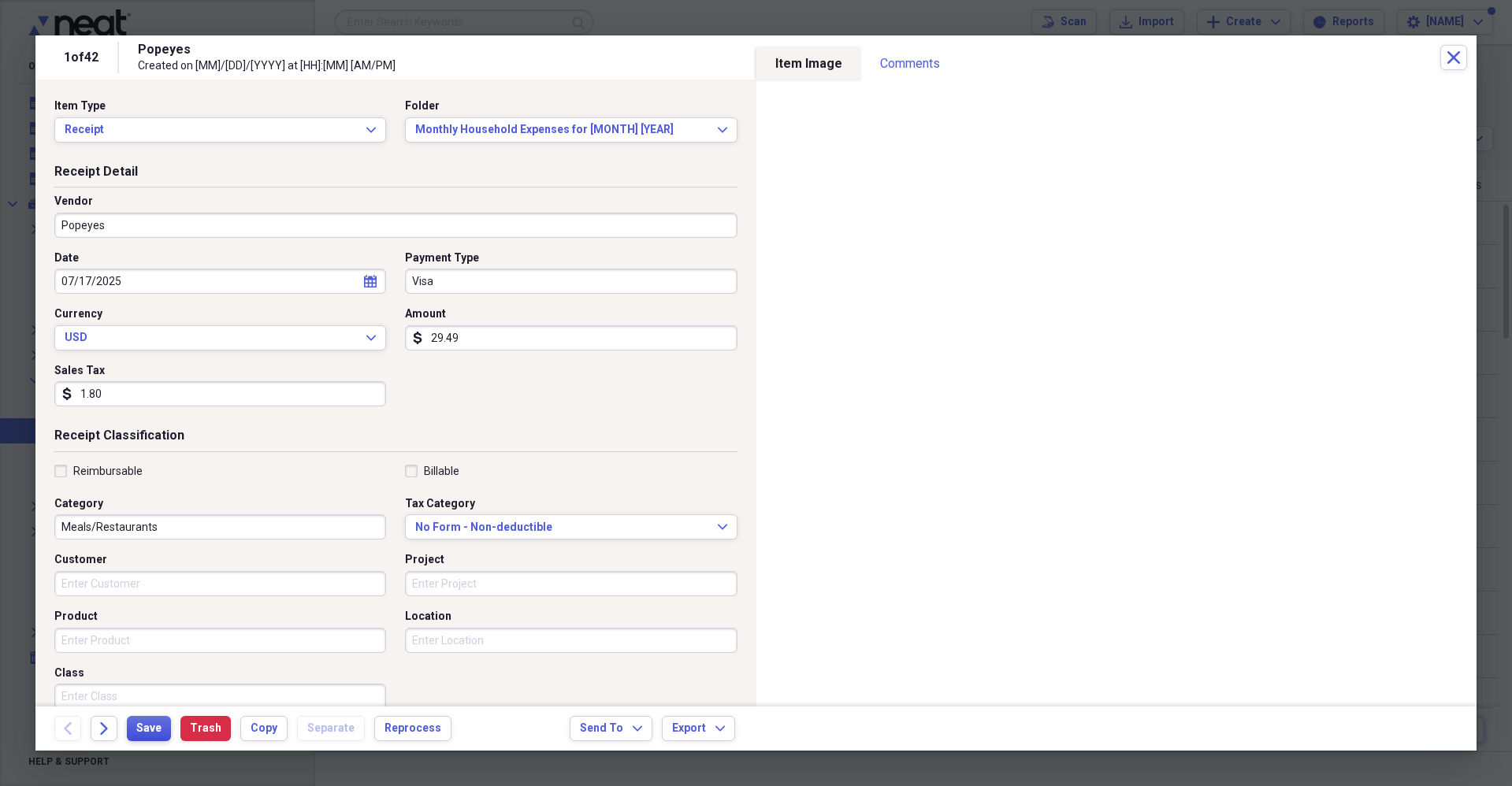click on "Save" at bounding box center [149, 729] 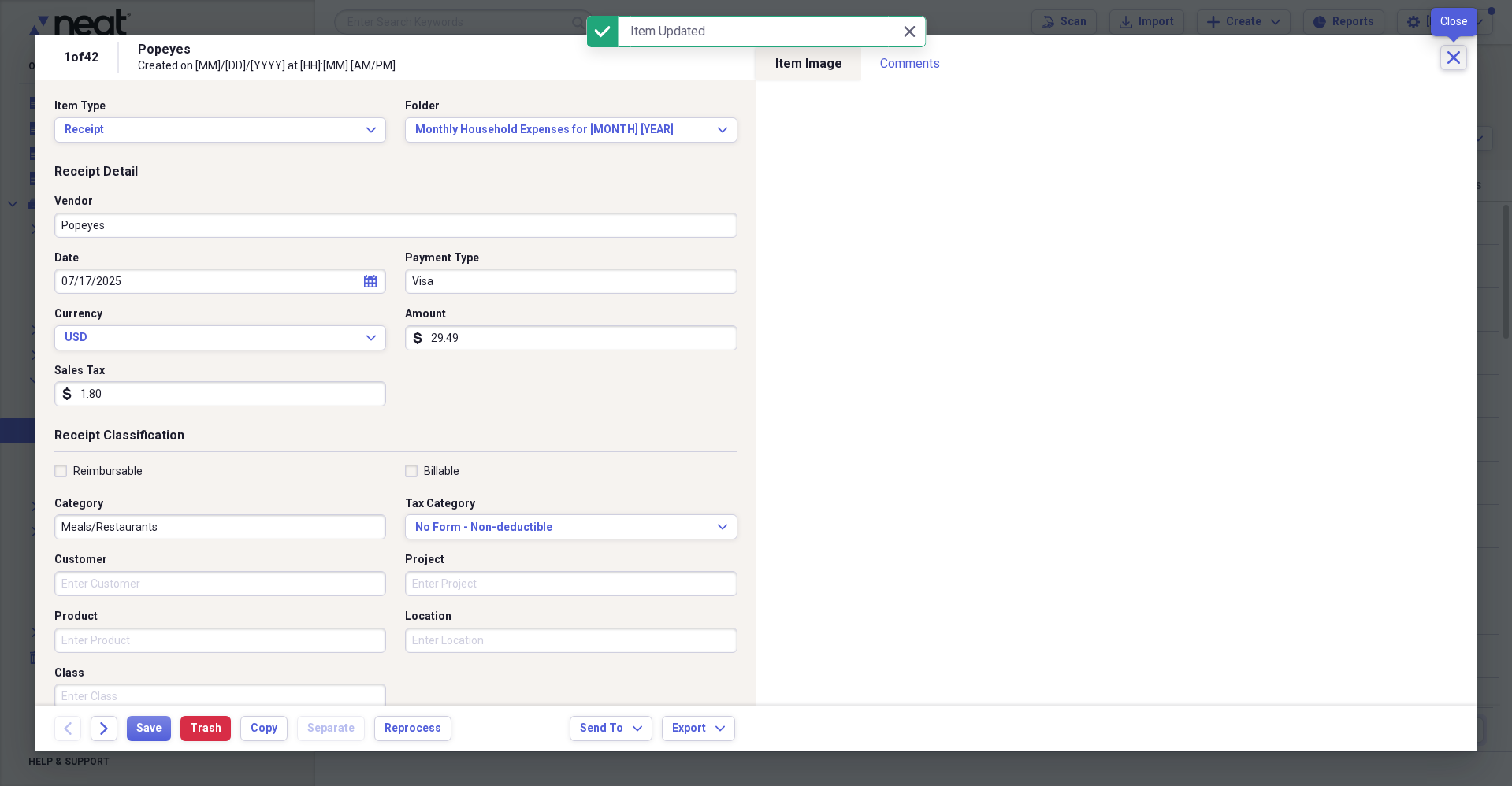 click 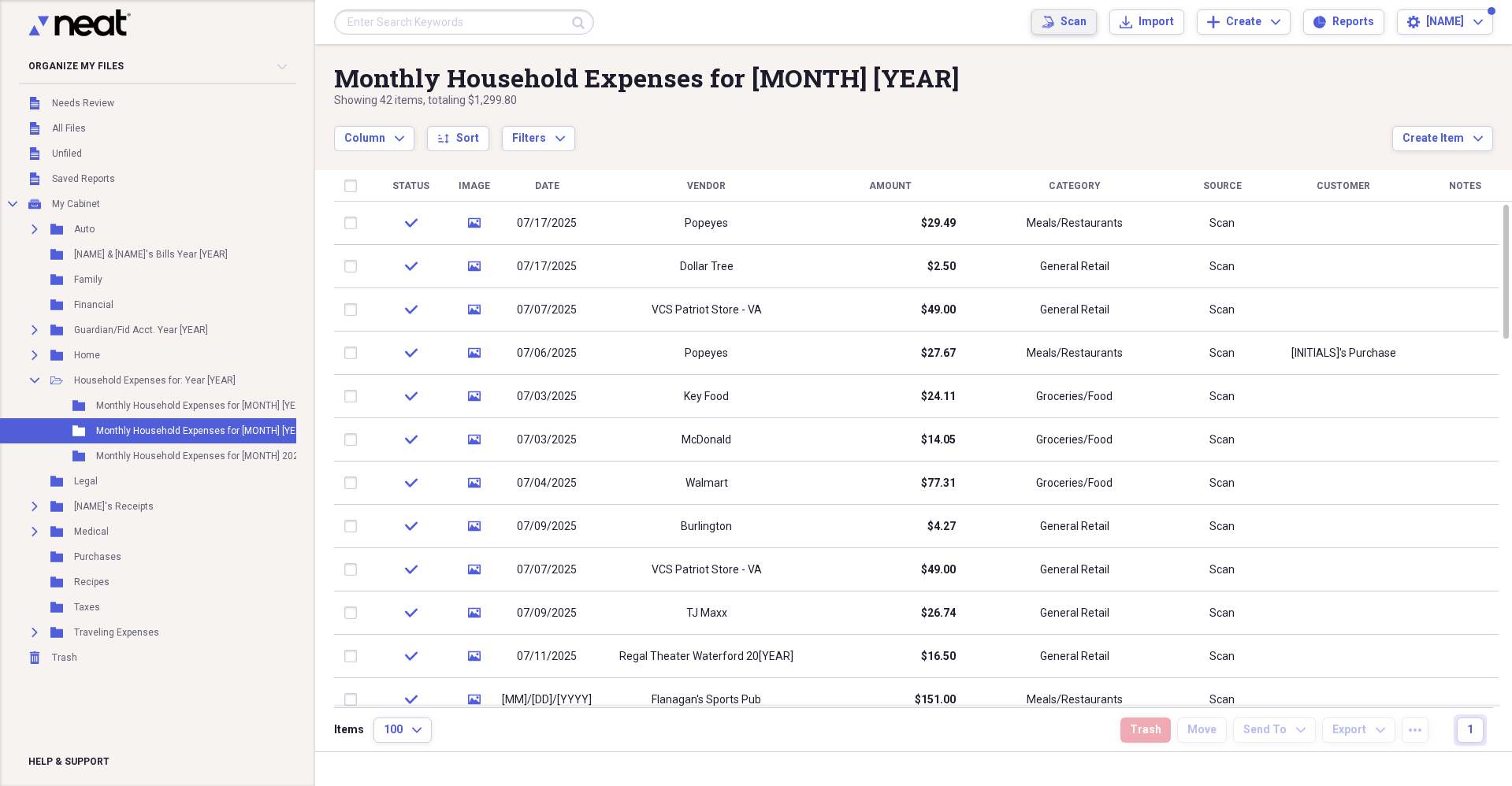 click on "Scan" at bounding box center (1073, 22) 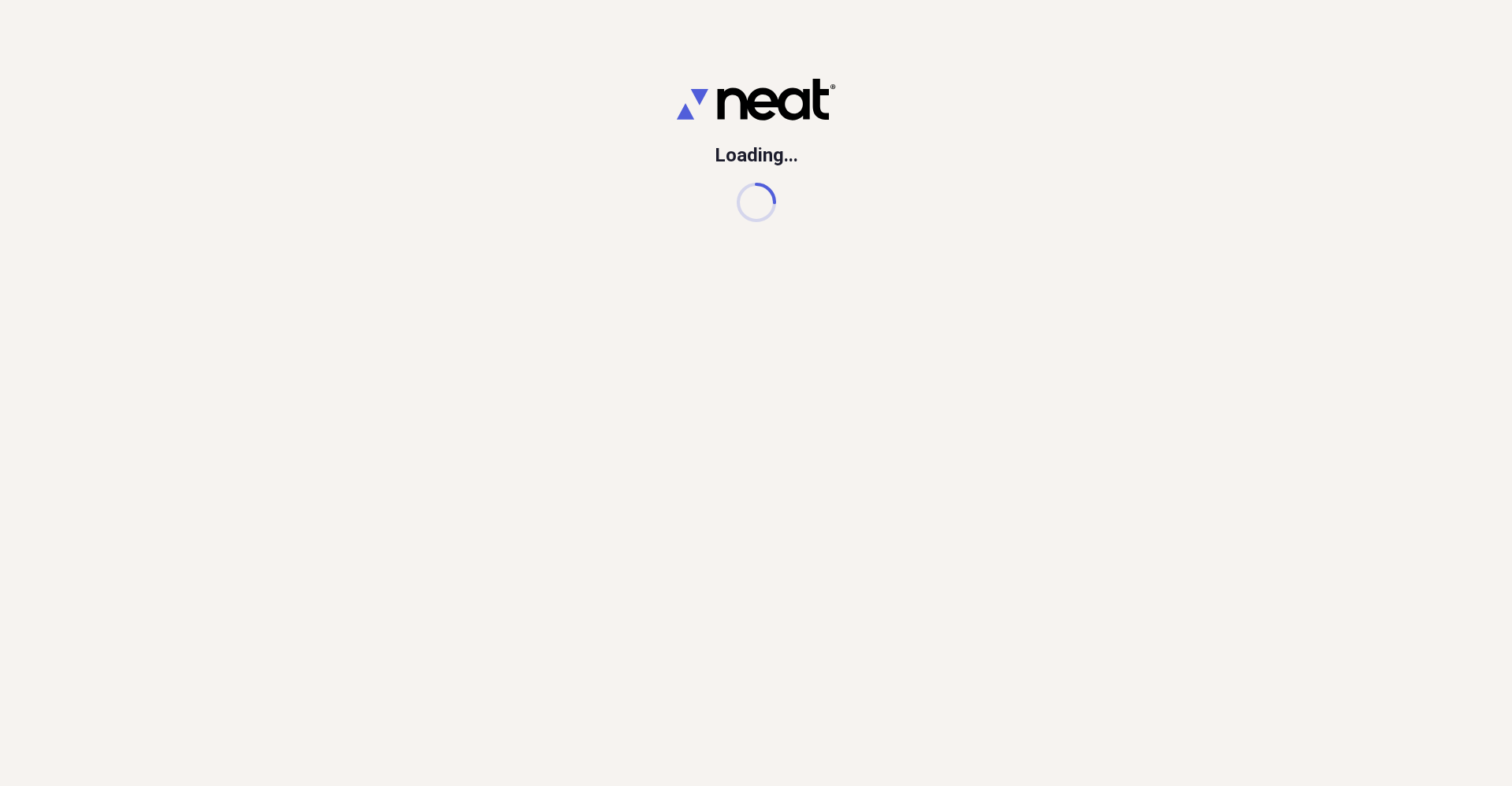 scroll, scrollTop: 0, scrollLeft: 0, axis: both 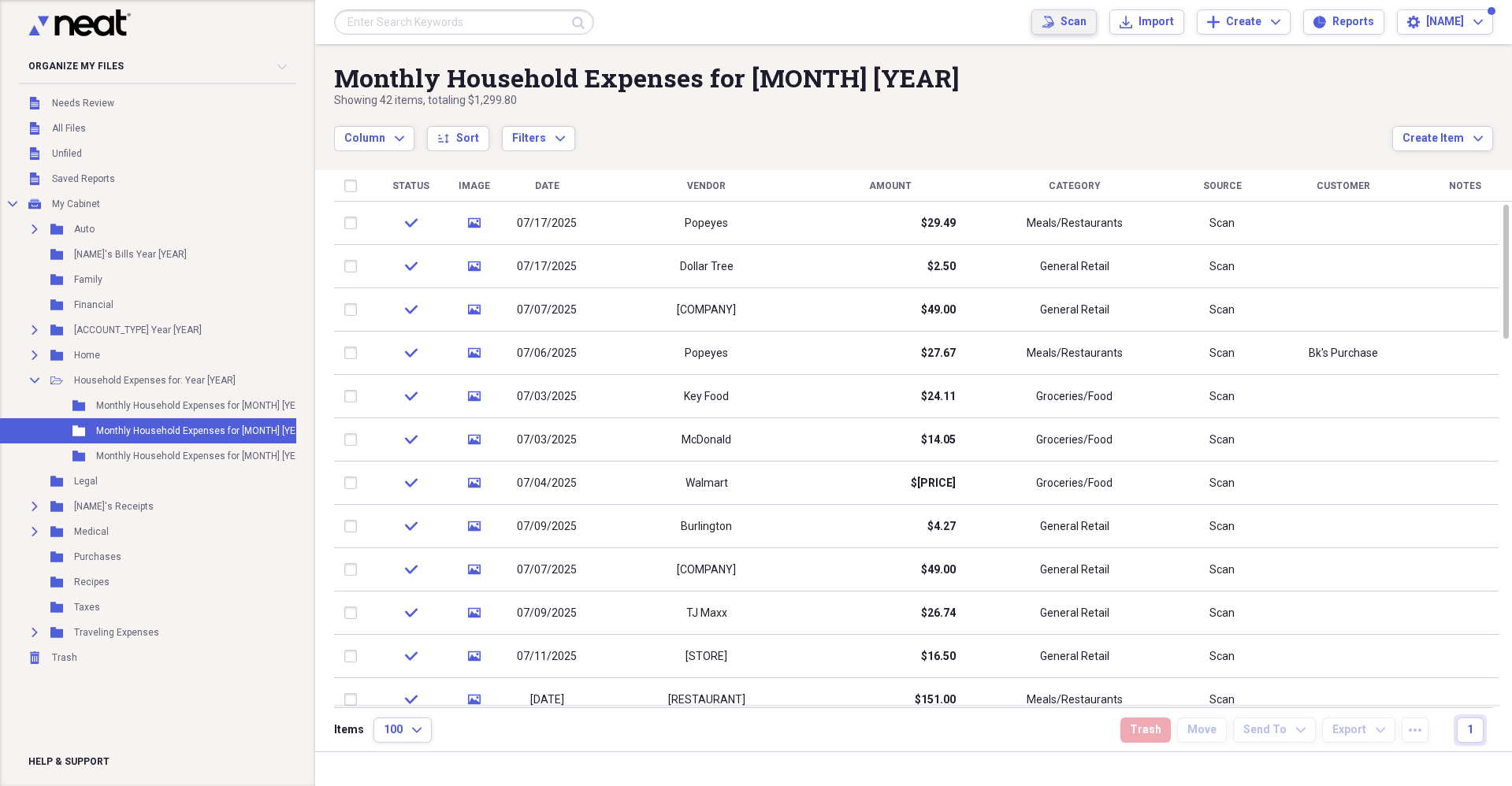 click on "Scan" at bounding box center [1073, 22] 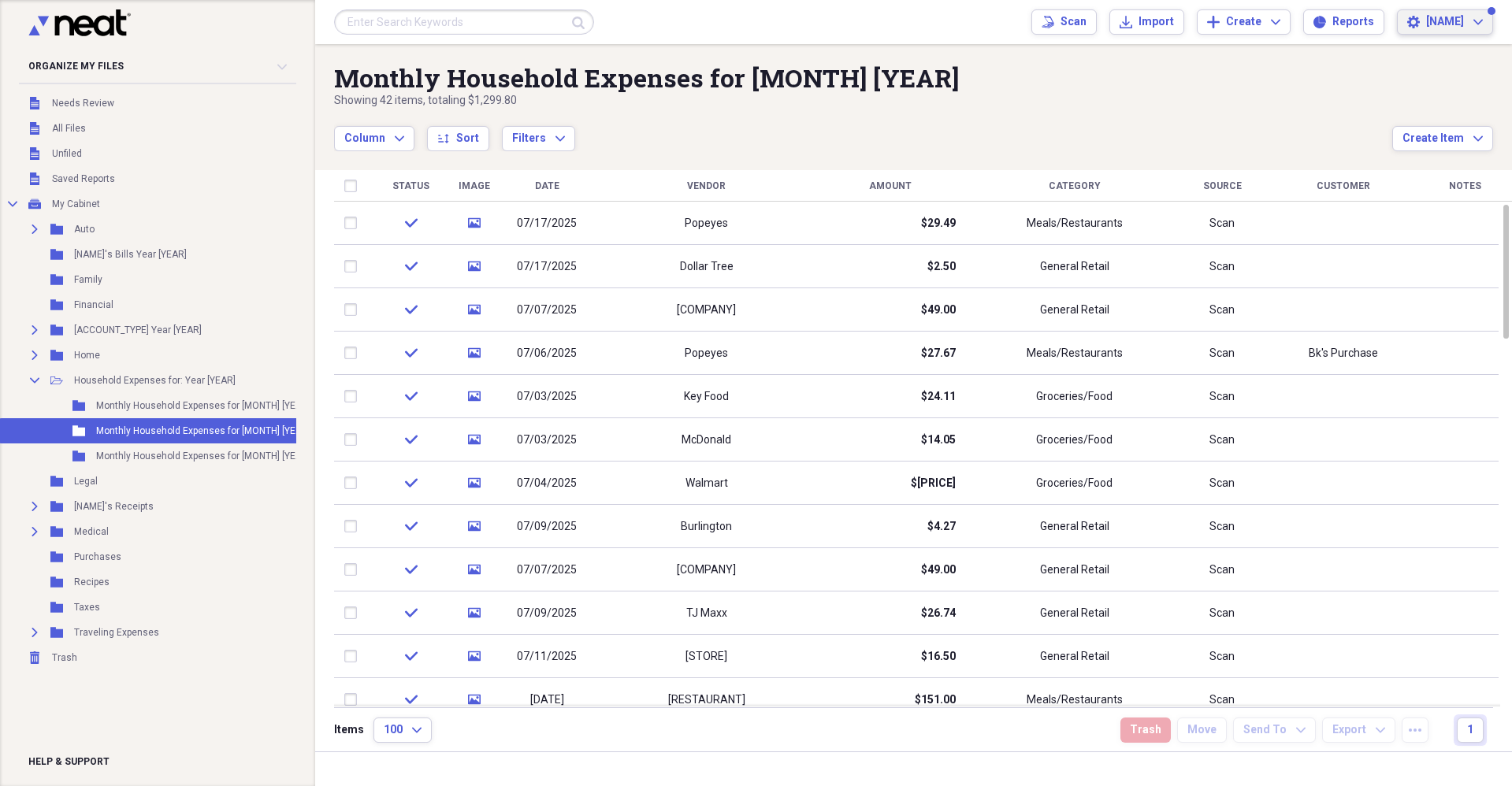 click on "[NAME]" at bounding box center [1445, 22] 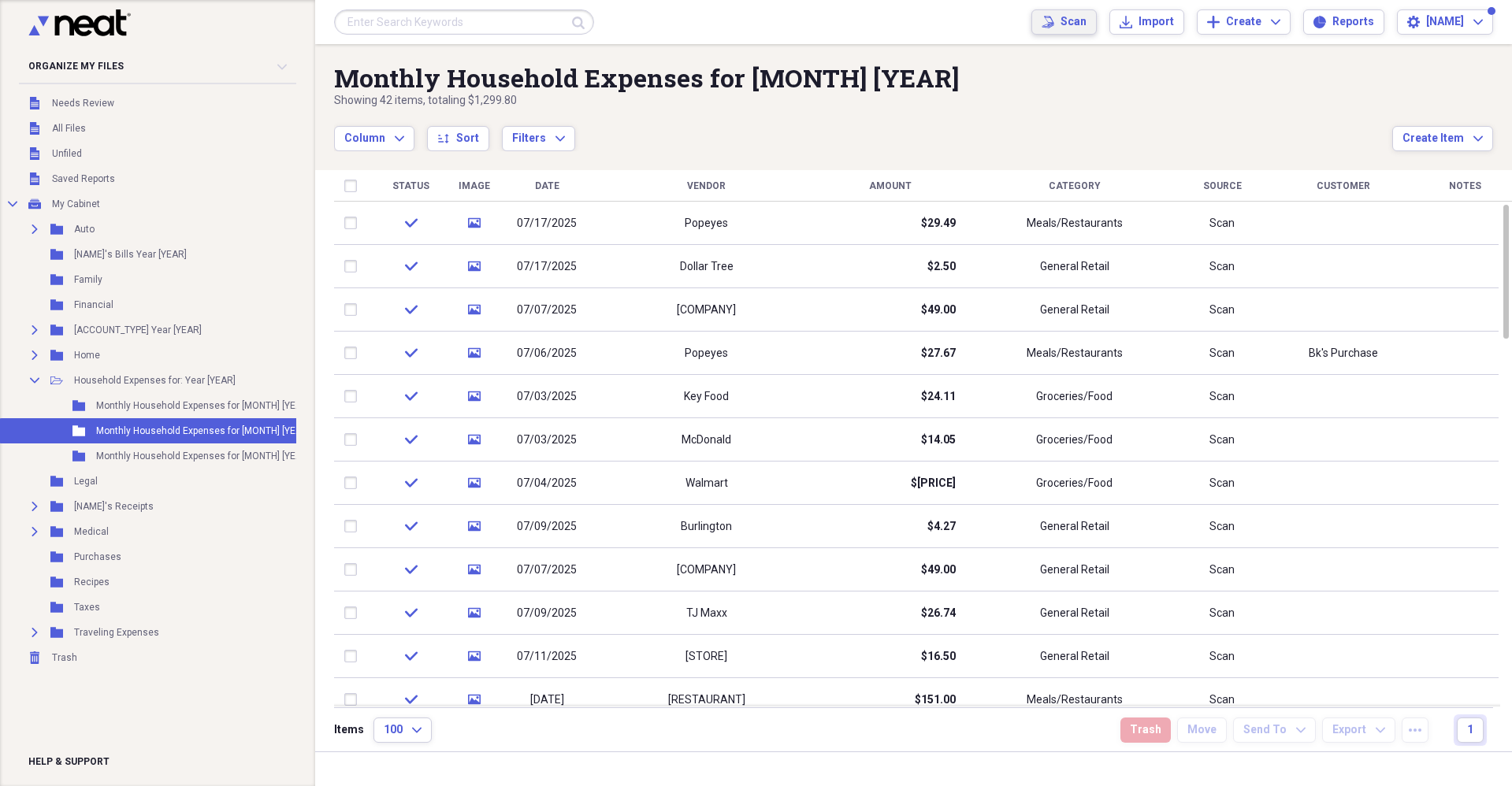 click on "Scan" at bounding box center (1073, 22) 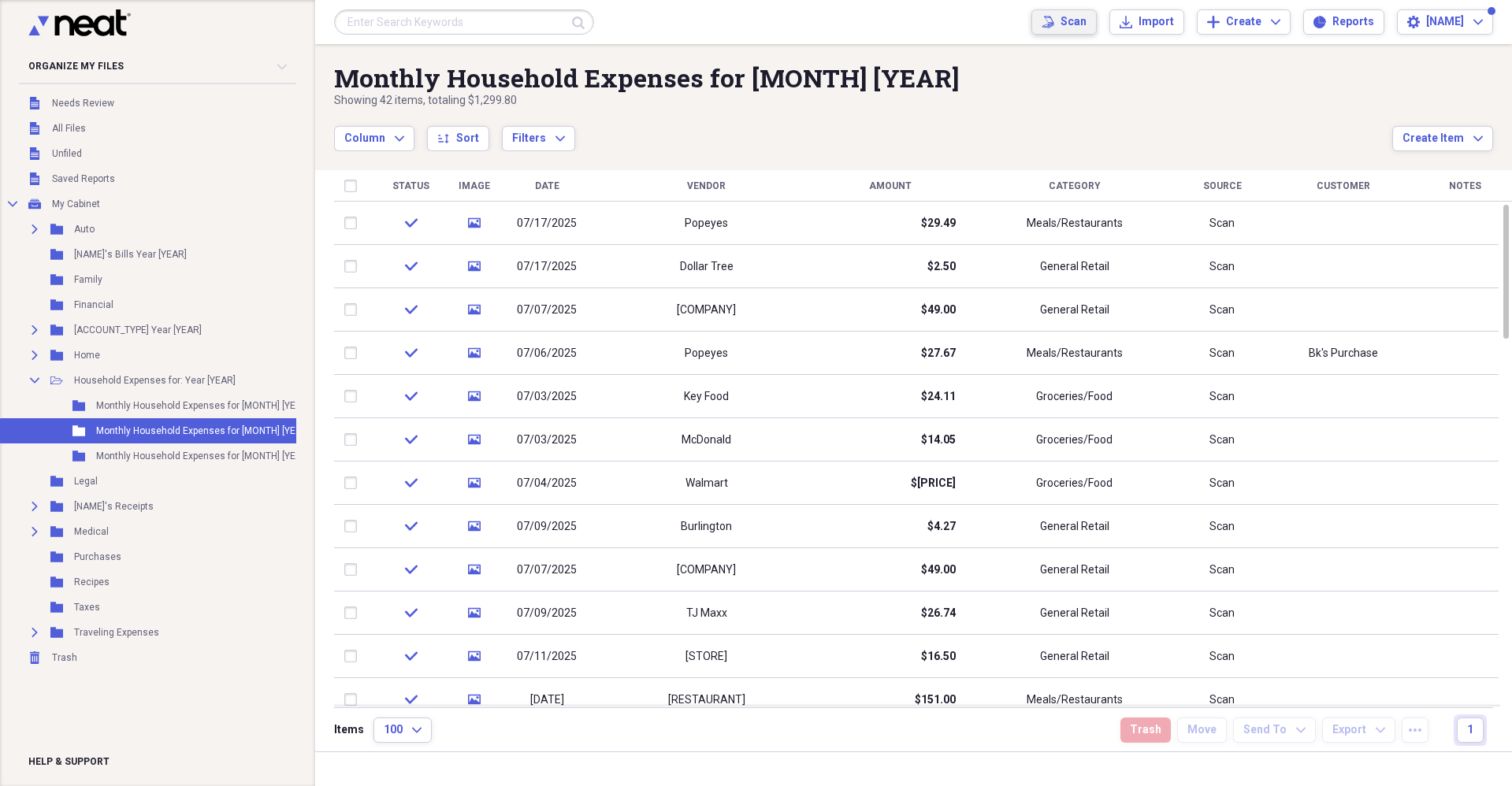 click on "Scan" at bounding box center [1073, 22] 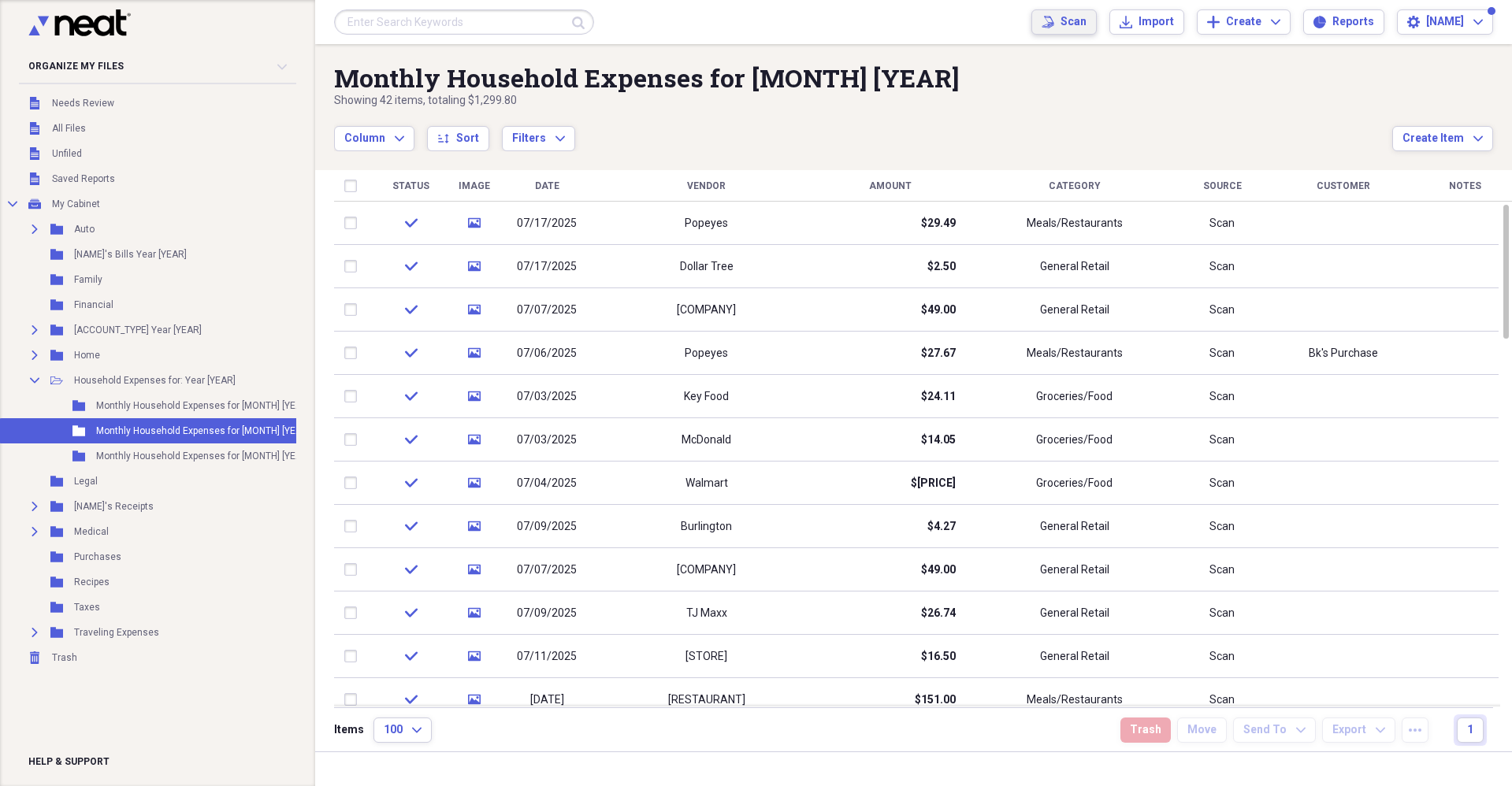 click on "Scan" 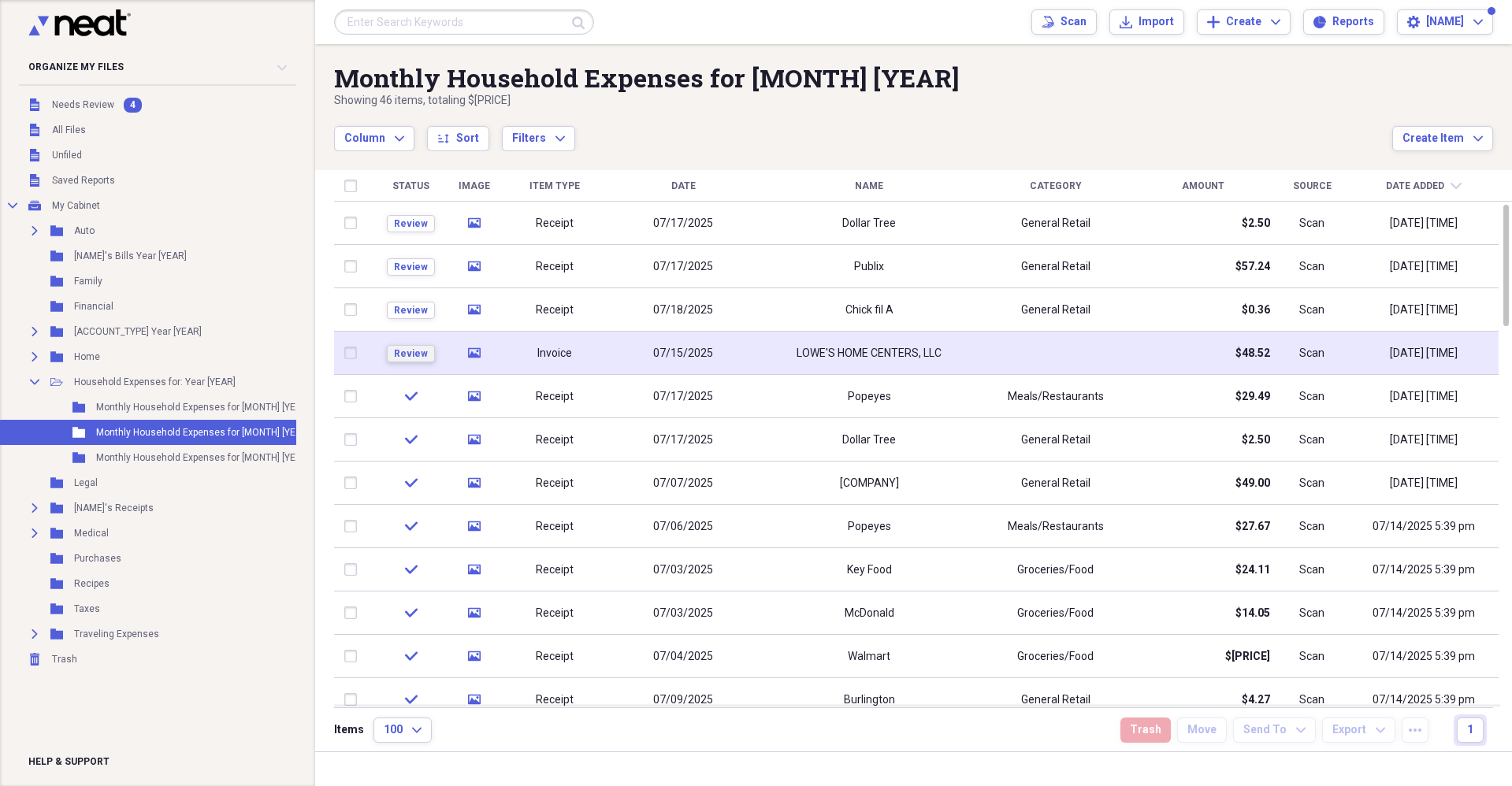 click on "Review" at bounding box center [411, 354] 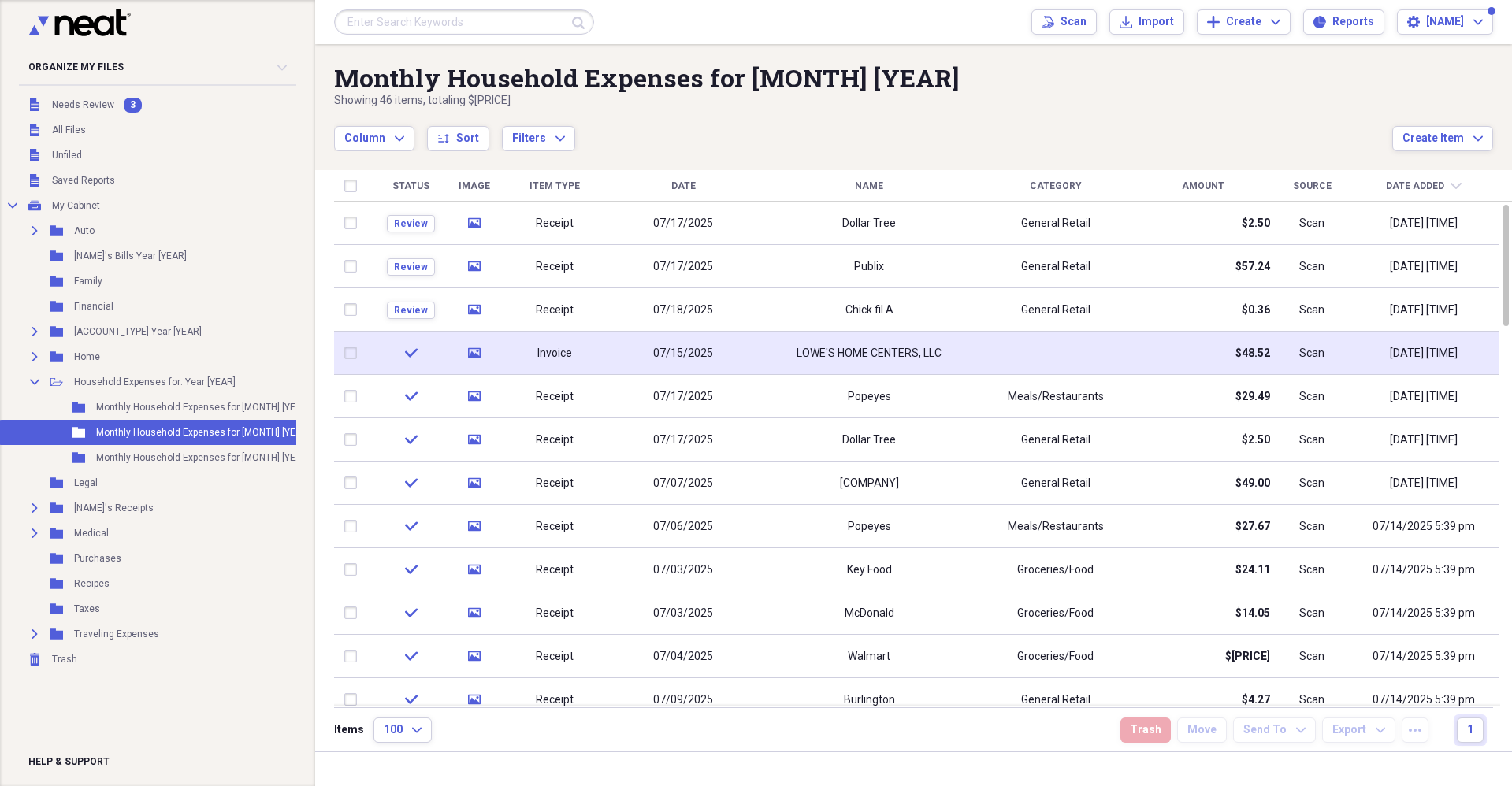 click on "Invoice" at bounding box center [555, 354] 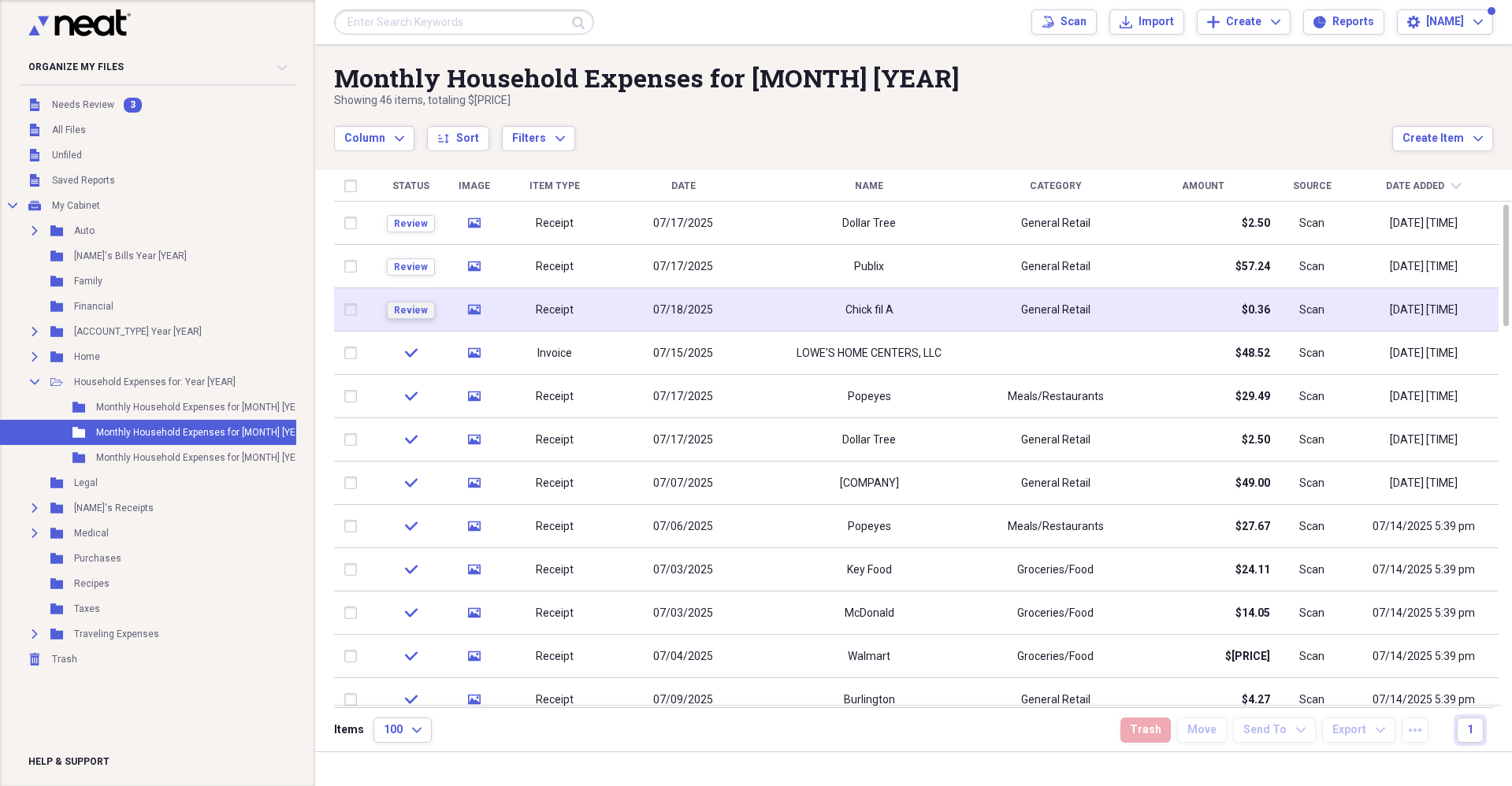 click on "Review" at bounding box center (411, 310) 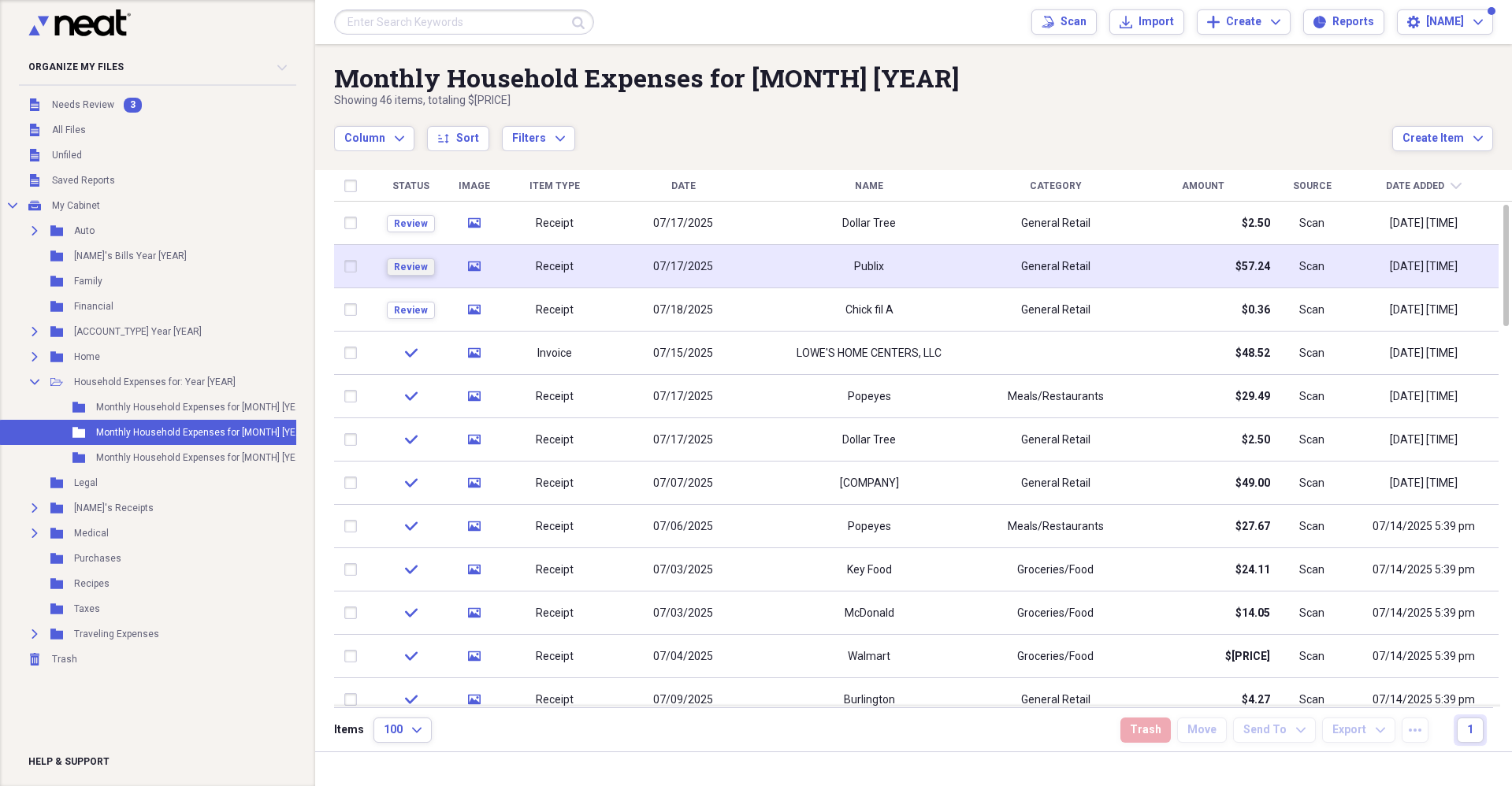 click on "Review" at bounding box center (411, 267) 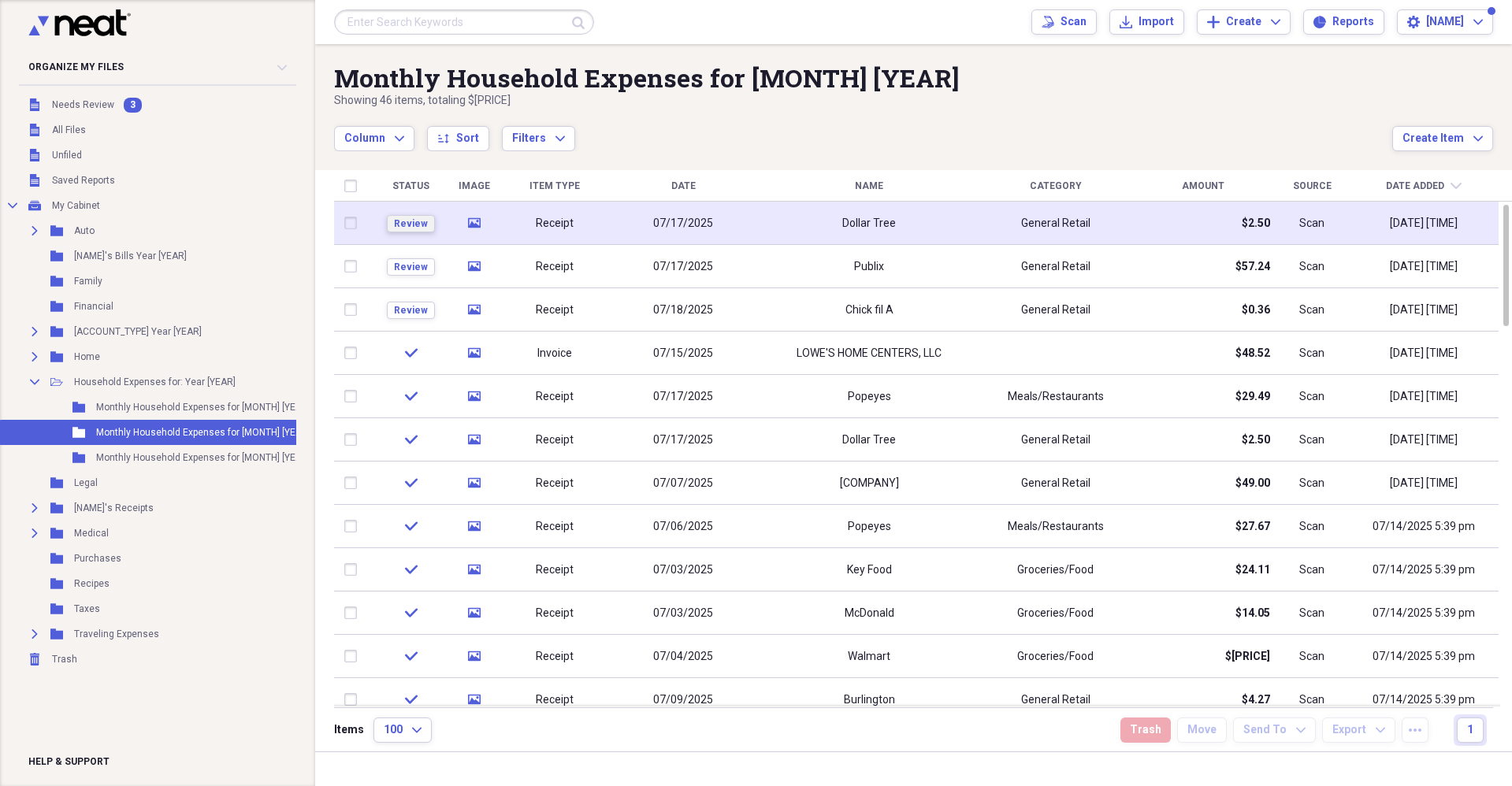 click on "Review" at bounding box center [411, 224] 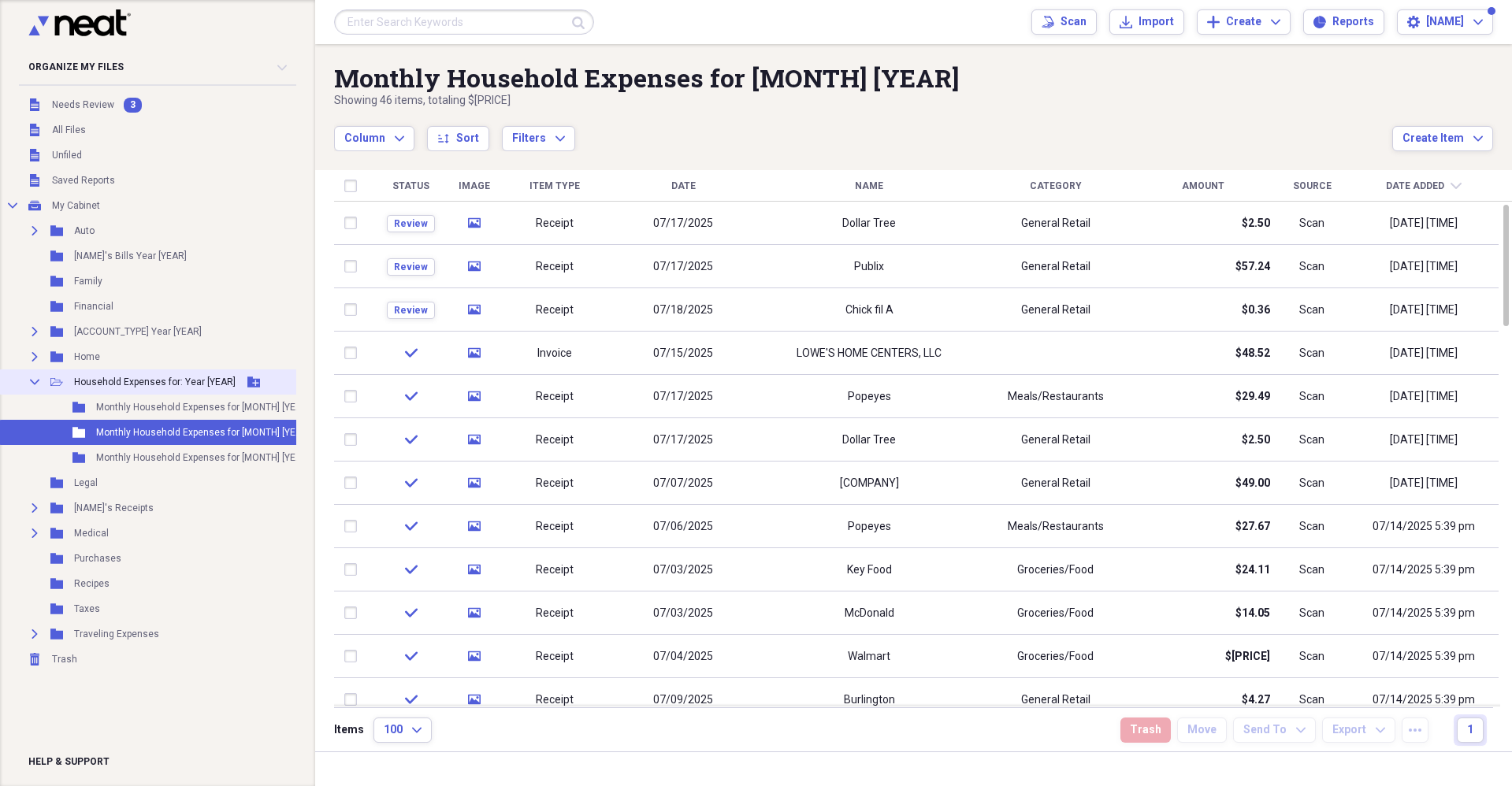 click on "Household Expenses for: Year [YEAR]" at bounding box center [154, 382] 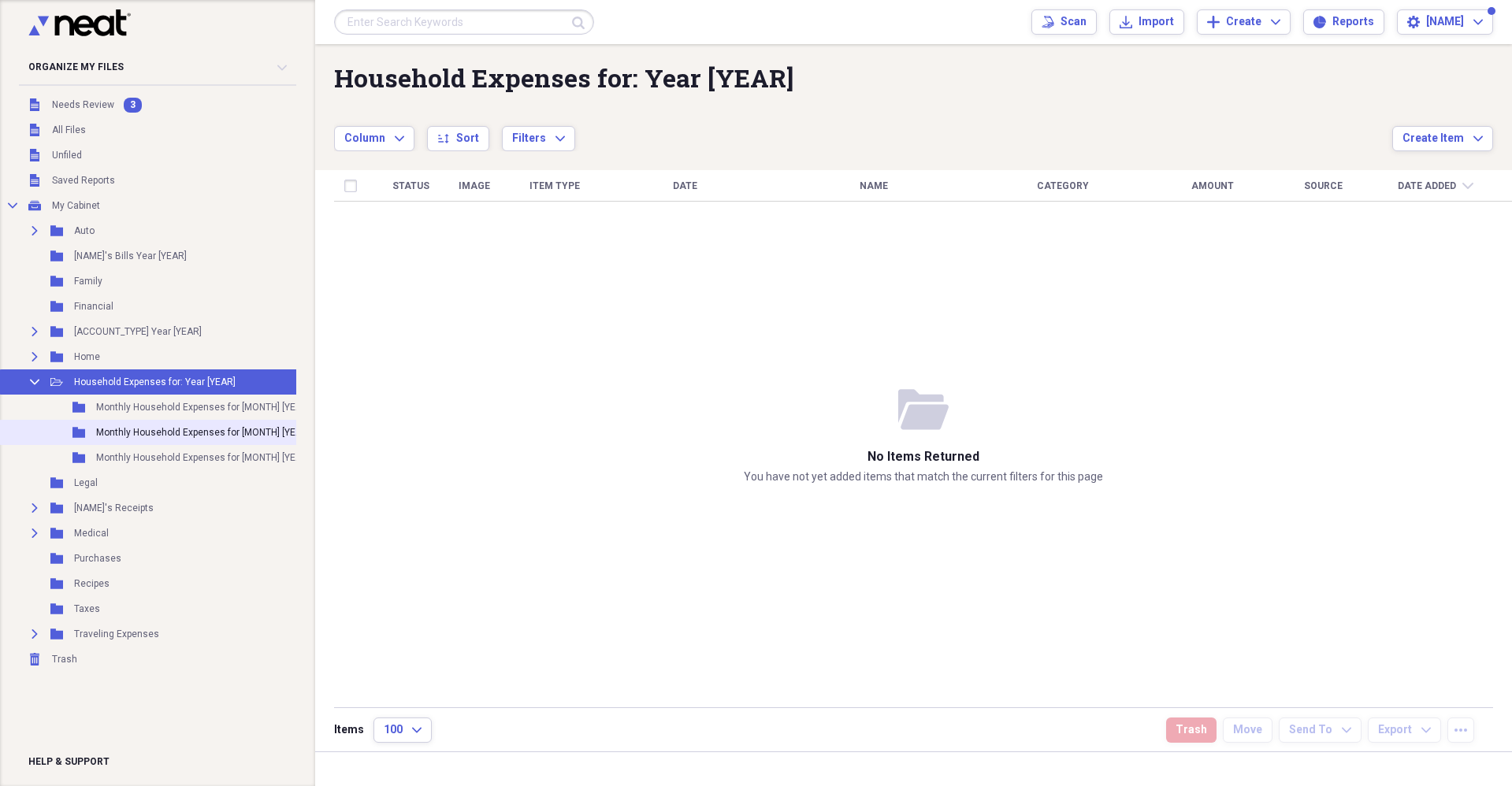 click on "Folder Monthly Household Expenses for [MONTH] [YEAR] Add Folder" at bounding box center (249, 432) 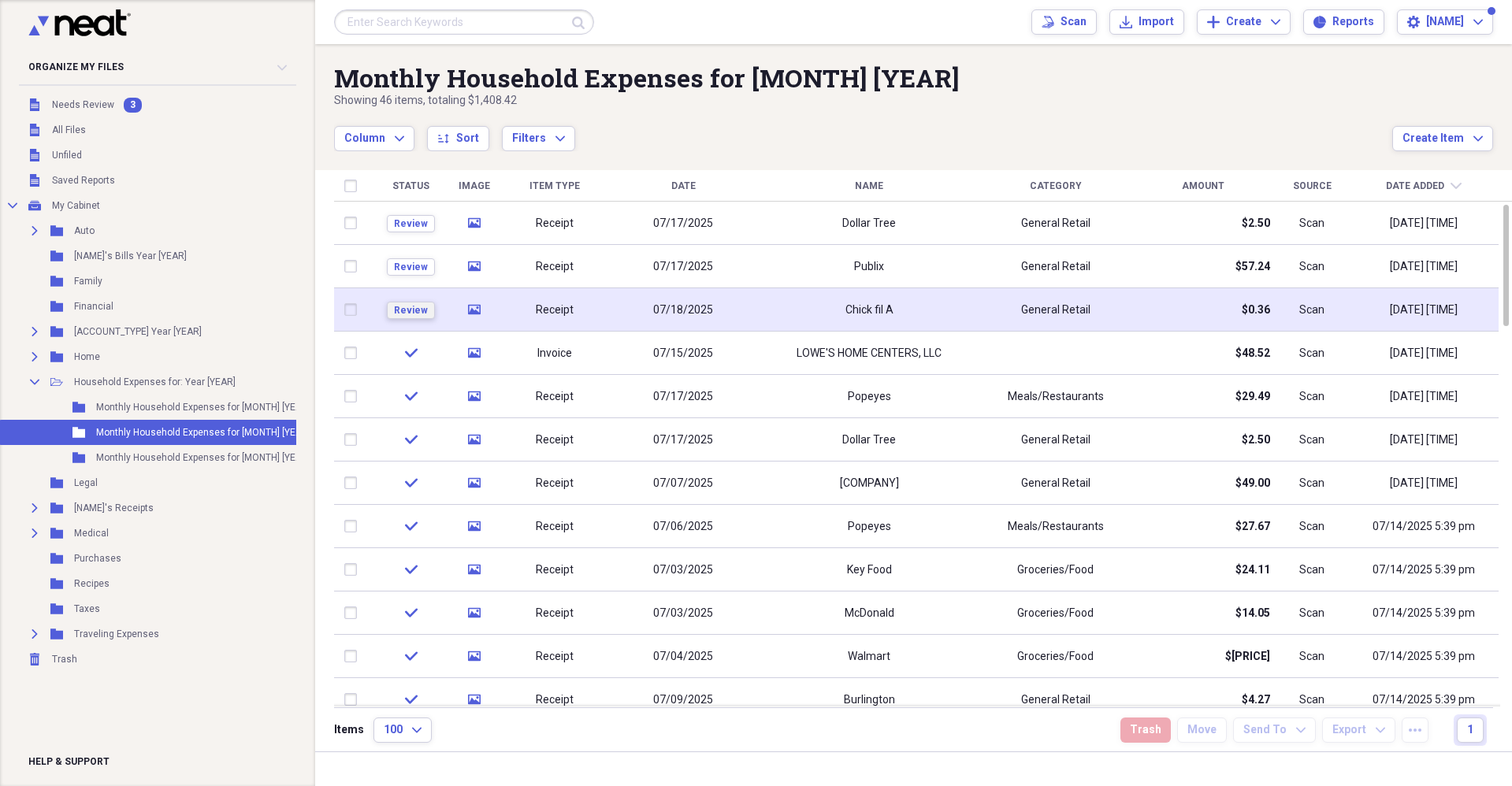 click on "Review" at bounding box center [411, 310] 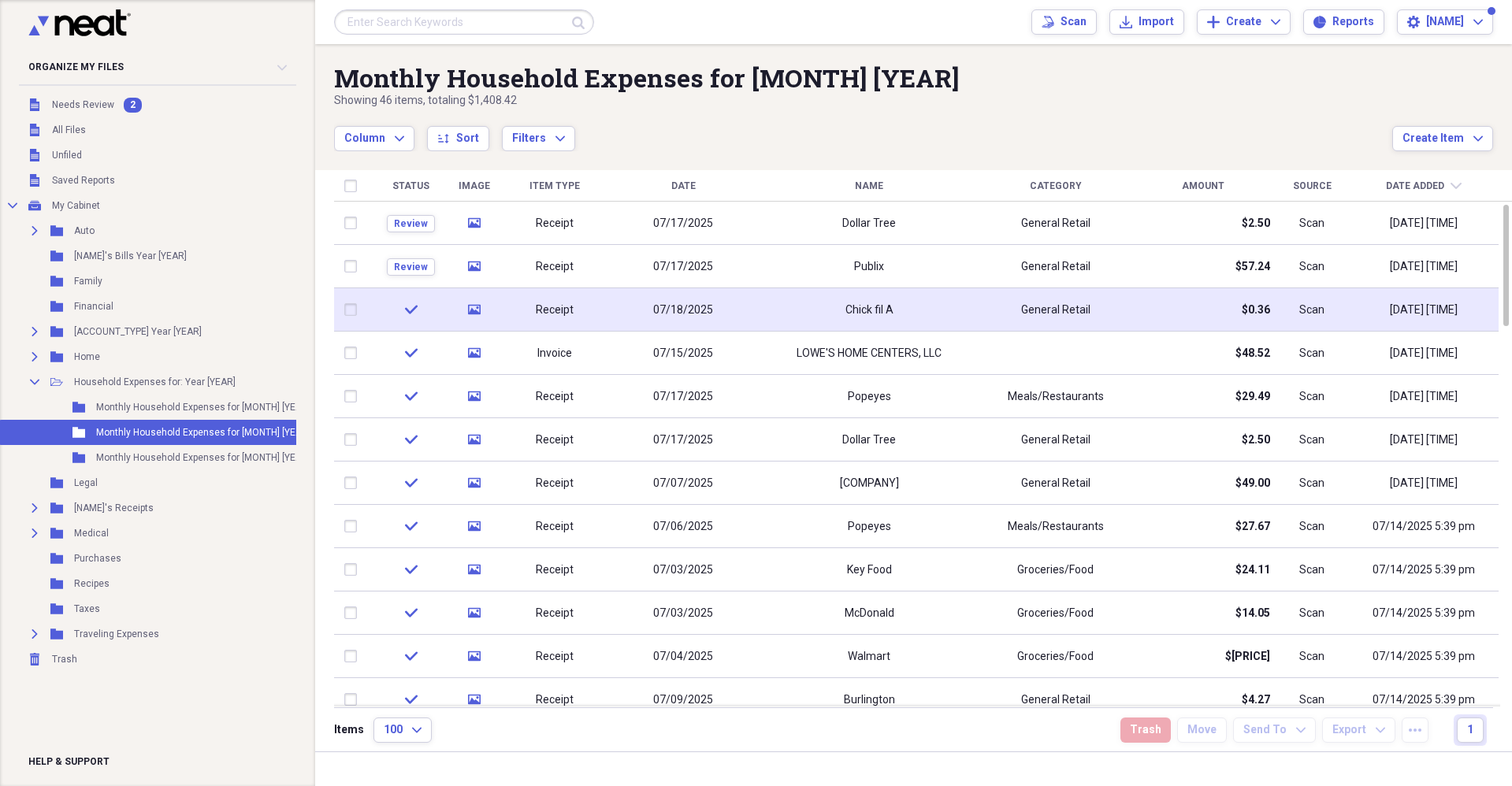 click on "check" 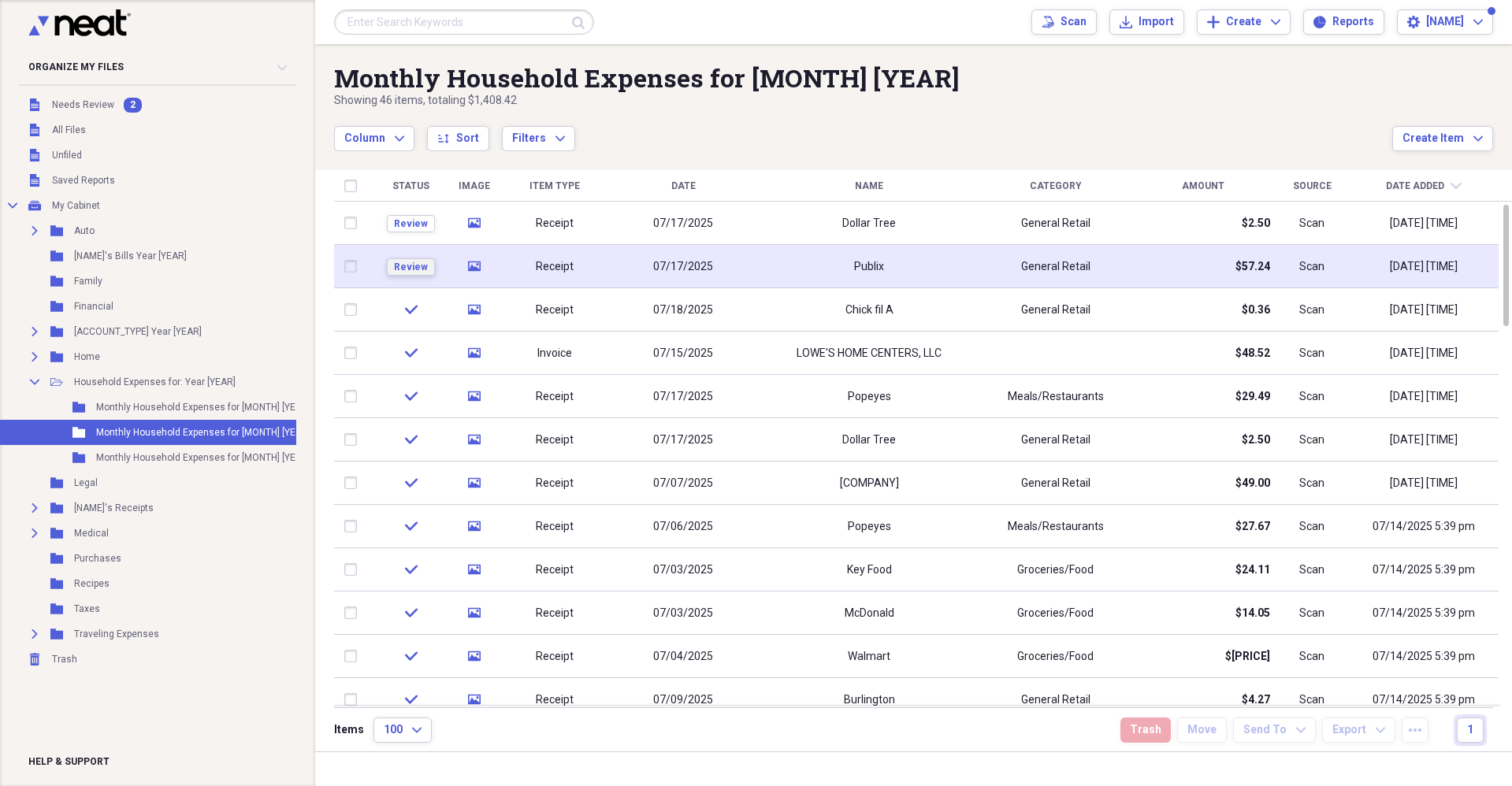 click on "Review" at bounding box center [411, 267] 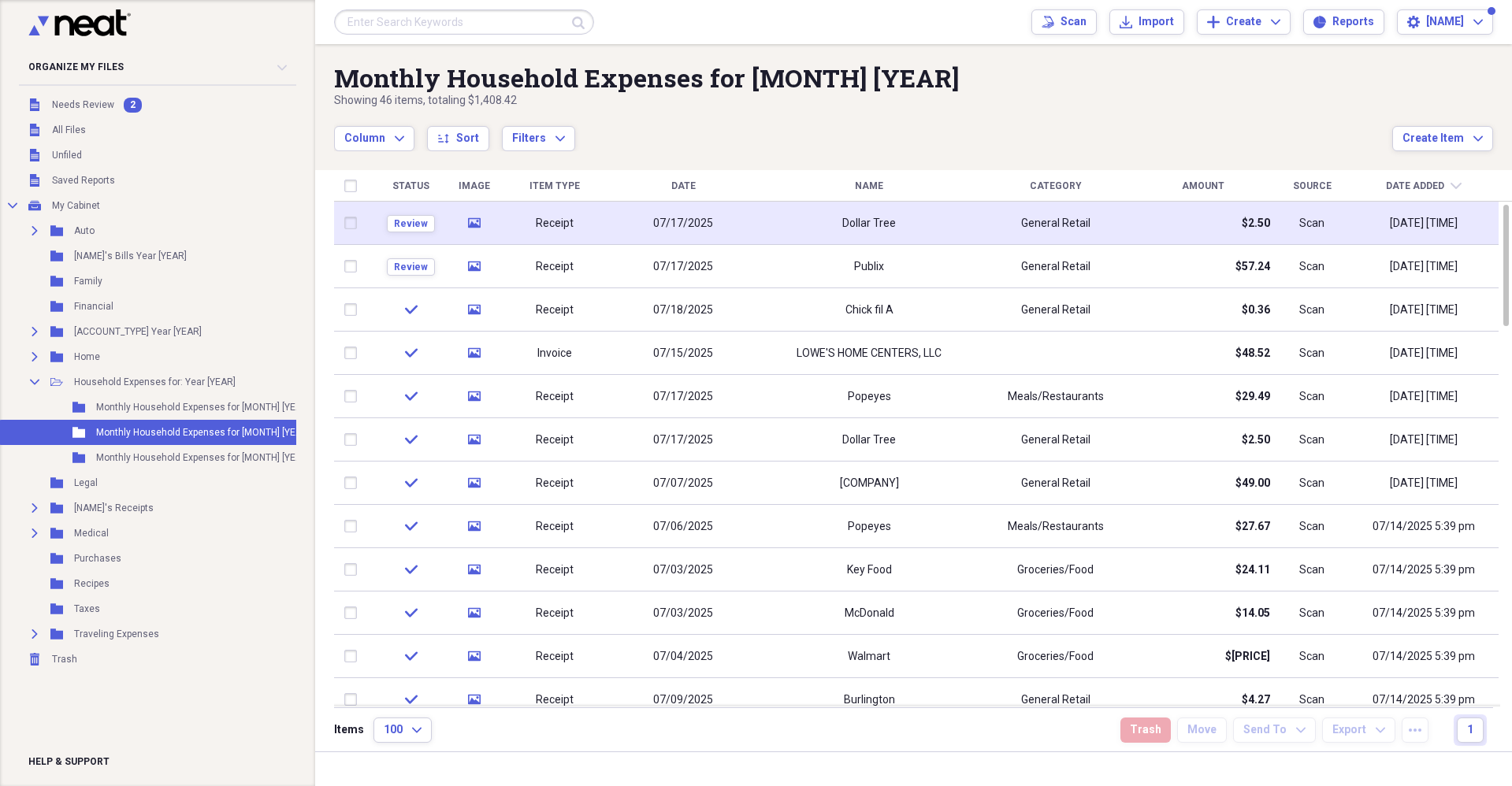 click on "Receipt" at bounding box center (555, 224) 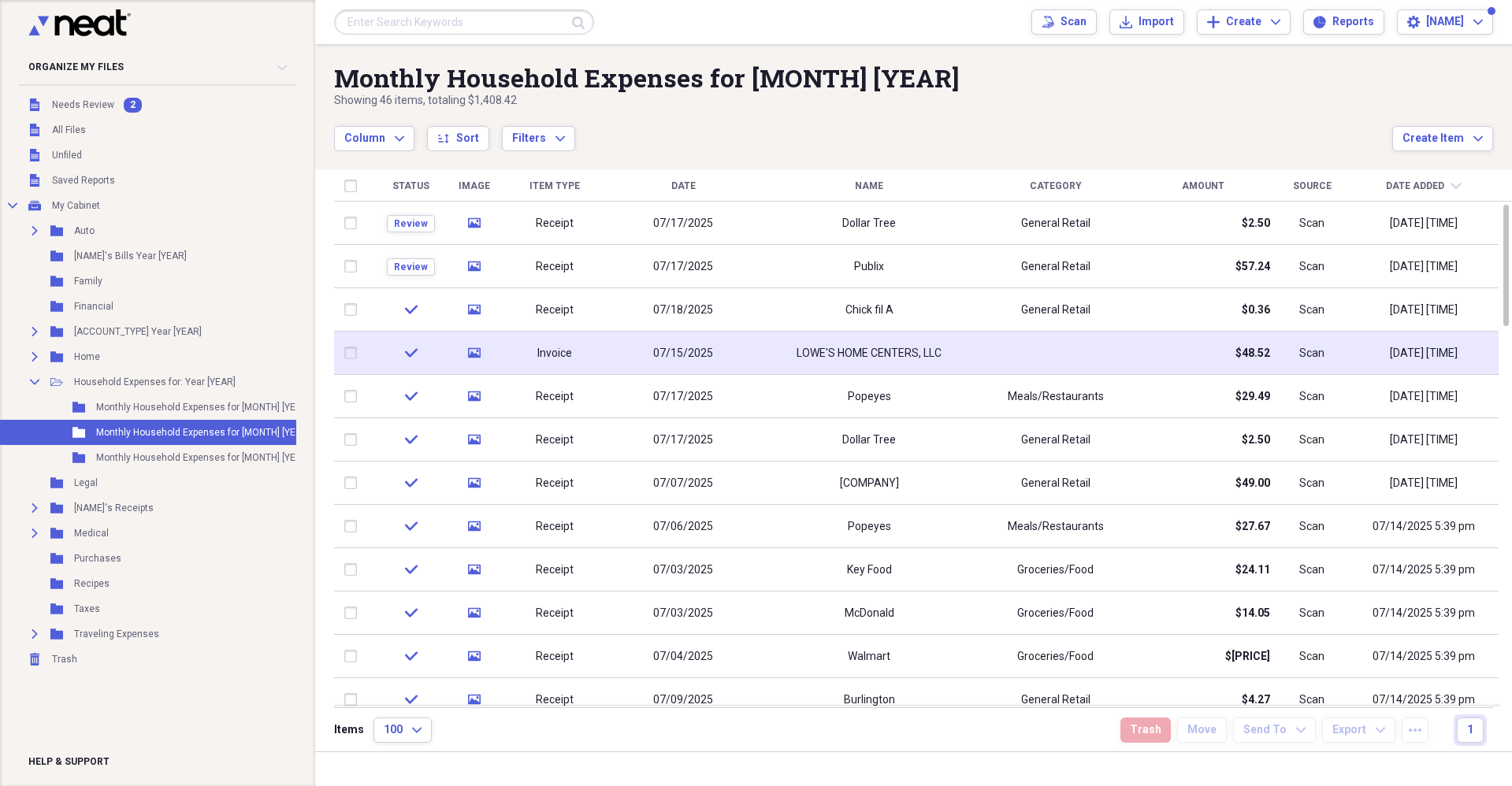 click on "LOWE'S HOME CENTERS, LLC" at bounding box center [869, 354] 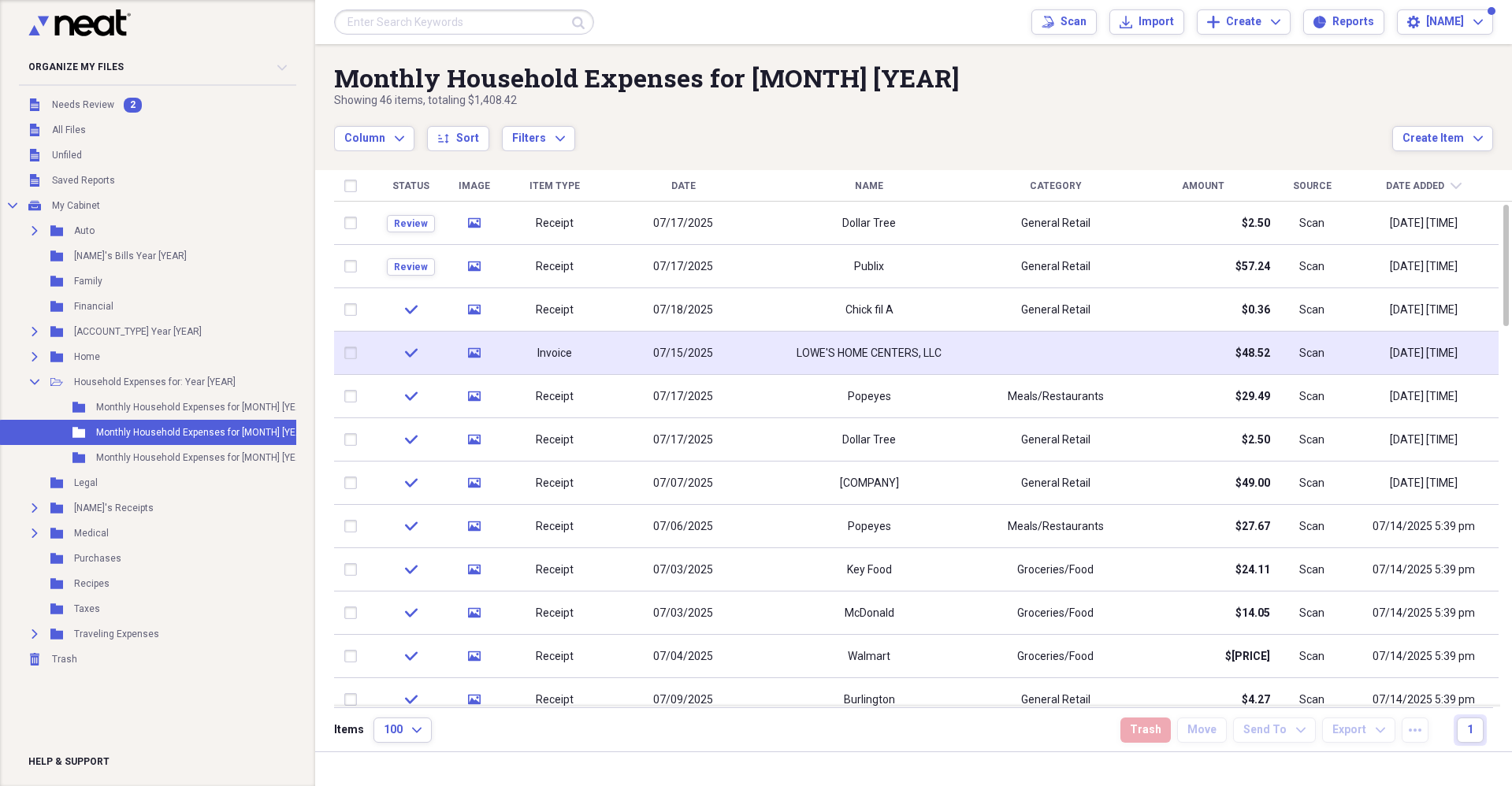 click on "LOWE'S HOME CENTERS, LLC" at bounding box center (869, 353) 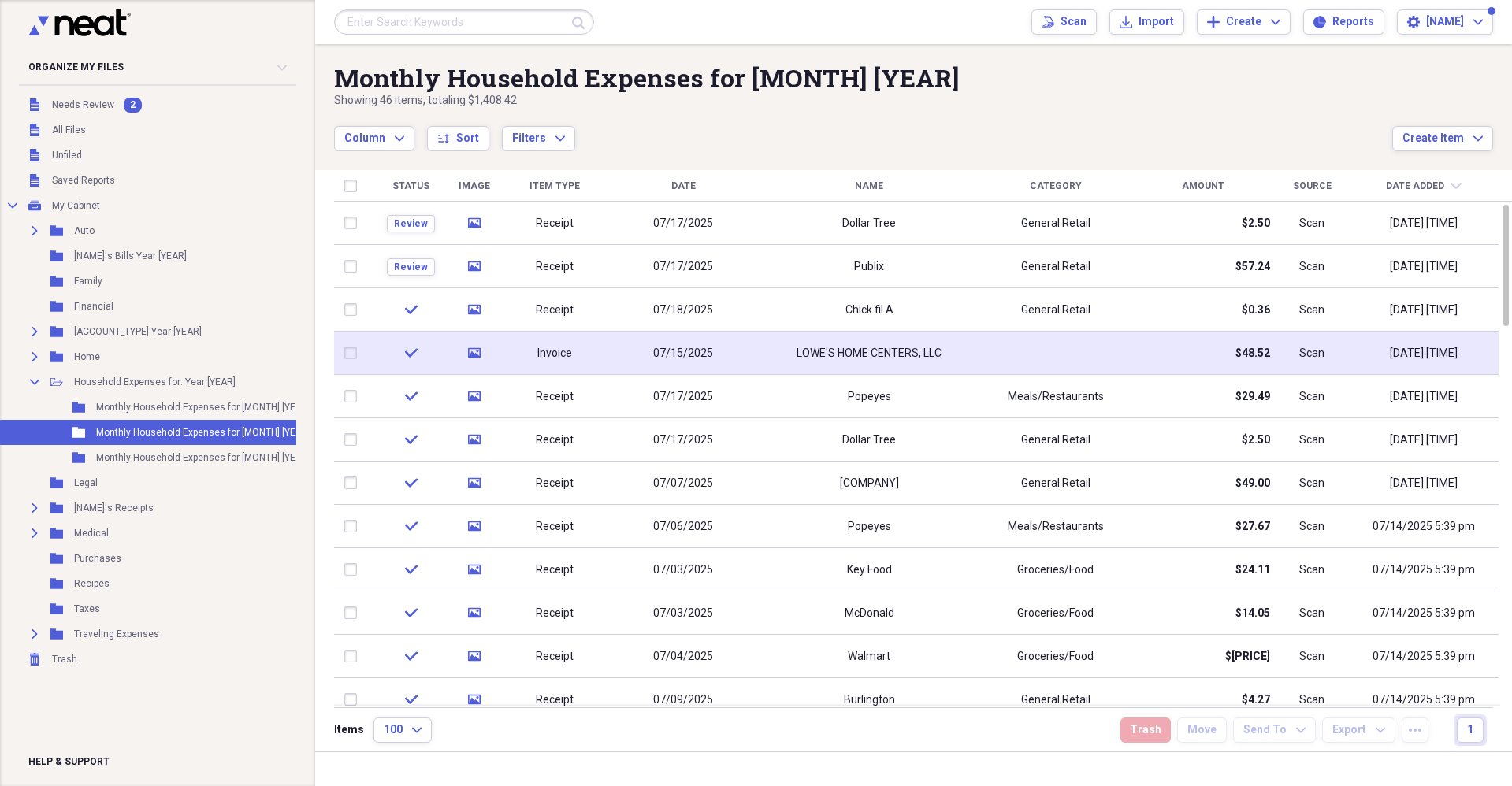 click on "check" at bounding box center (411, 353) 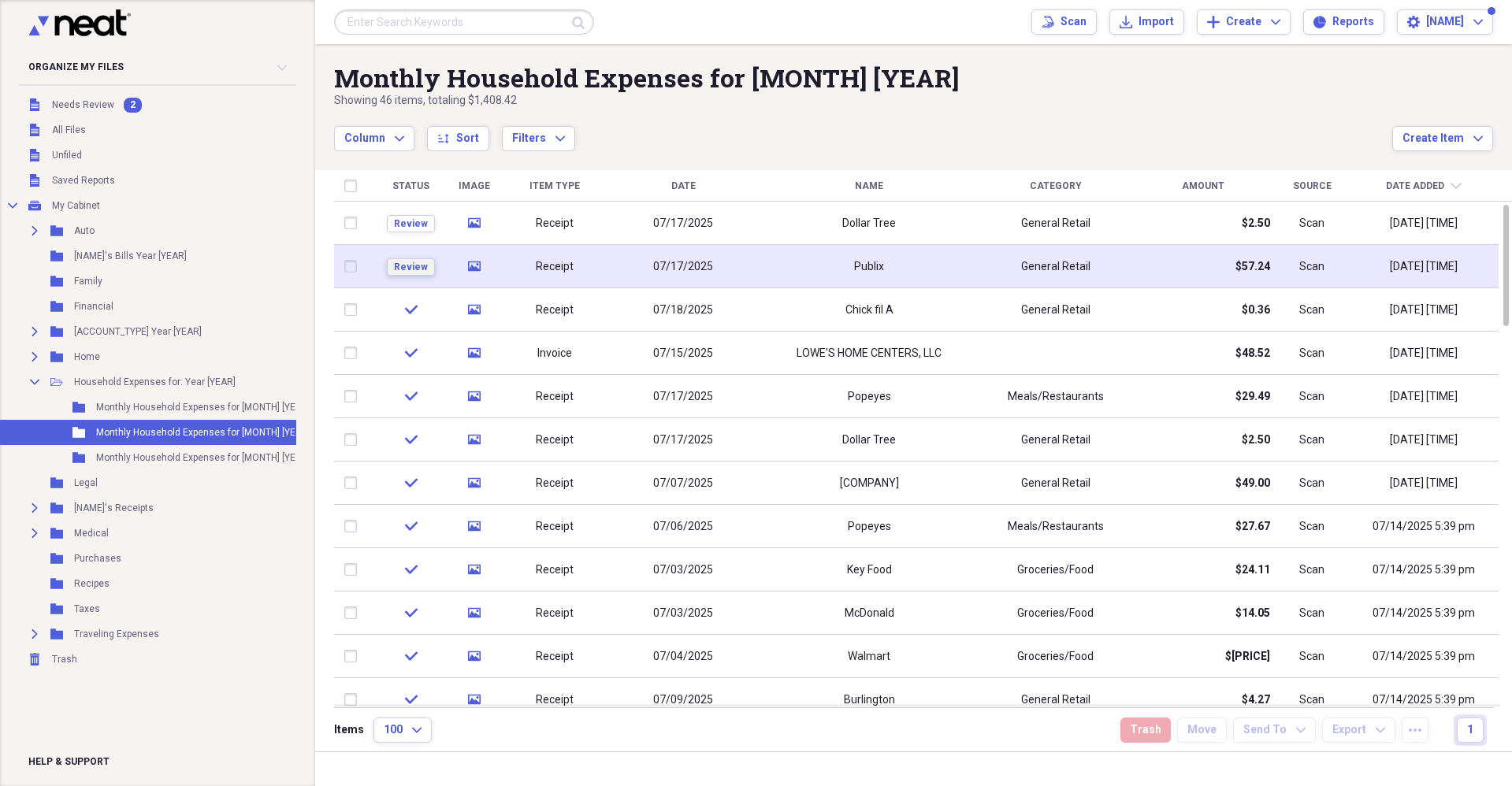 click on "Review" at bounding box center [411, 267] 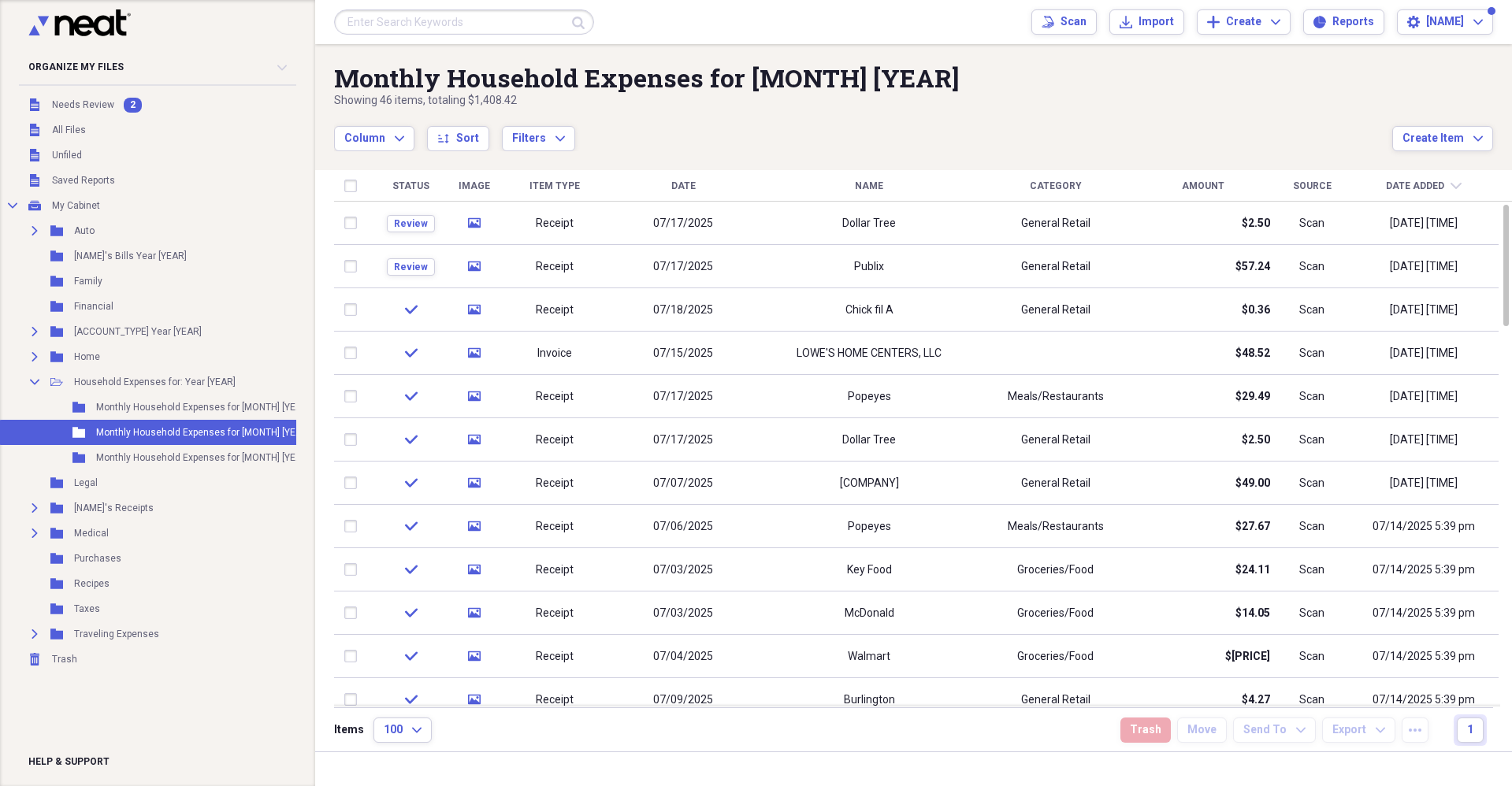 click on "Monthly Household Expenses for [MONTH] [YEAR]" at bounding box center (203, 432) 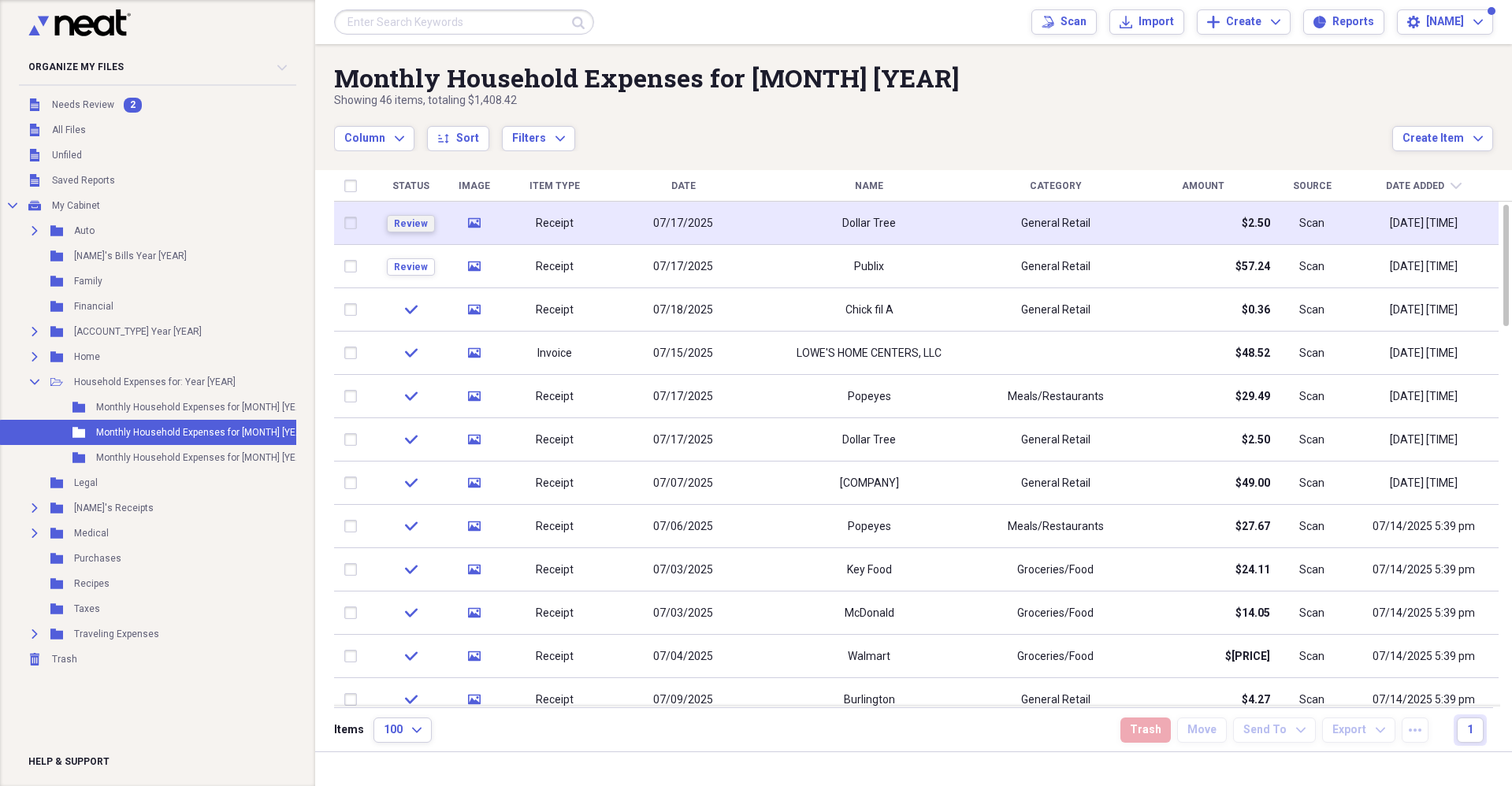click on "Review" at bounding box center (411, 224) 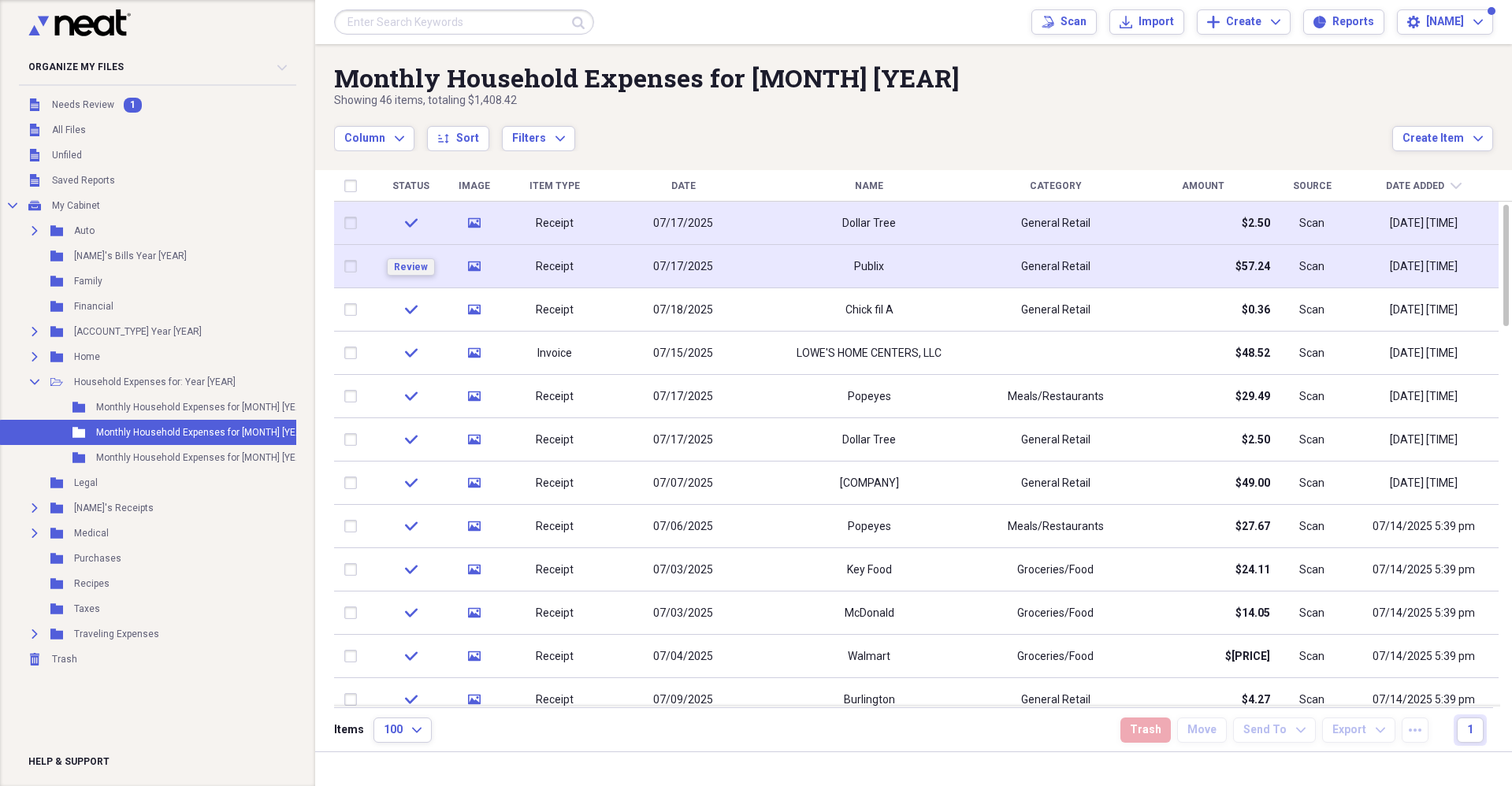 click on "Review" at bounding box center [411, 267] 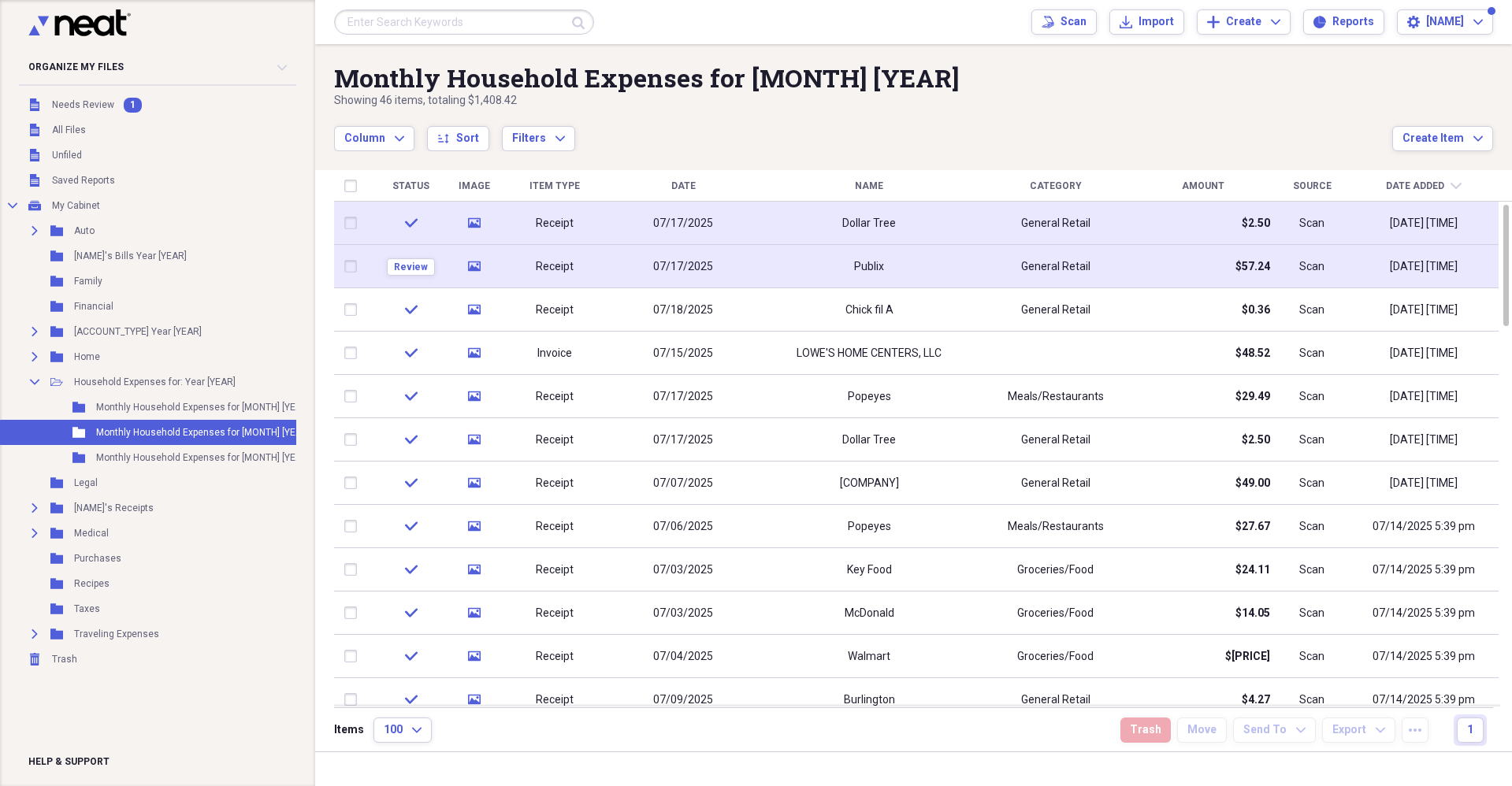 click on "Receipt" at bounding box center [555, 267] 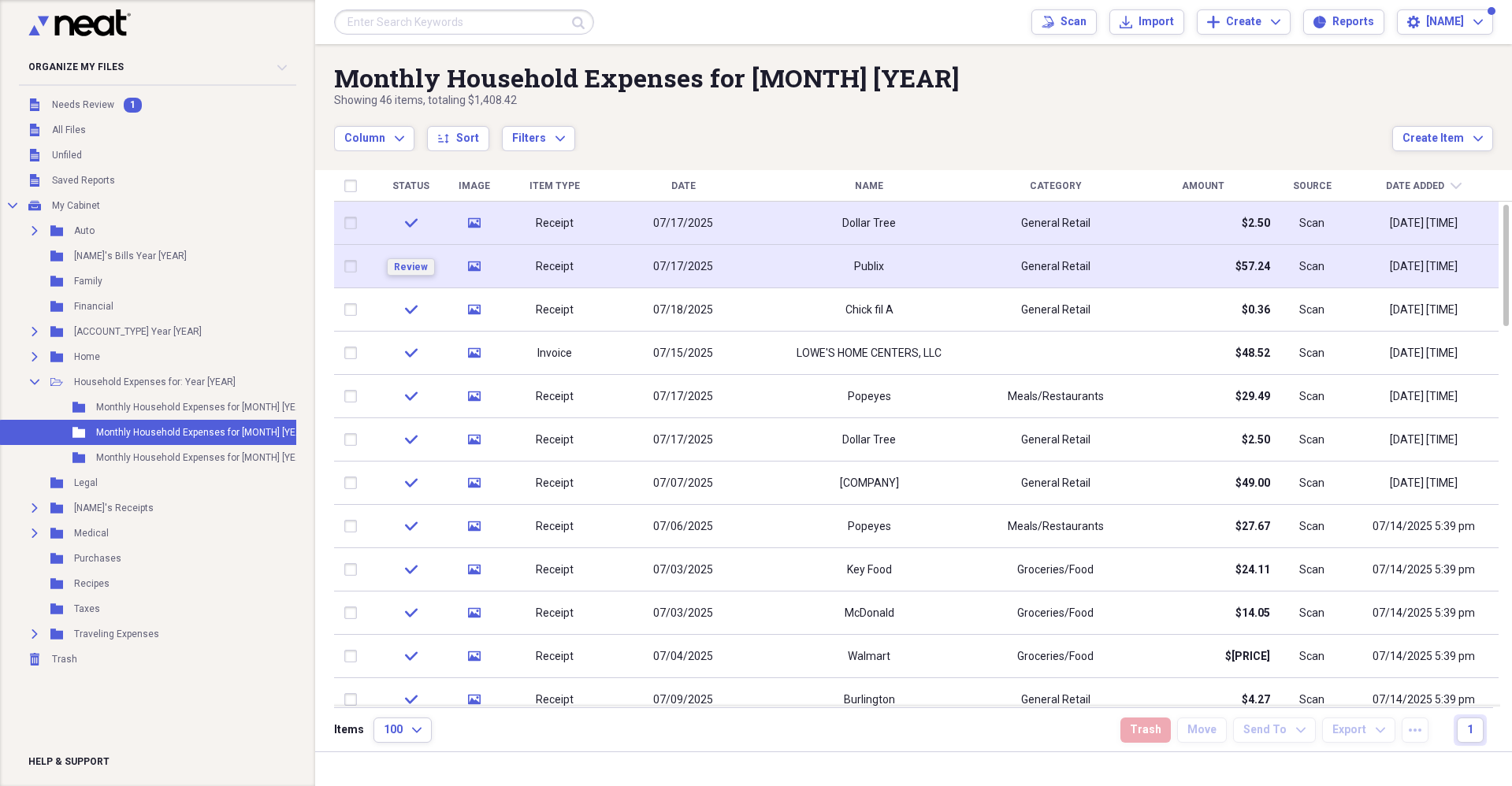 click on "Review" at bounding box center (411, 267) 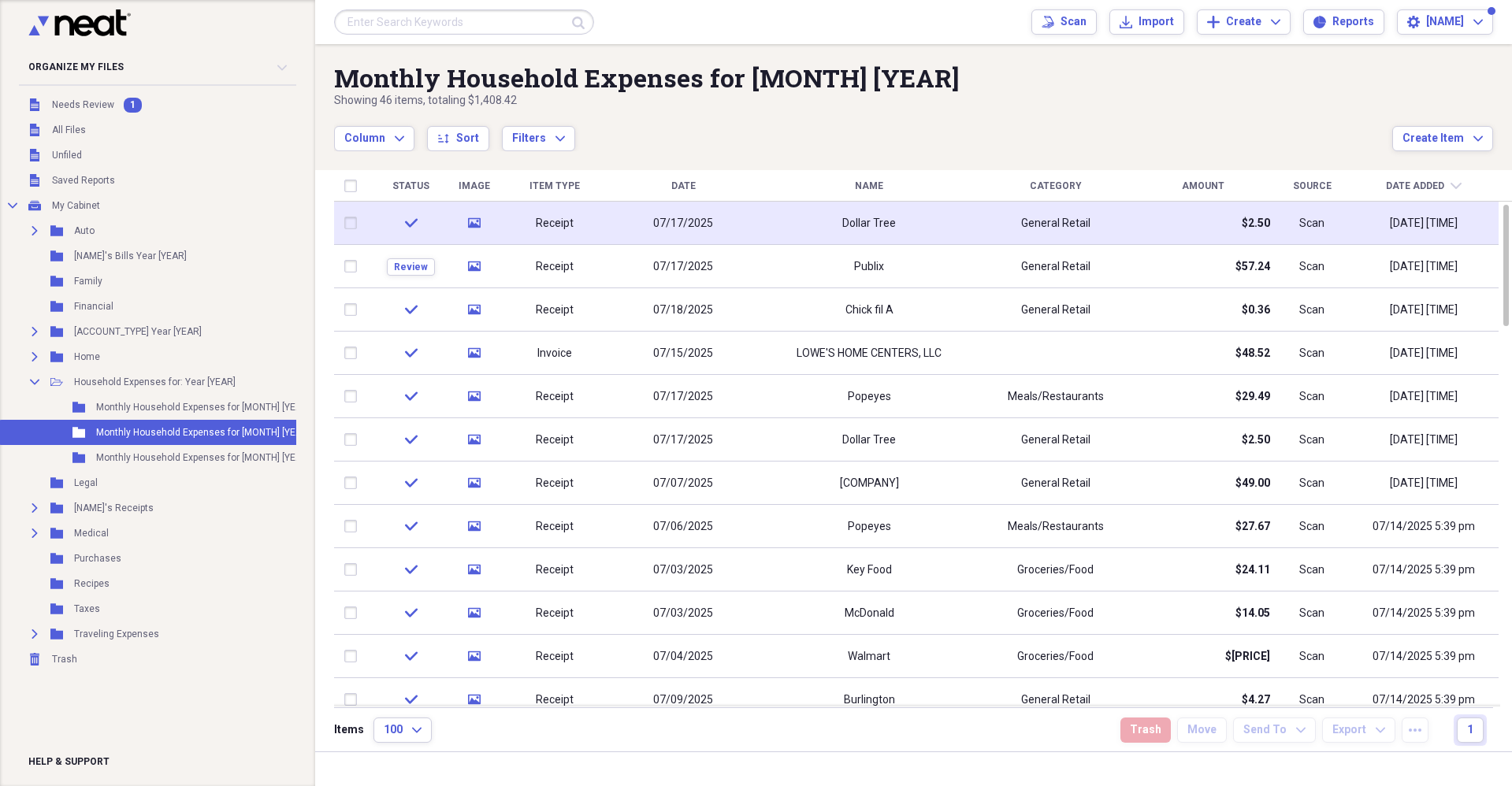 click on "07/17/2025" at bounding box center [683, 224] 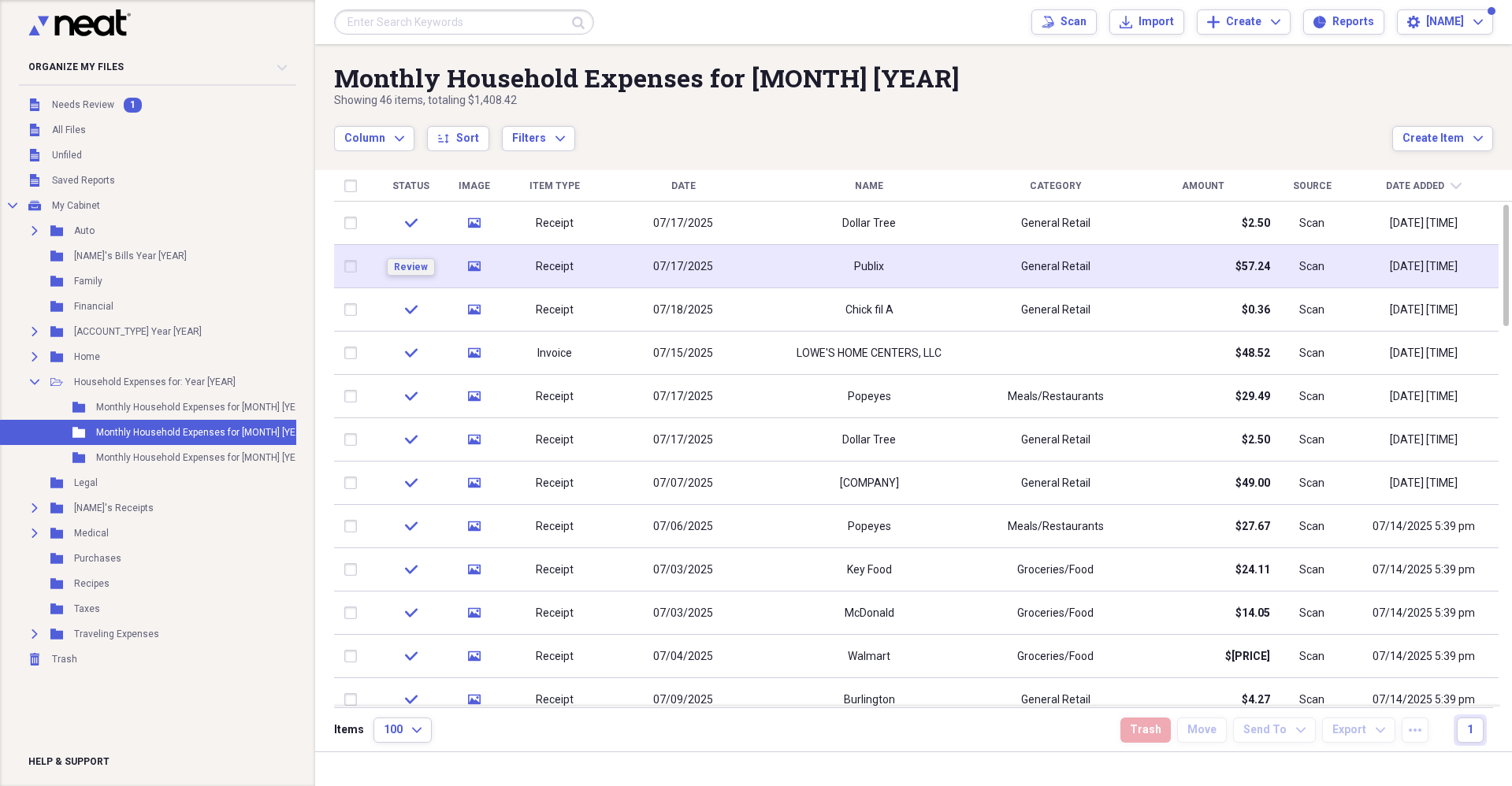 click on "Review" at bounding box center (411, 267) 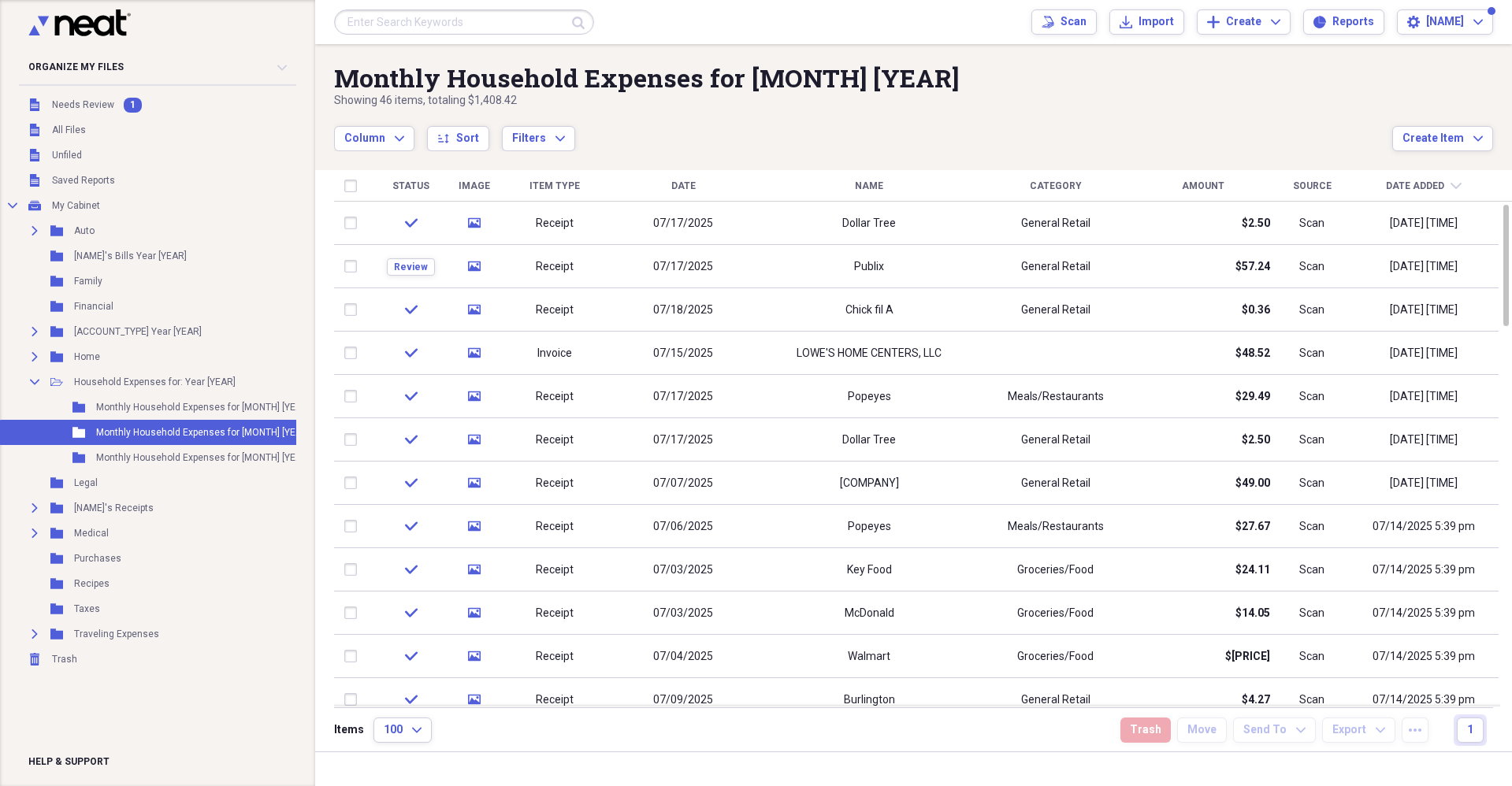 click on "Date" at bounding box center (683, 186) 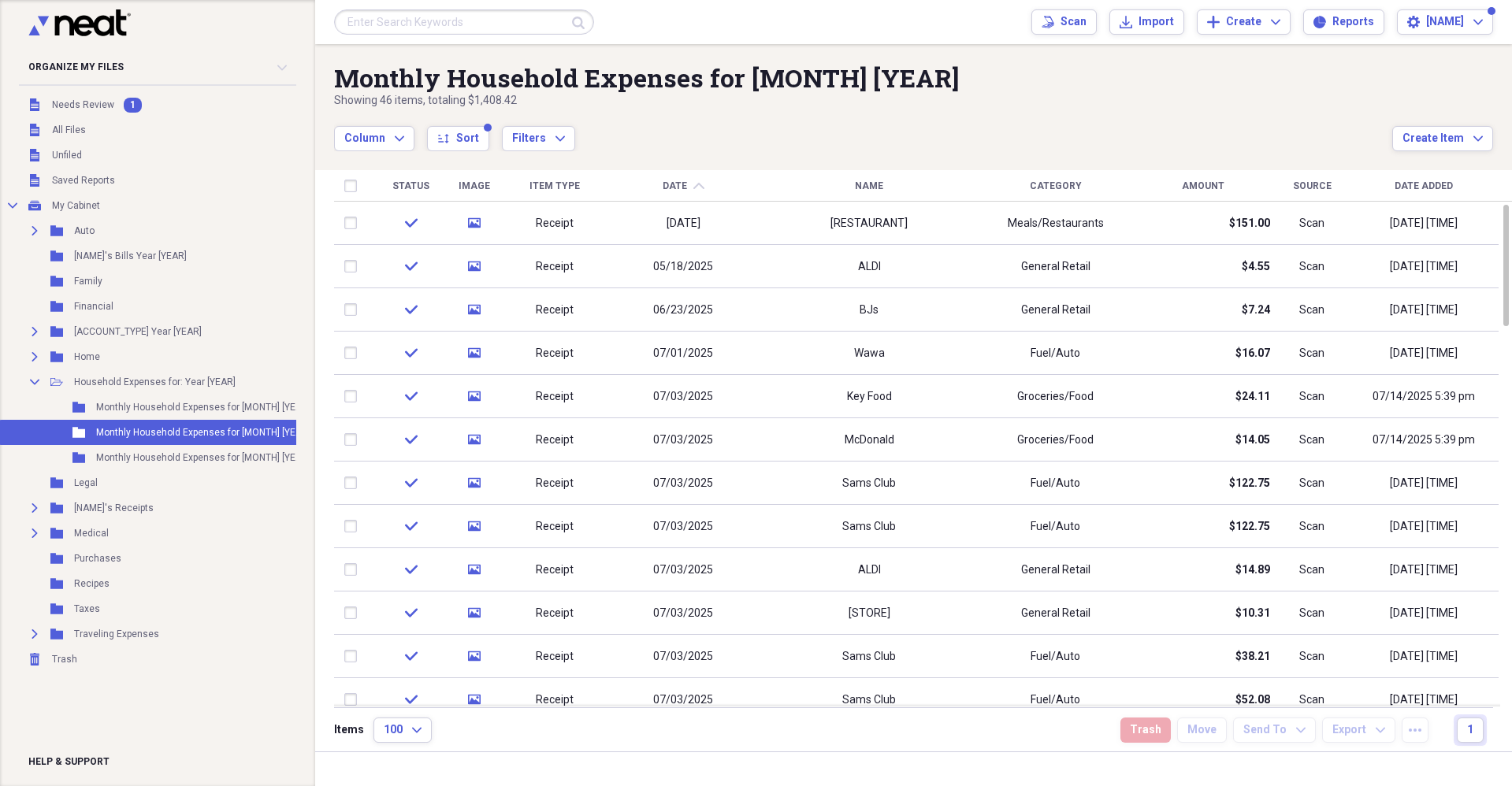 click on "chevron-up" 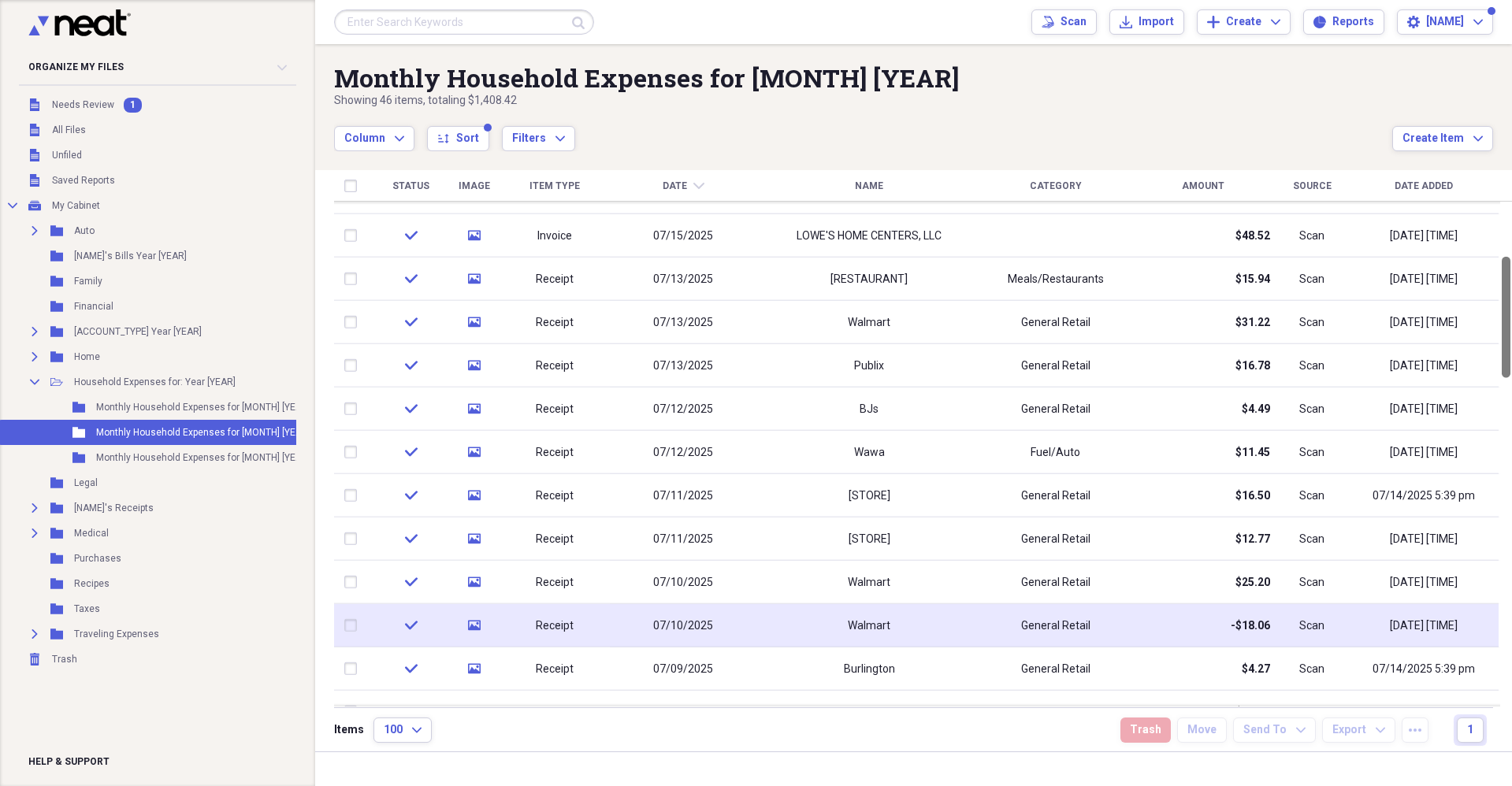 drag, startPoint x: 1503, startPoint y: 276, endPoint x: 1496, endPoint y: 606, distance: 330.07423 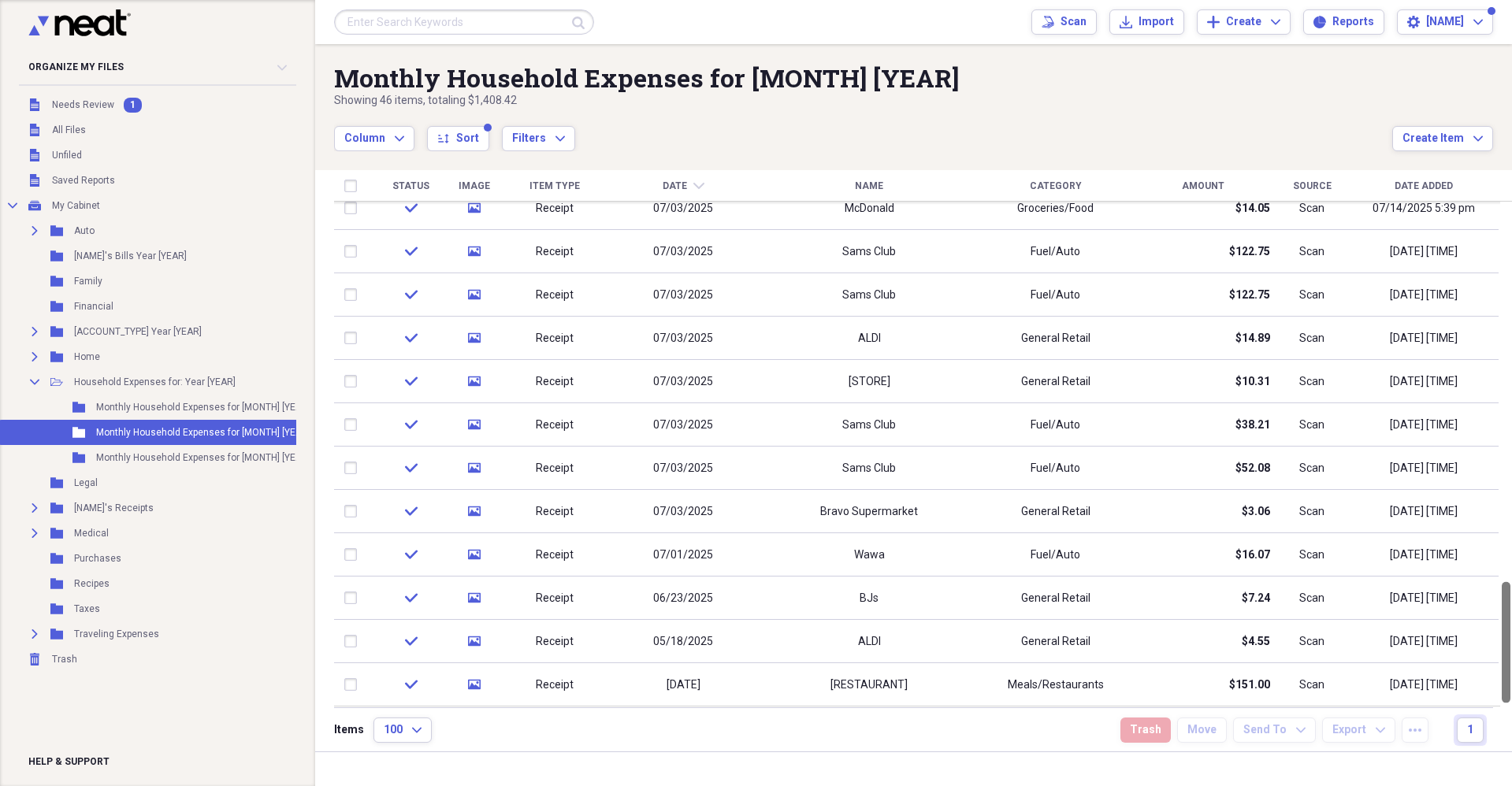 drag, startPoint x: 1505, startPoint y: 353, endPoint x: 1510, endPoint y: 693, distance: 340.03676 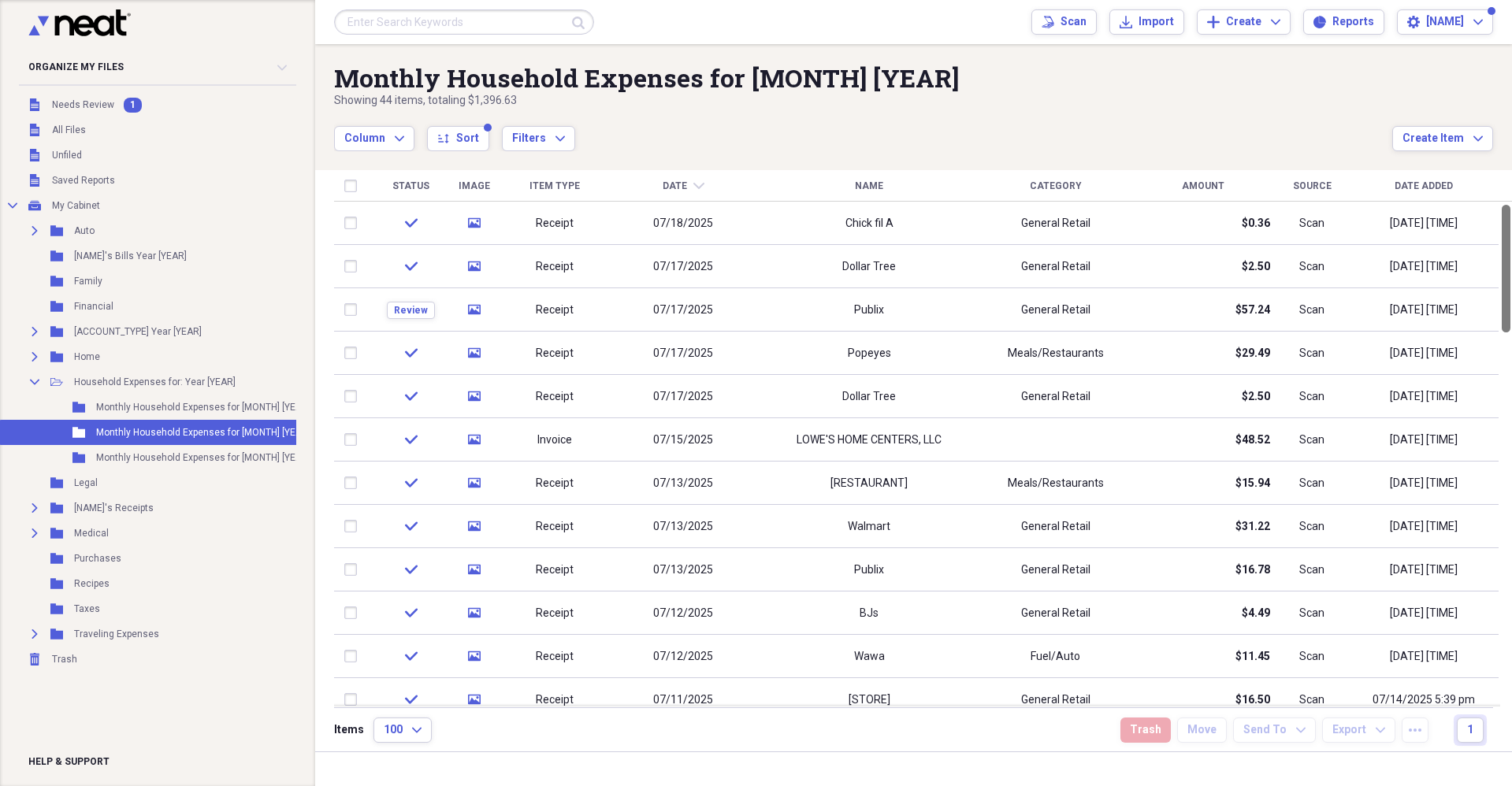 drag, startPoint x: 1508, startPoint y: 619, endPoint x: 1498, endPoint y: 151, distance: 468.1068 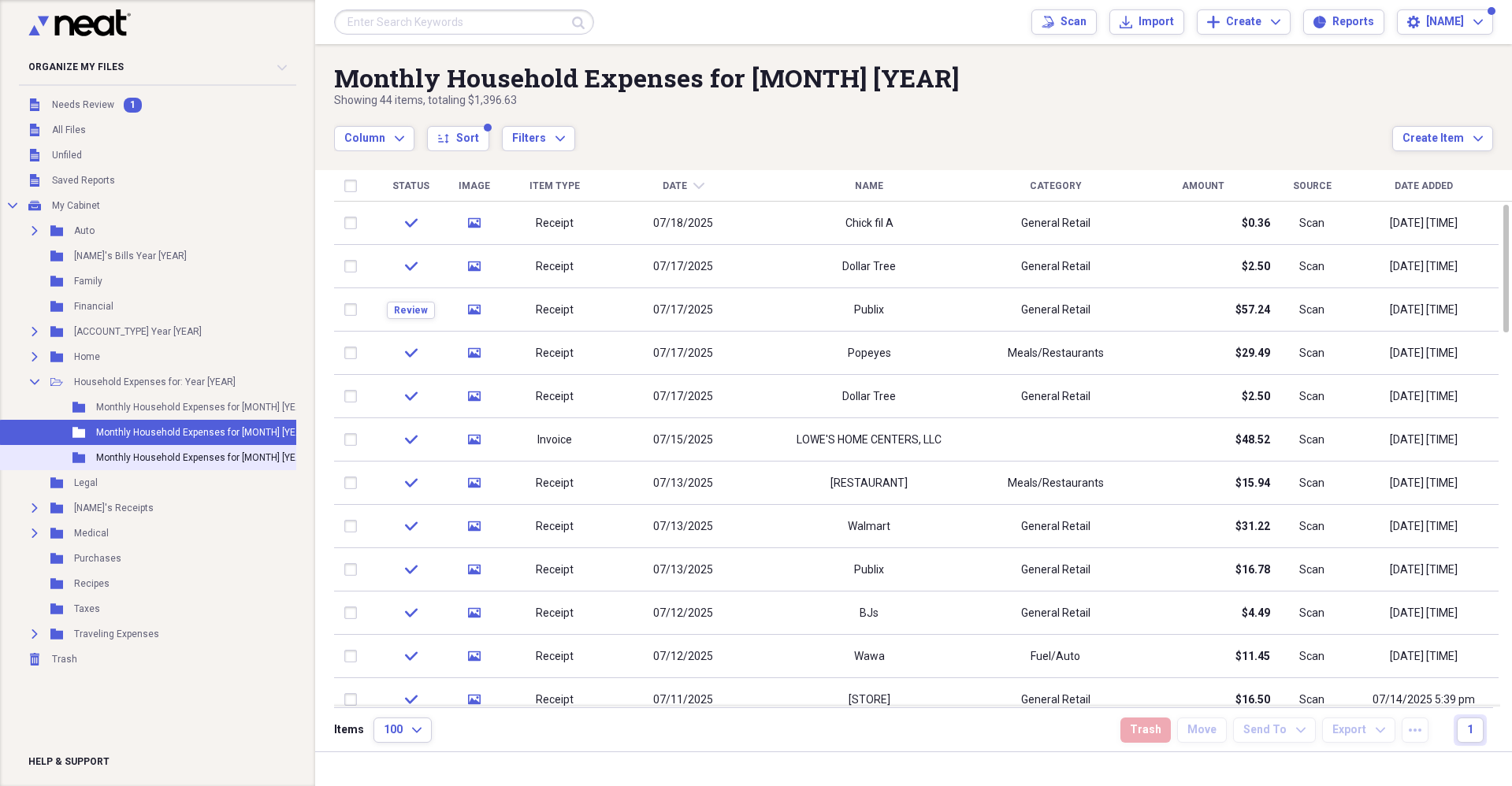 click on "Monthly Household Expenses for [MONTH] [YEAR] - New scanner EPSON RR-600W" at bounding box center [273, 458] 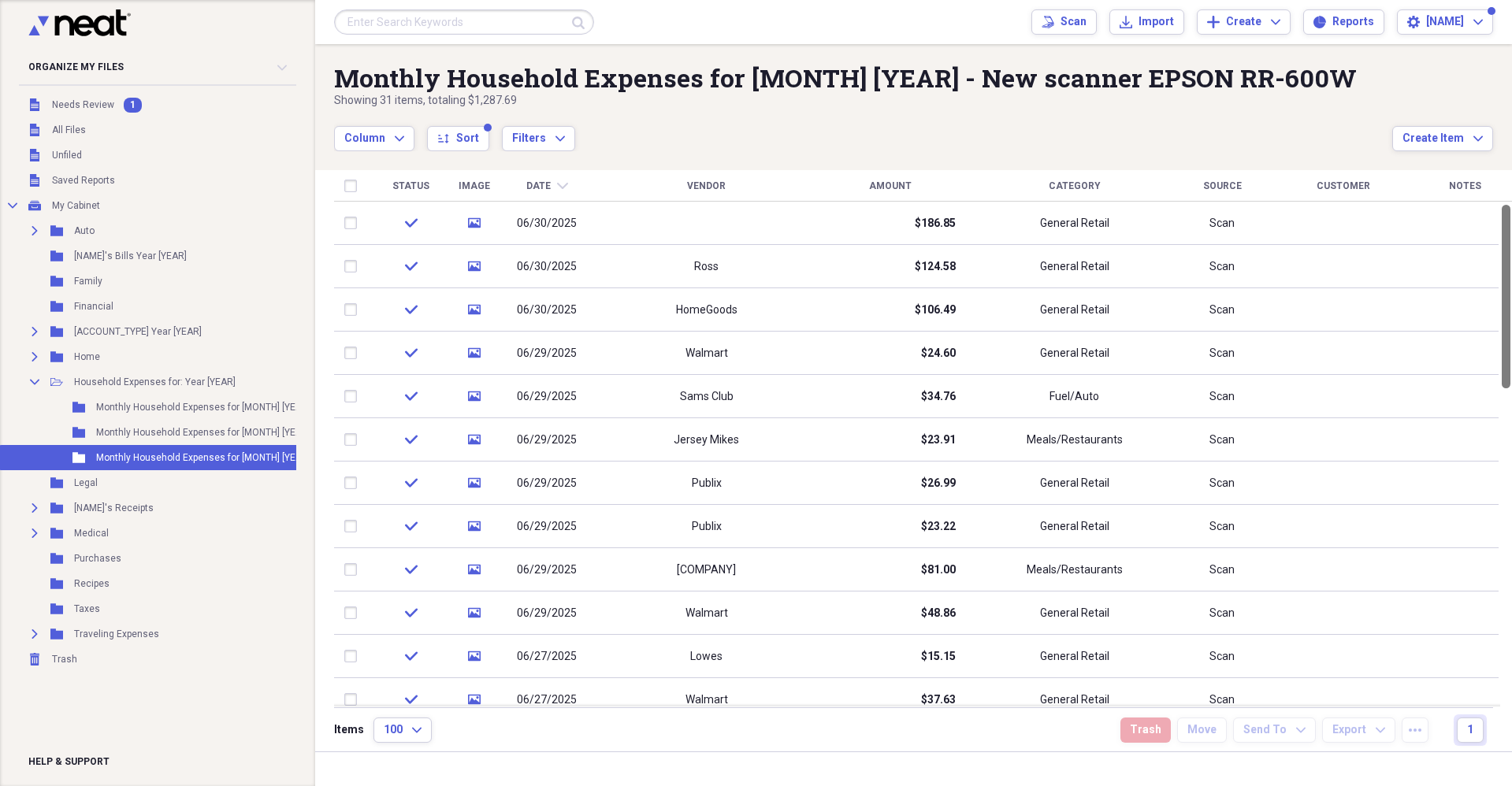 drag, startPoint x: 1506, startPoint y: 291, endPoint x: 1510, endPoint y: 440, distance: 149.05368 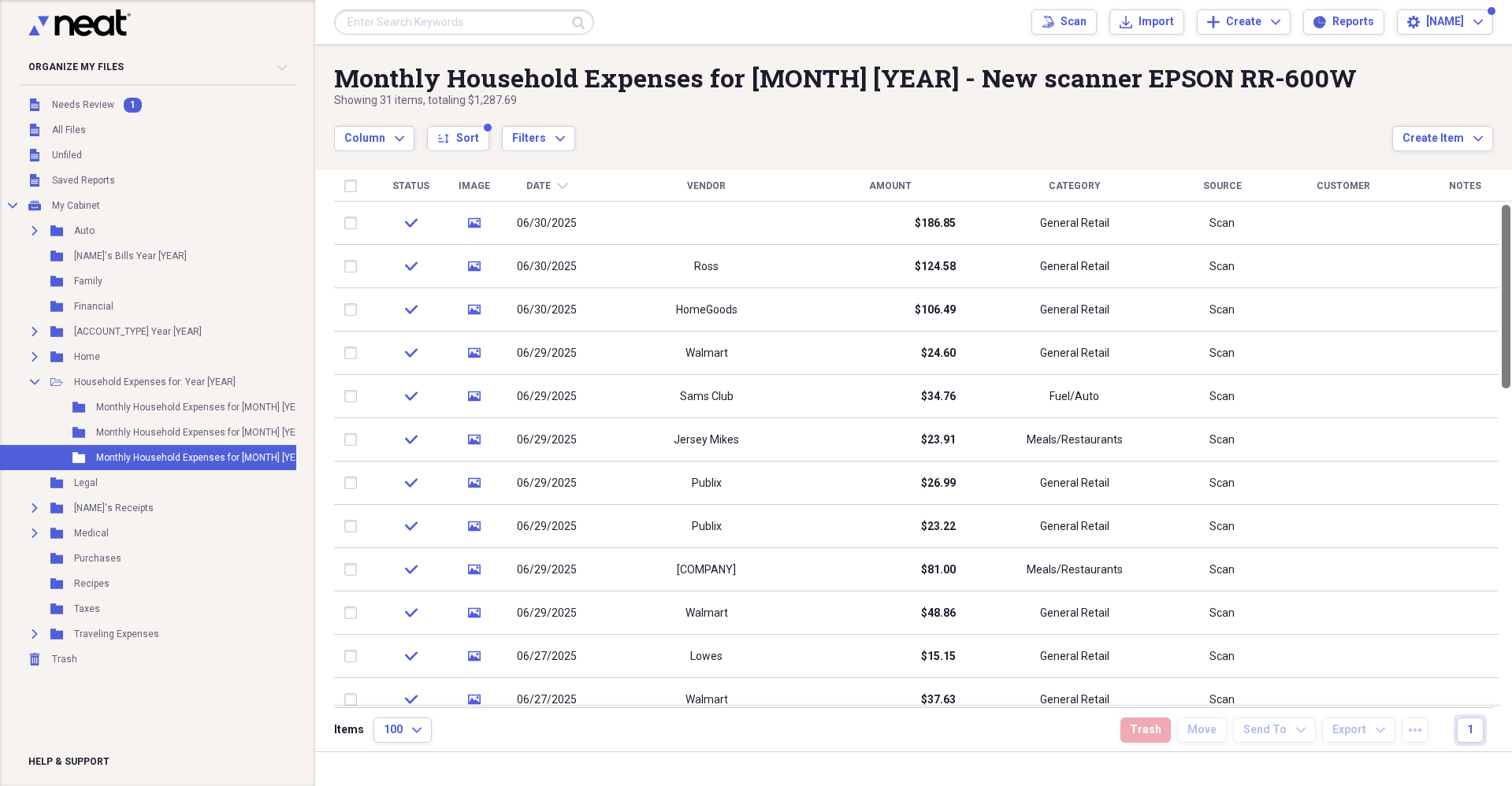 drag, startPoint x: 1508, startPoint y: 363, endPoint x: 1510, endPoint y: 406, distance: 43.04649 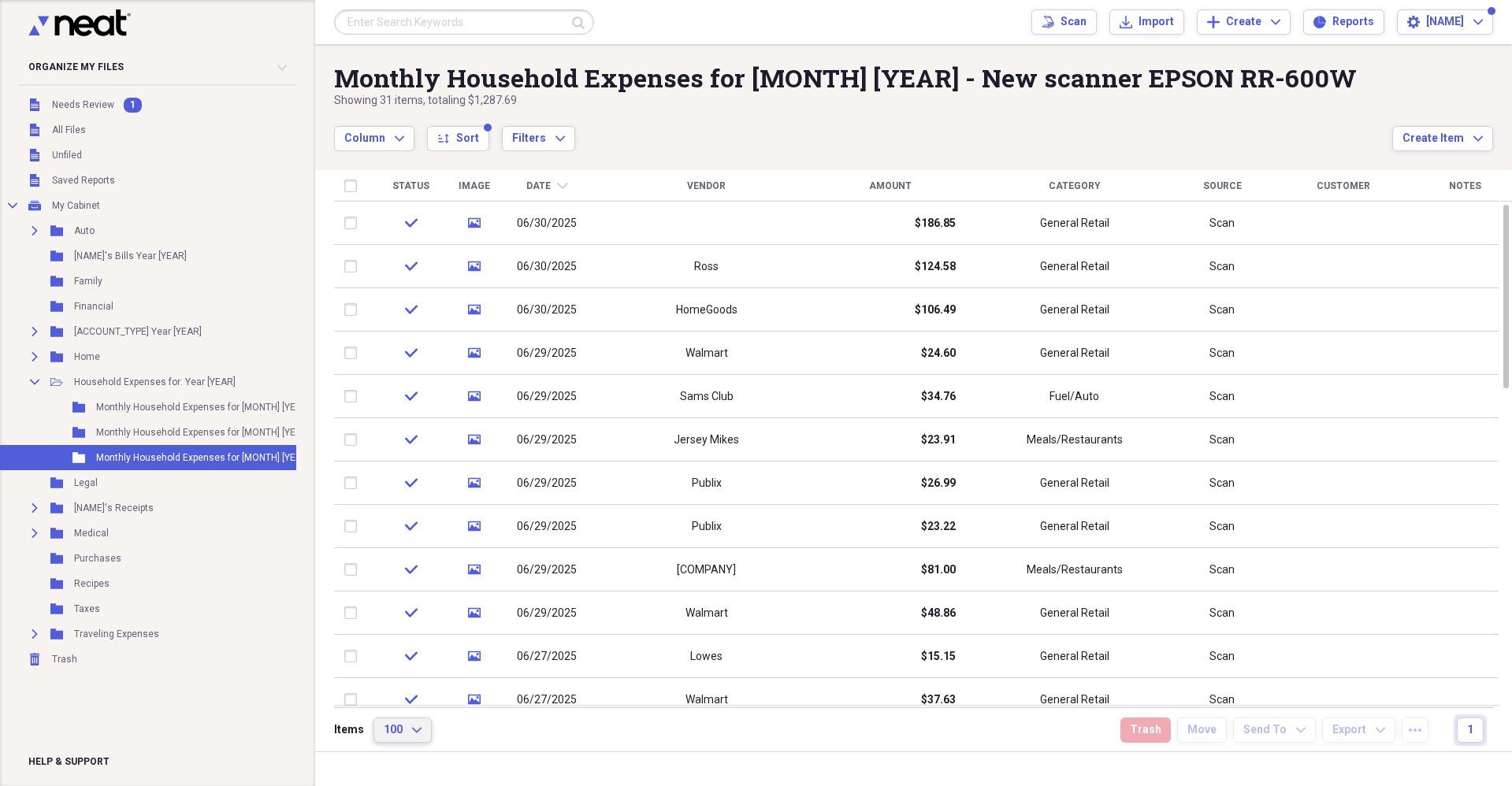 click on "100 Expand" at bounding box center (403, 730) 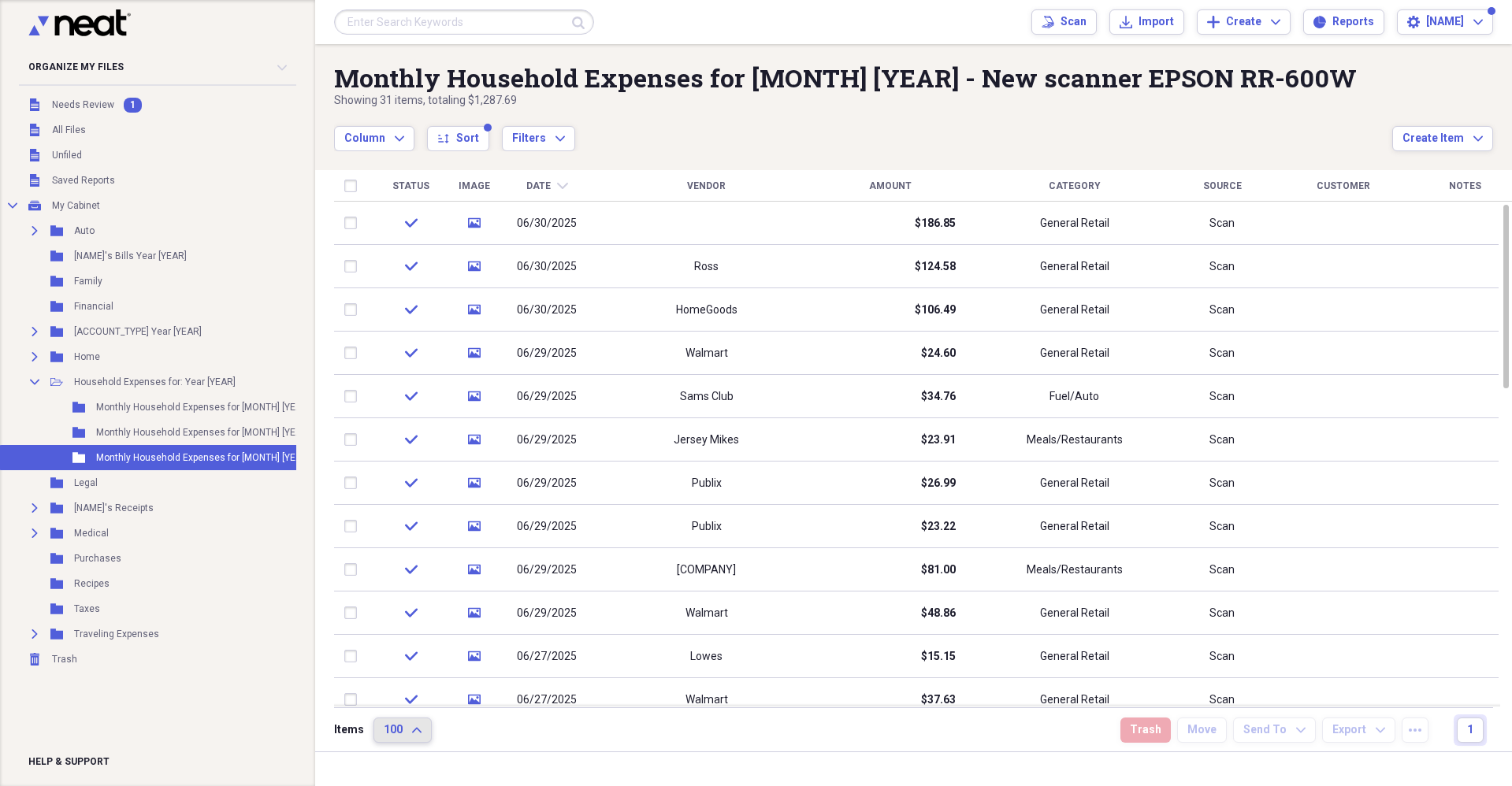 click on "Expand" 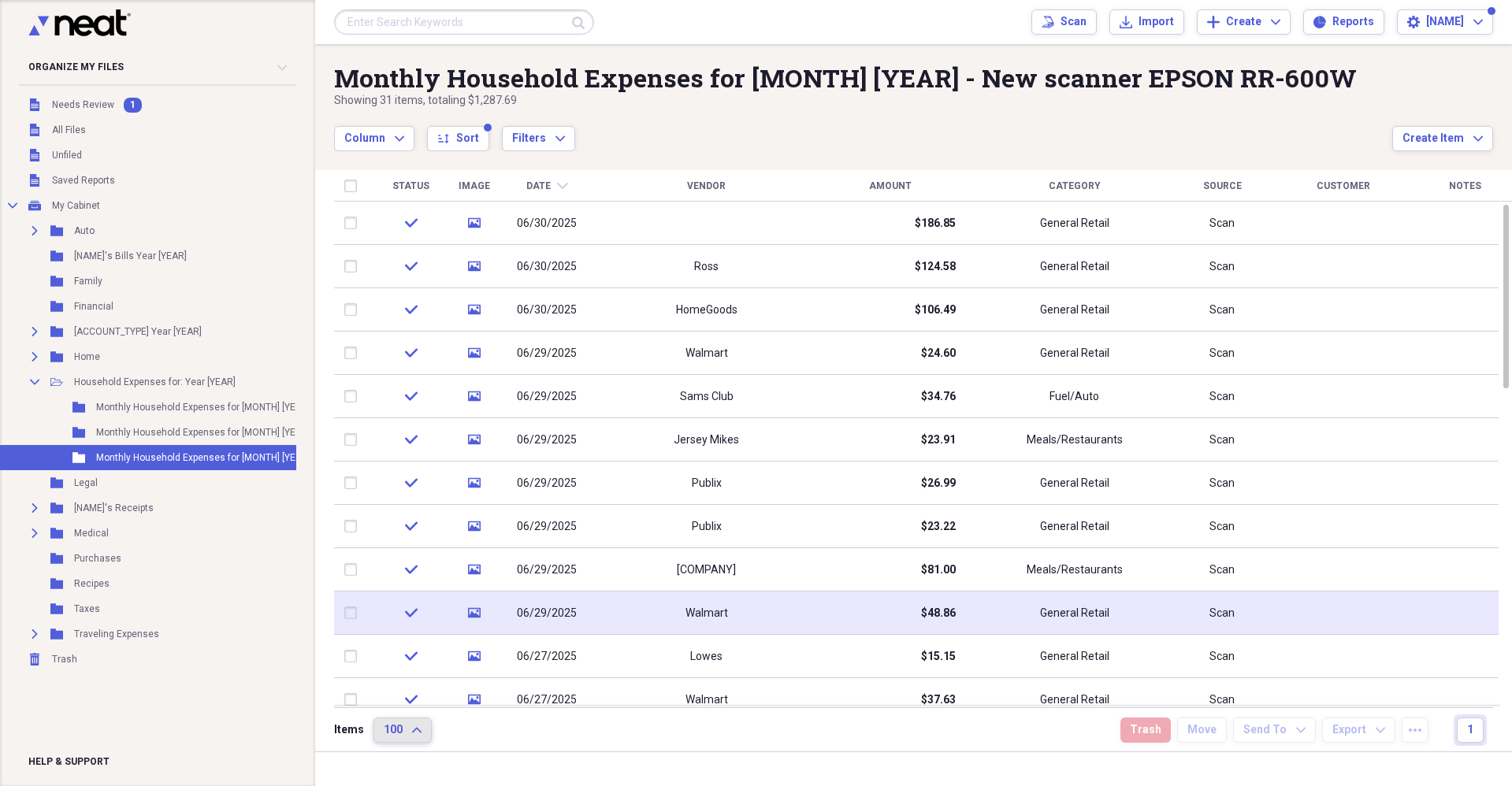 type 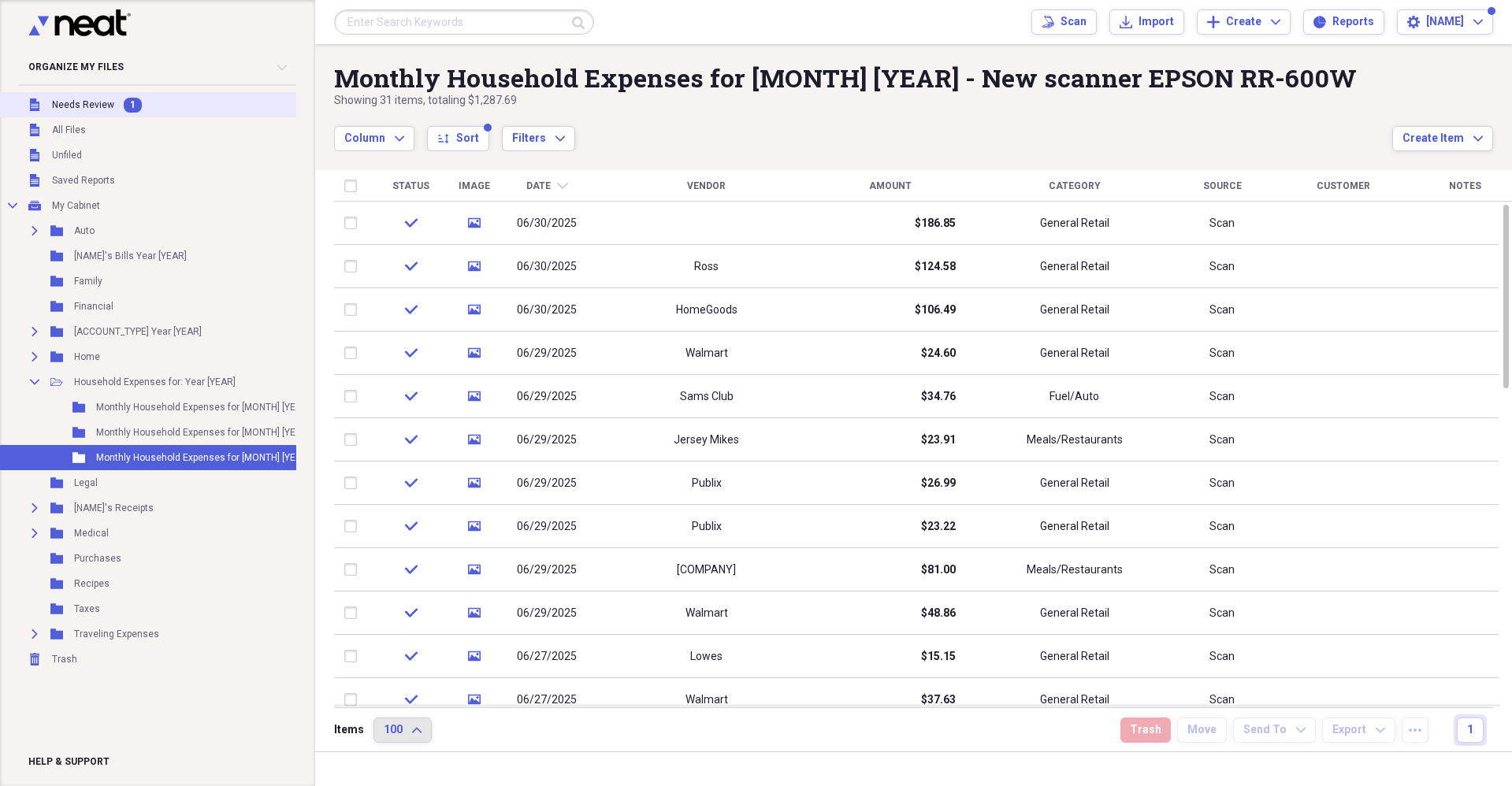 click on "Needs Review" at bounding box center [83, 105] 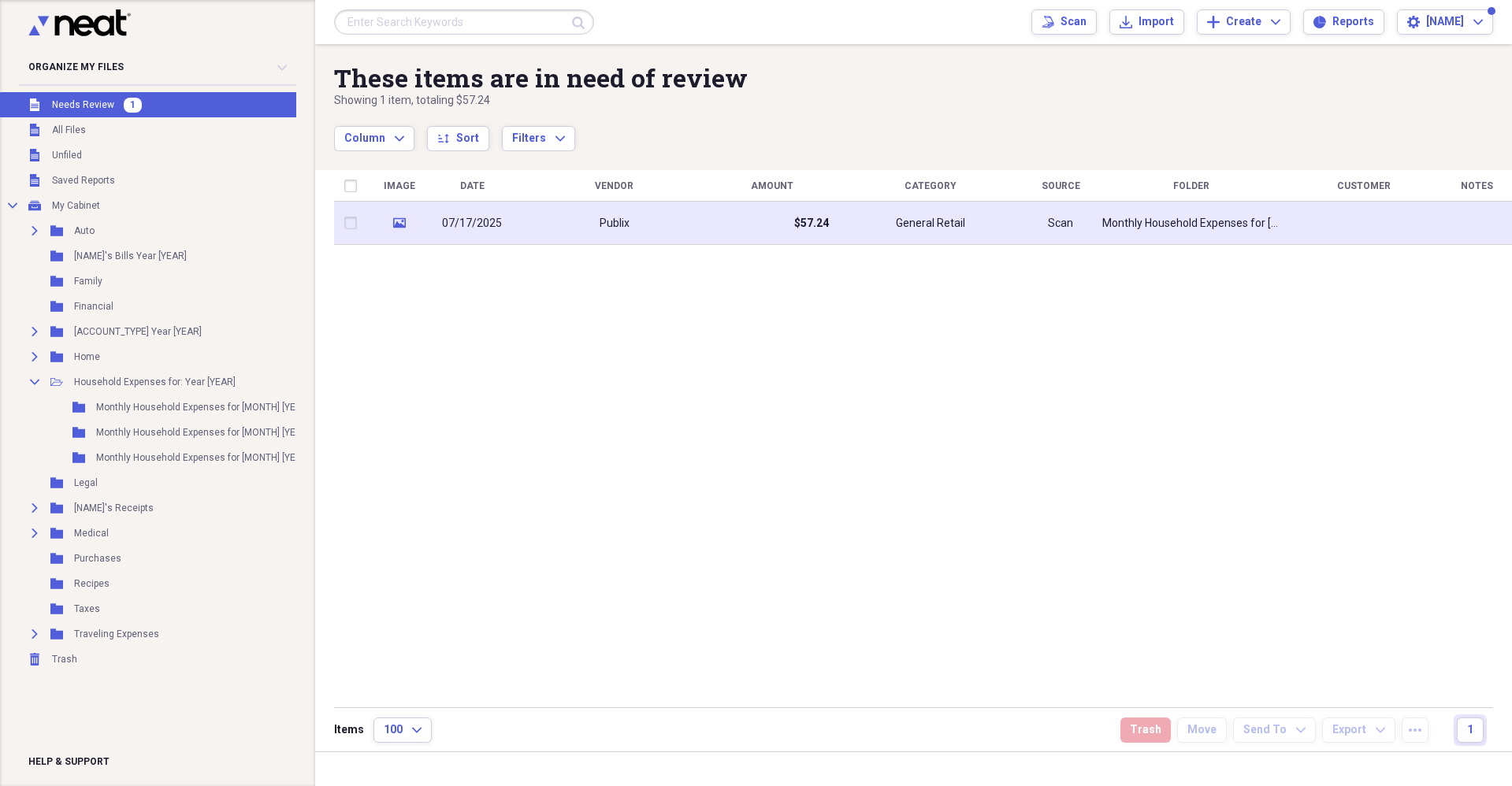 click on "07/17/2025" at bounding box center [472, 224] 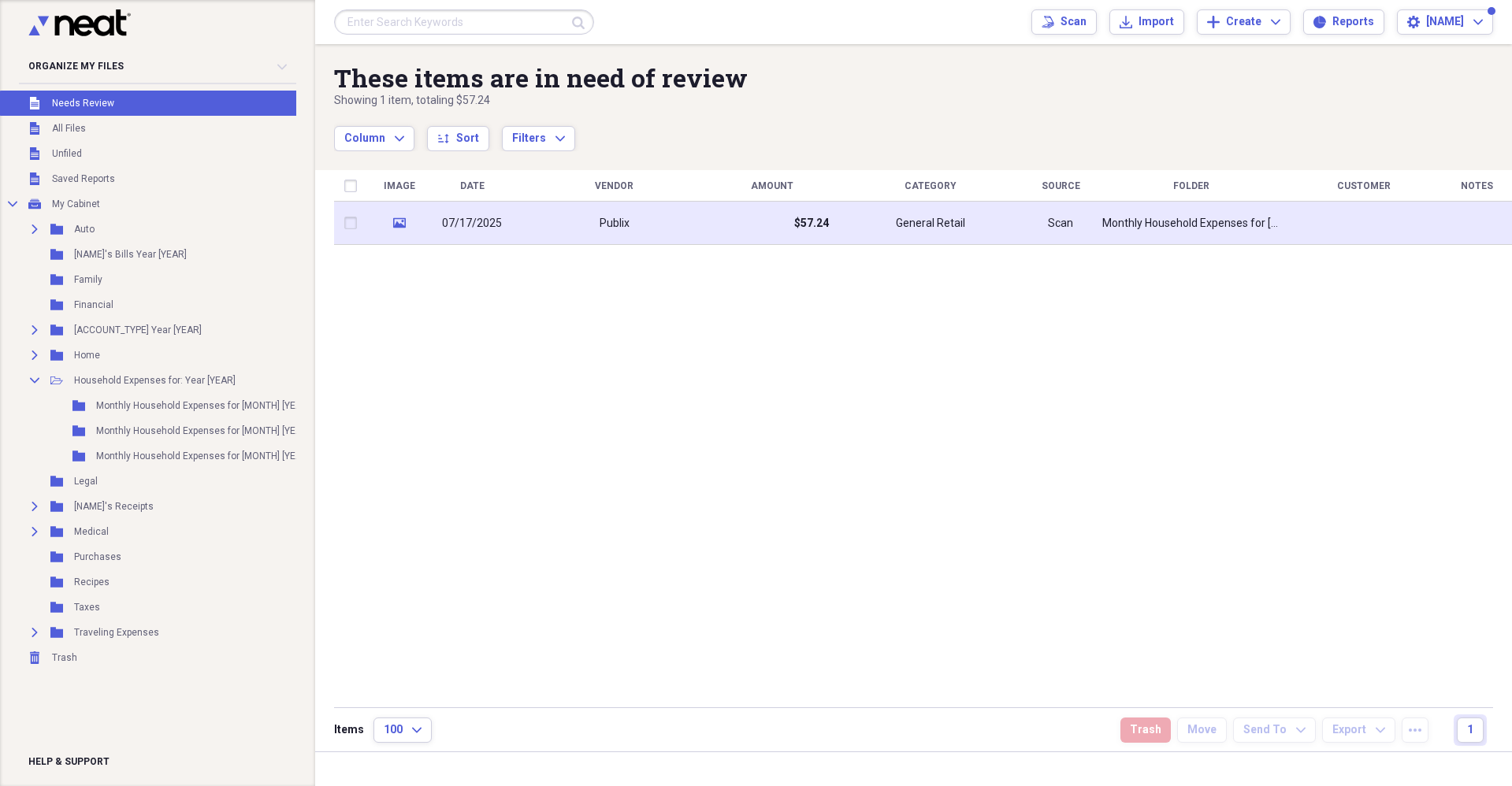 click on "07/17/2025" at bounding box center [472, 224] 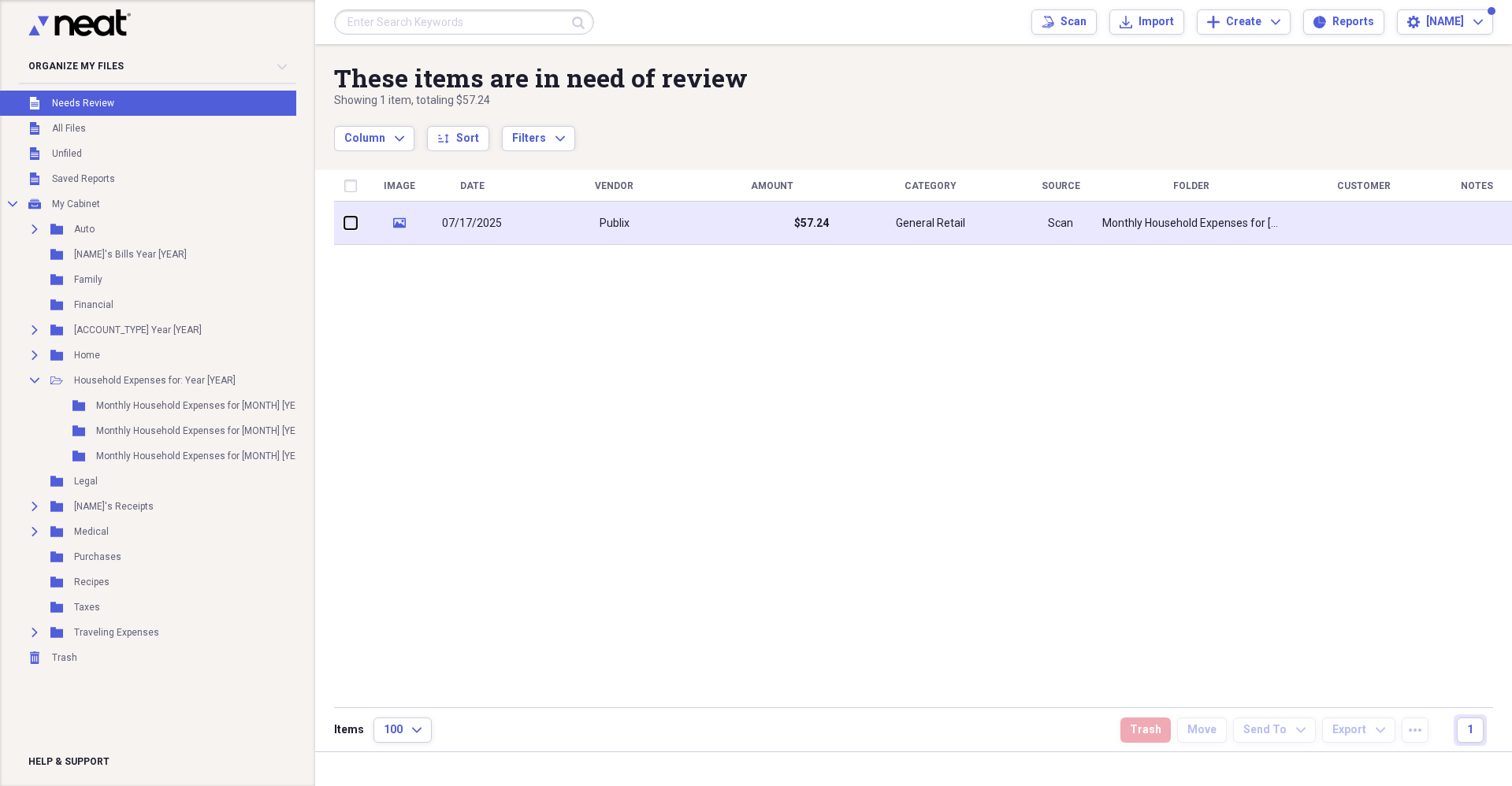 click at bounding box center (344, 223) 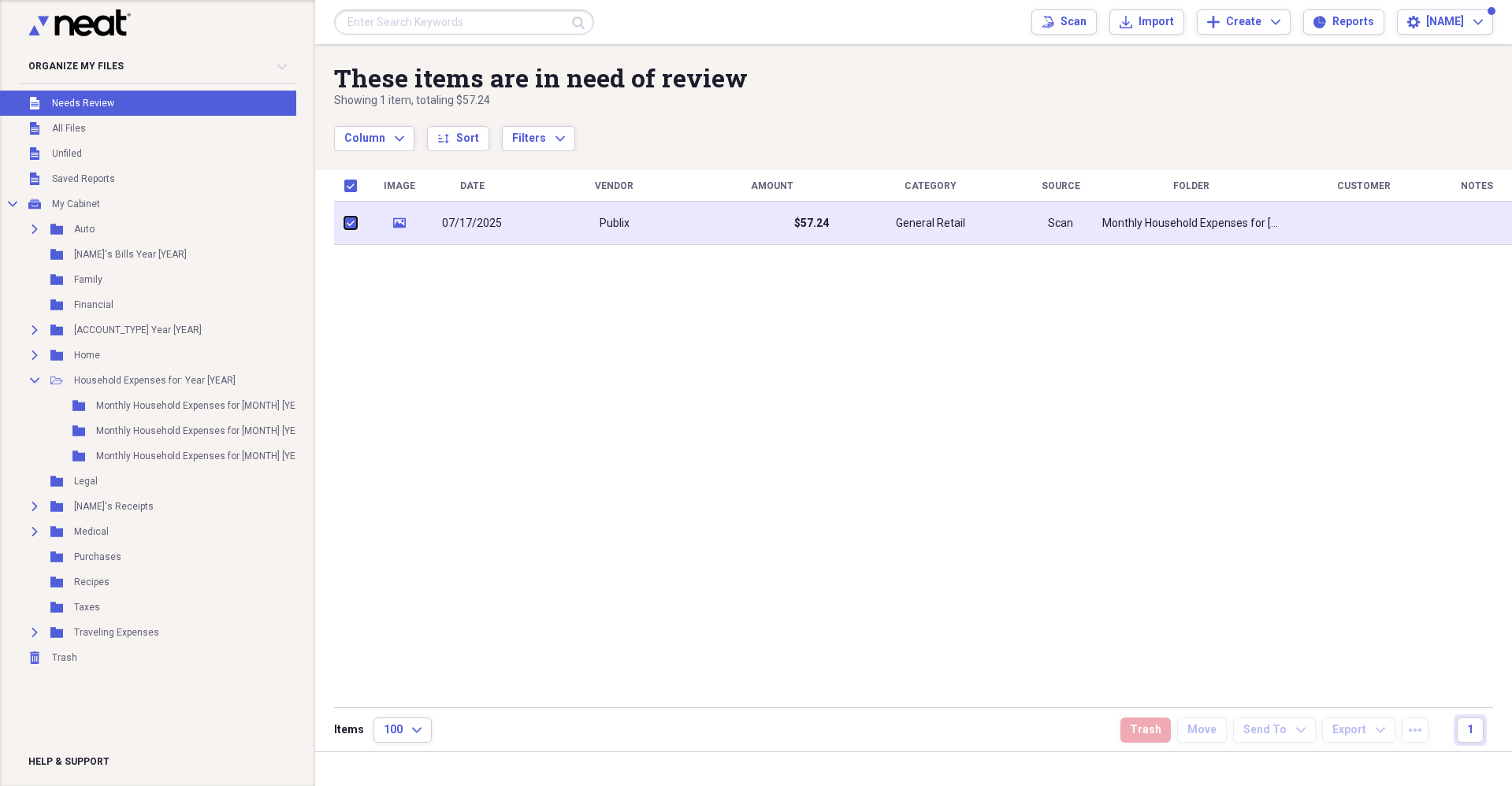 checkbox on "true" 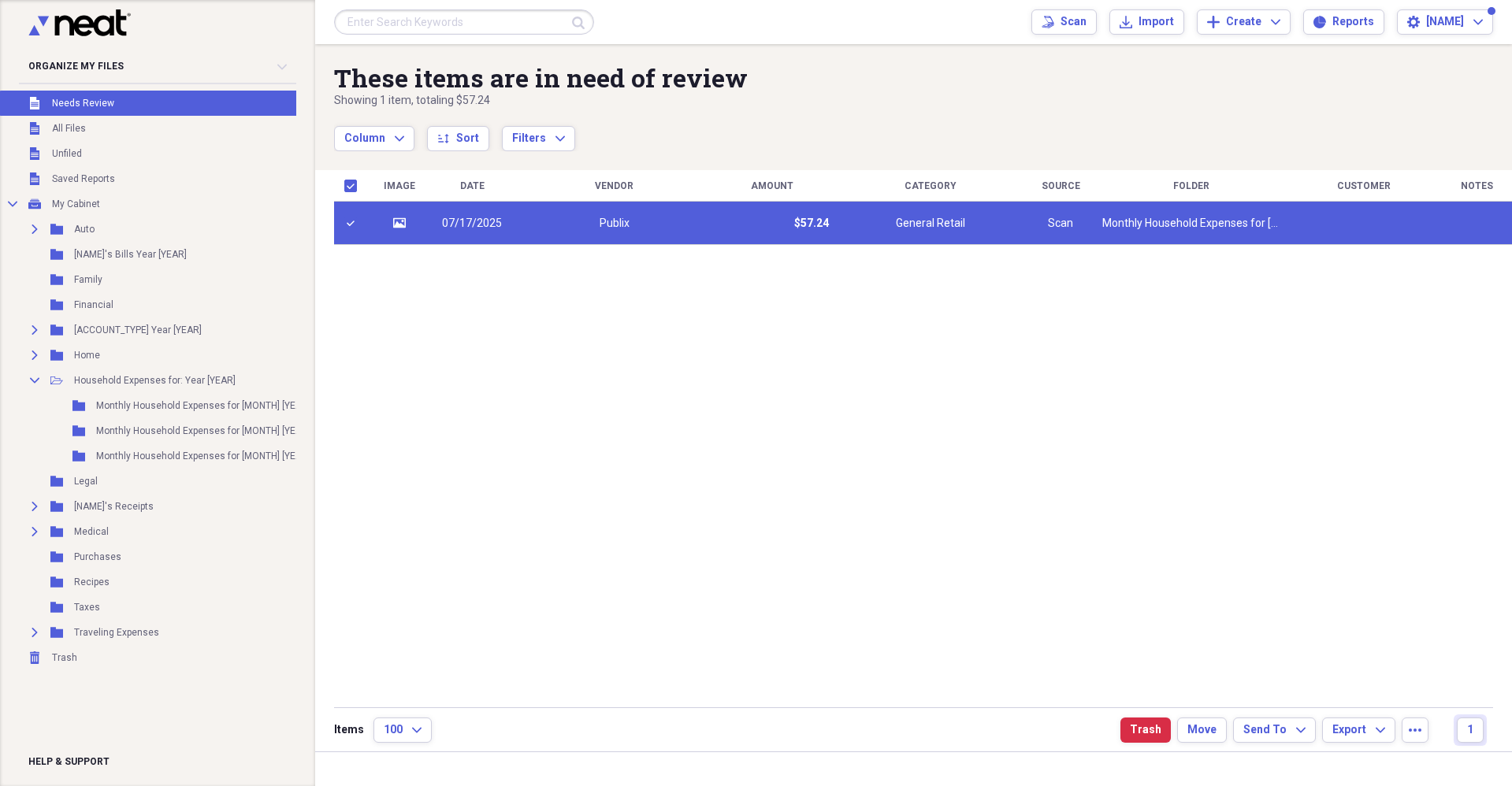 click on "07/17/2025" at bounding box center (472, 224) 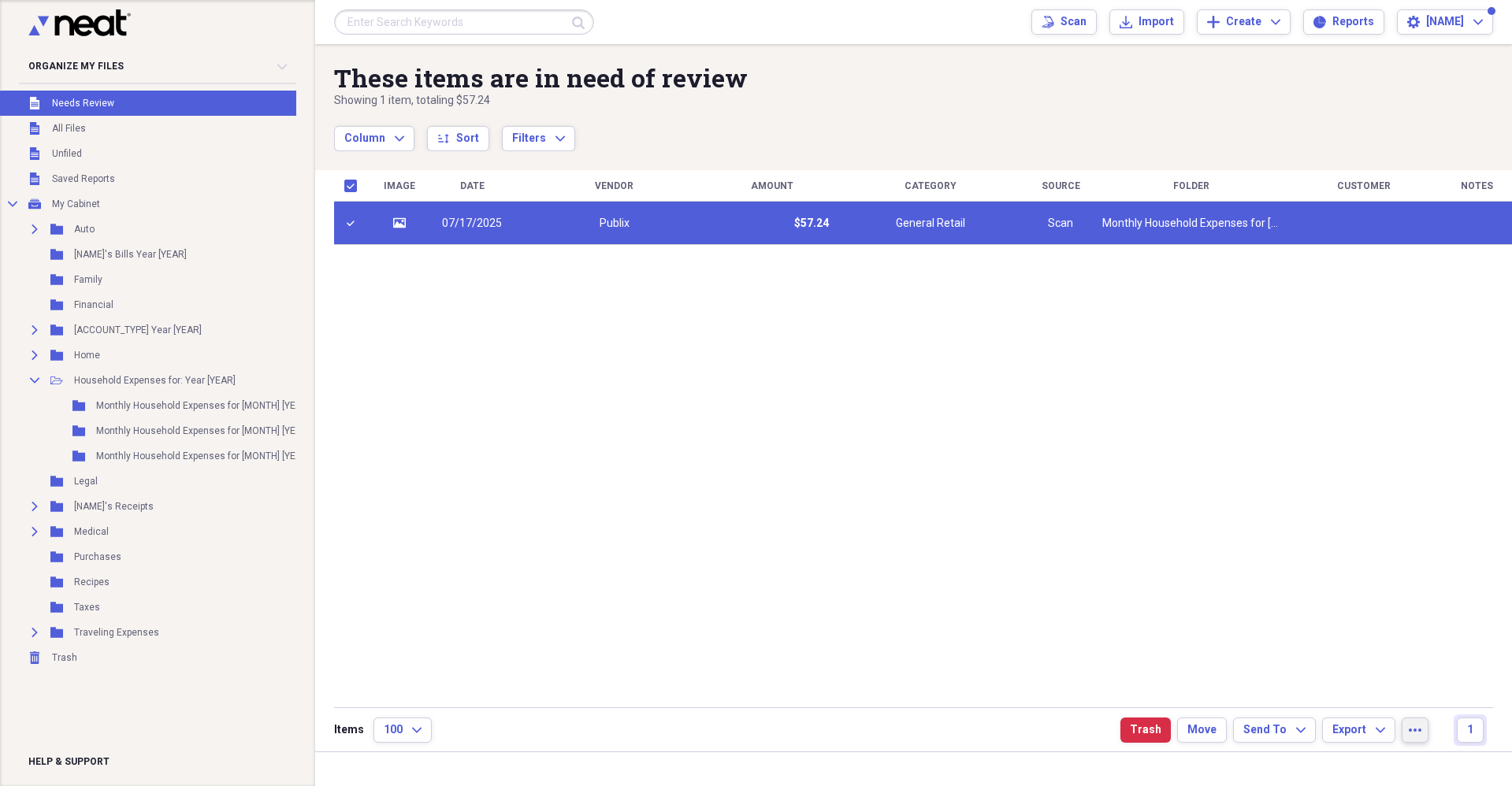 click 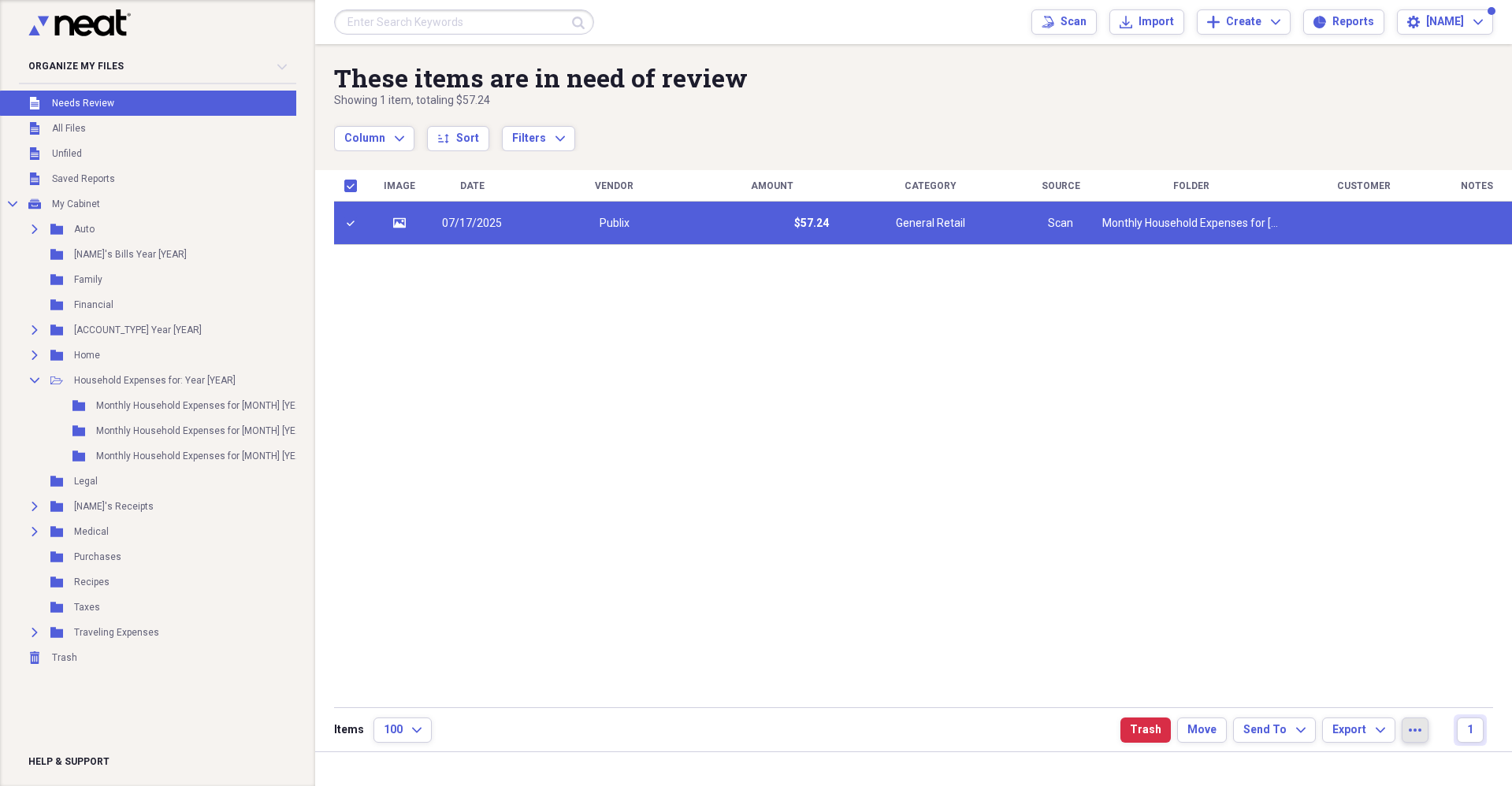 click 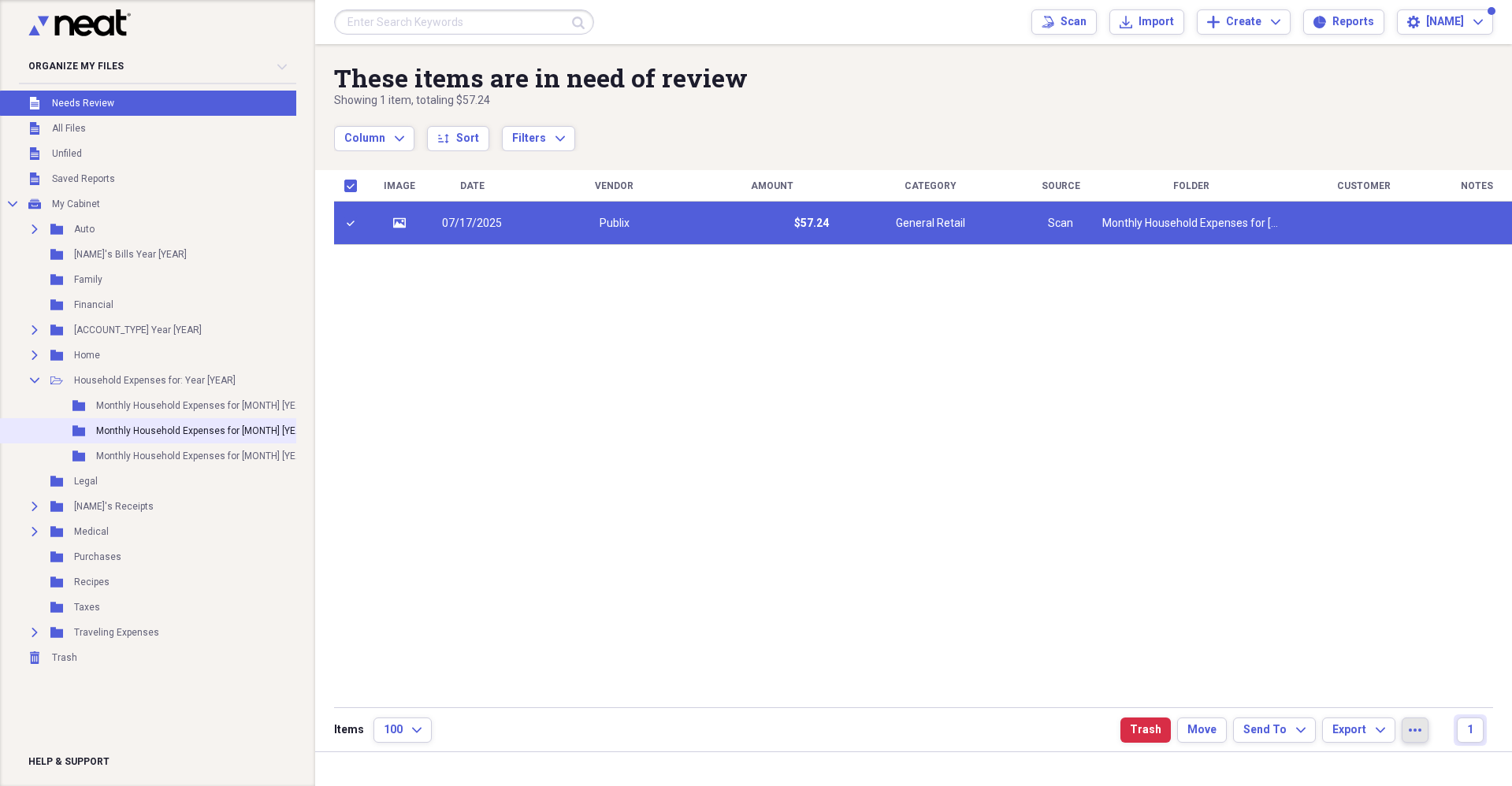 click on "Monthly Household Expenses for [MONTH] [YEAR]" at bounding box center [203, 431] 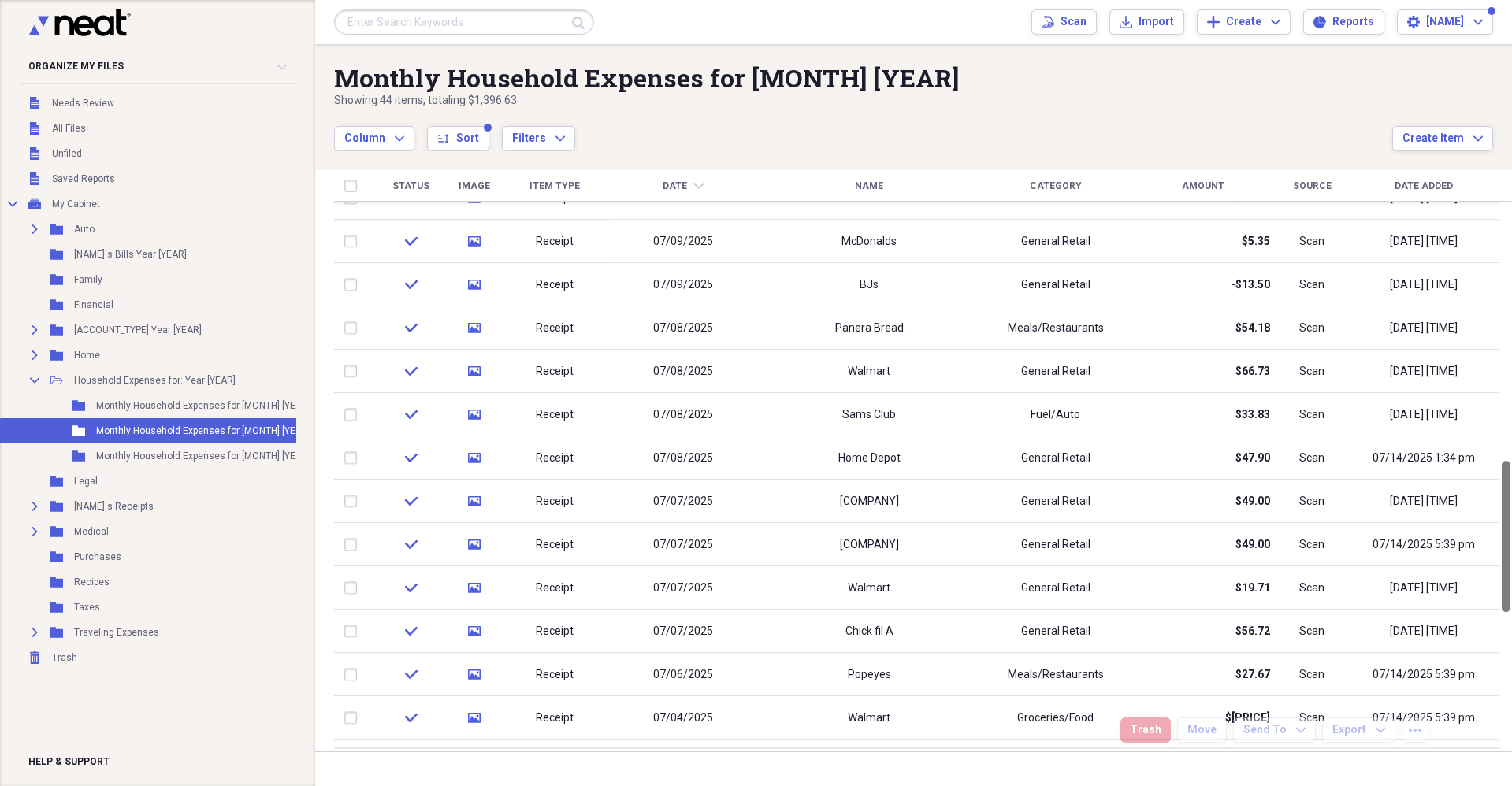 drag, startPoint x: 1506, startPoint y: 510, endPoint x: 1508, endPoint y: 643, distance: 133.01504 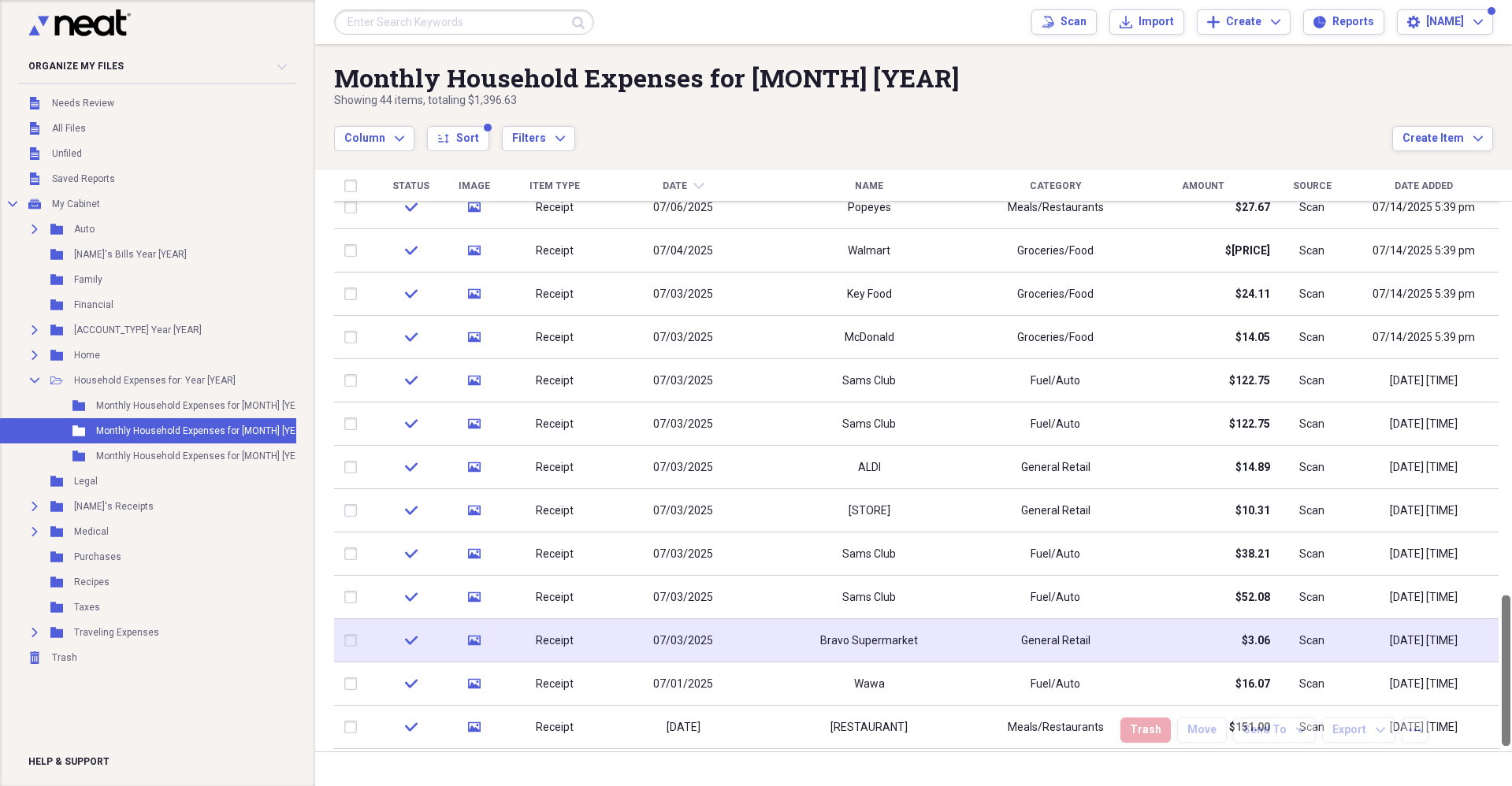 drag, startPoint x: 1504, startPoint y: 581, endPoint x: 1487, endPoint y: 635, distance: 56.612719 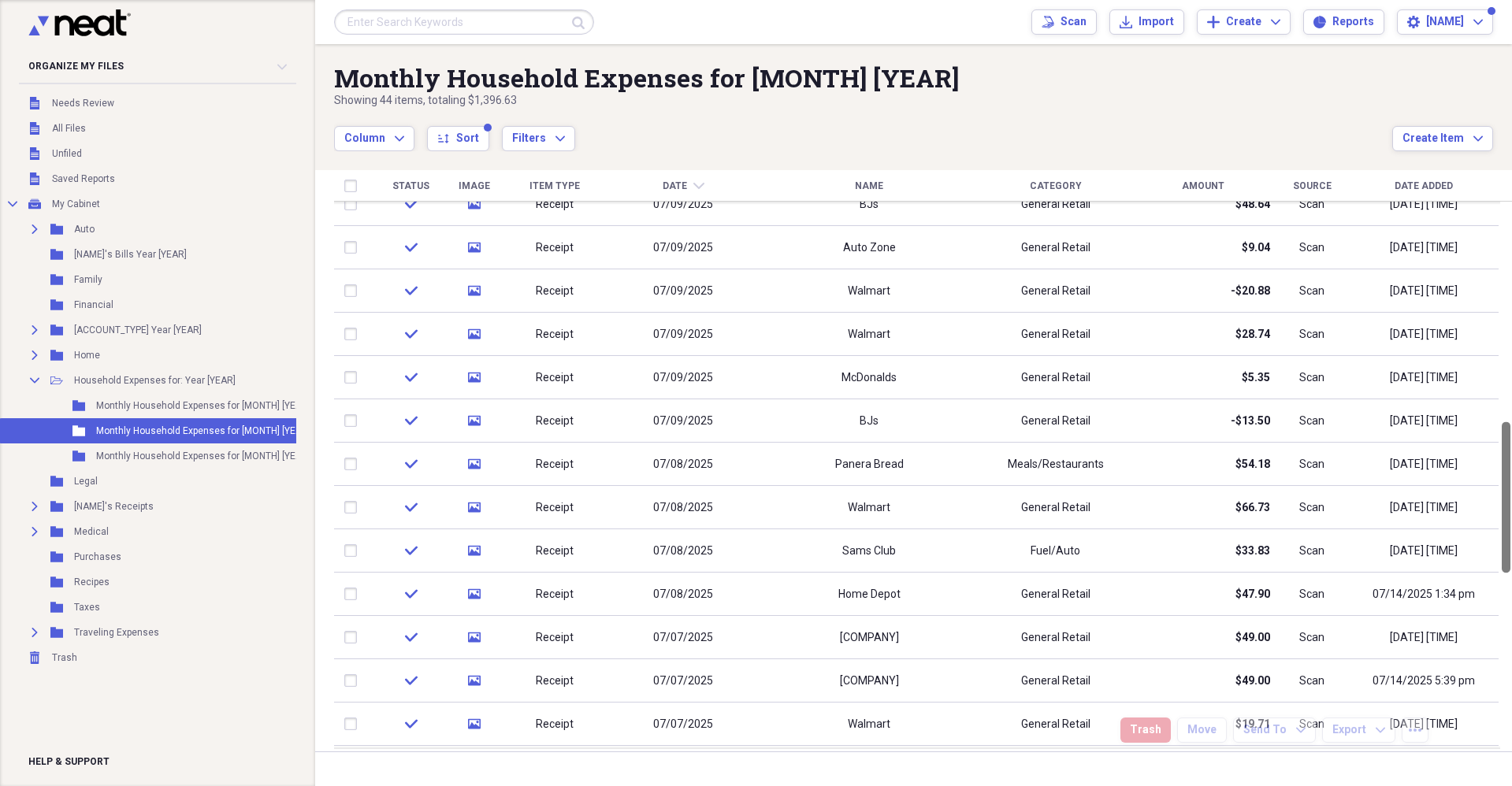 drag, startPoint x: 1508, startPoint y: 647, endPoint x: 1507, endPoint y: 224, distance: 423.0012 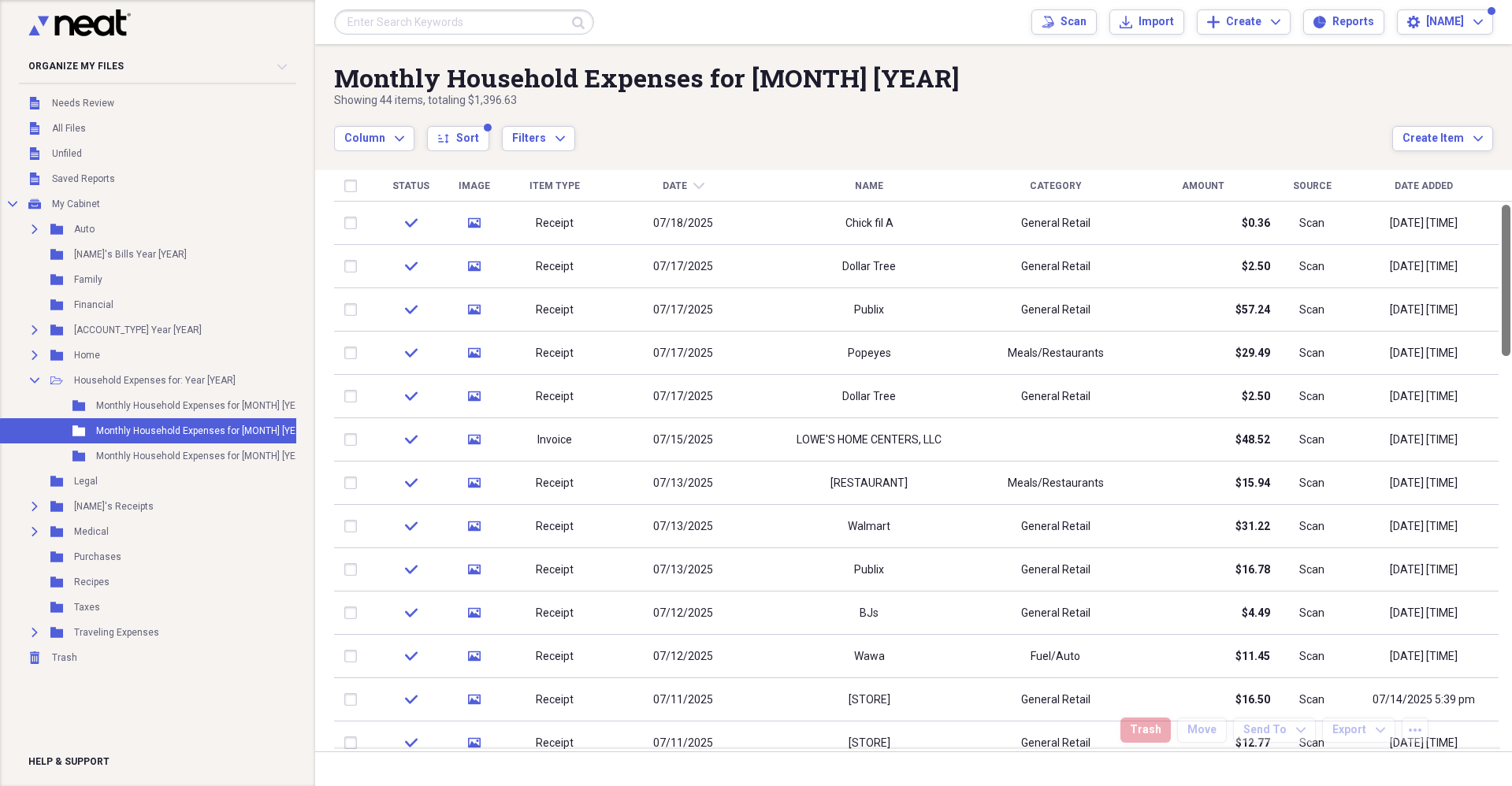 drag, startPoint x: 1506, startPoint y: 456, endPoint x: 1508, endPoint y: 187, distance: 269.00743 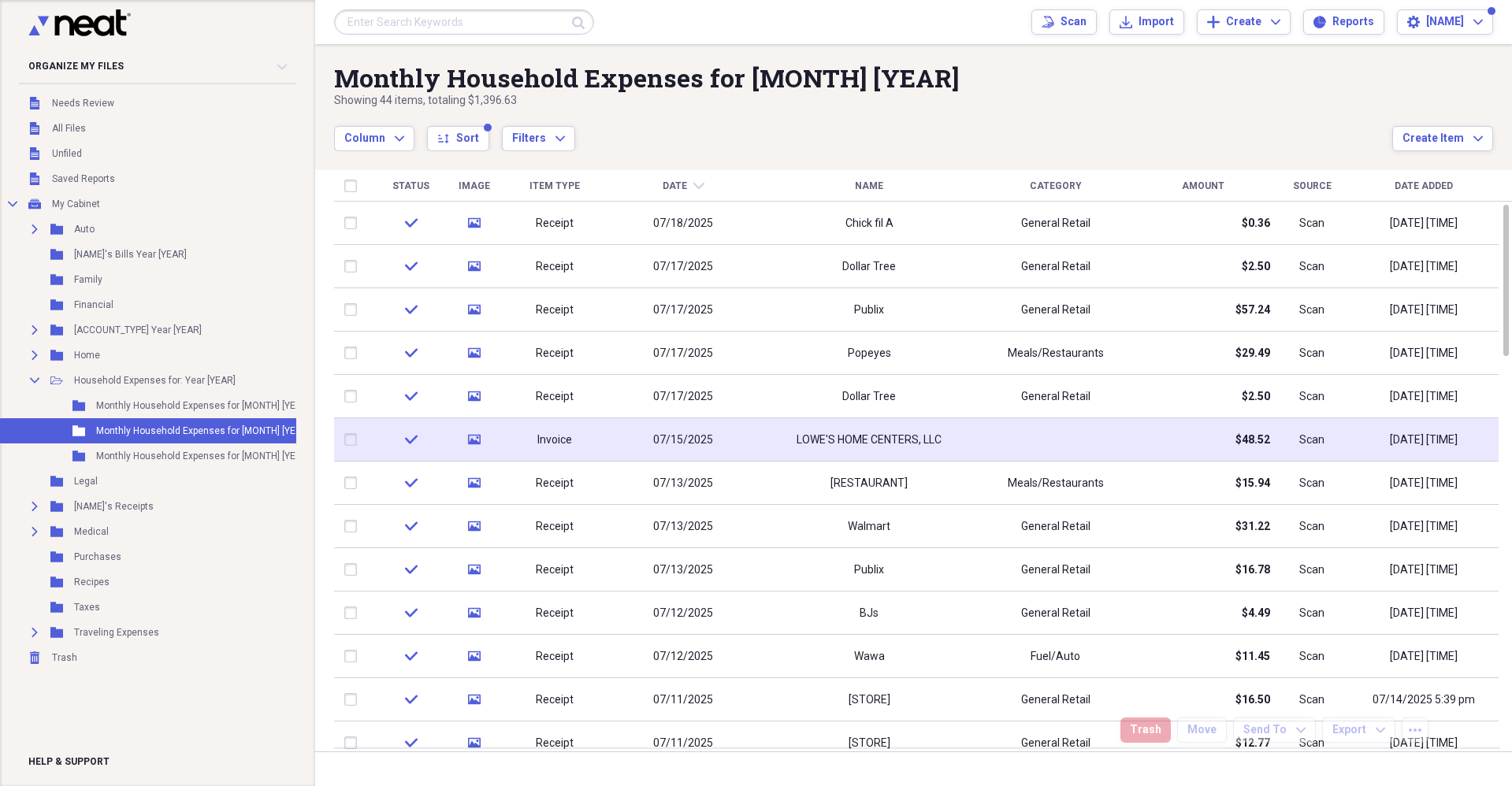click on "Invoice" at bounding box center [555, 440] 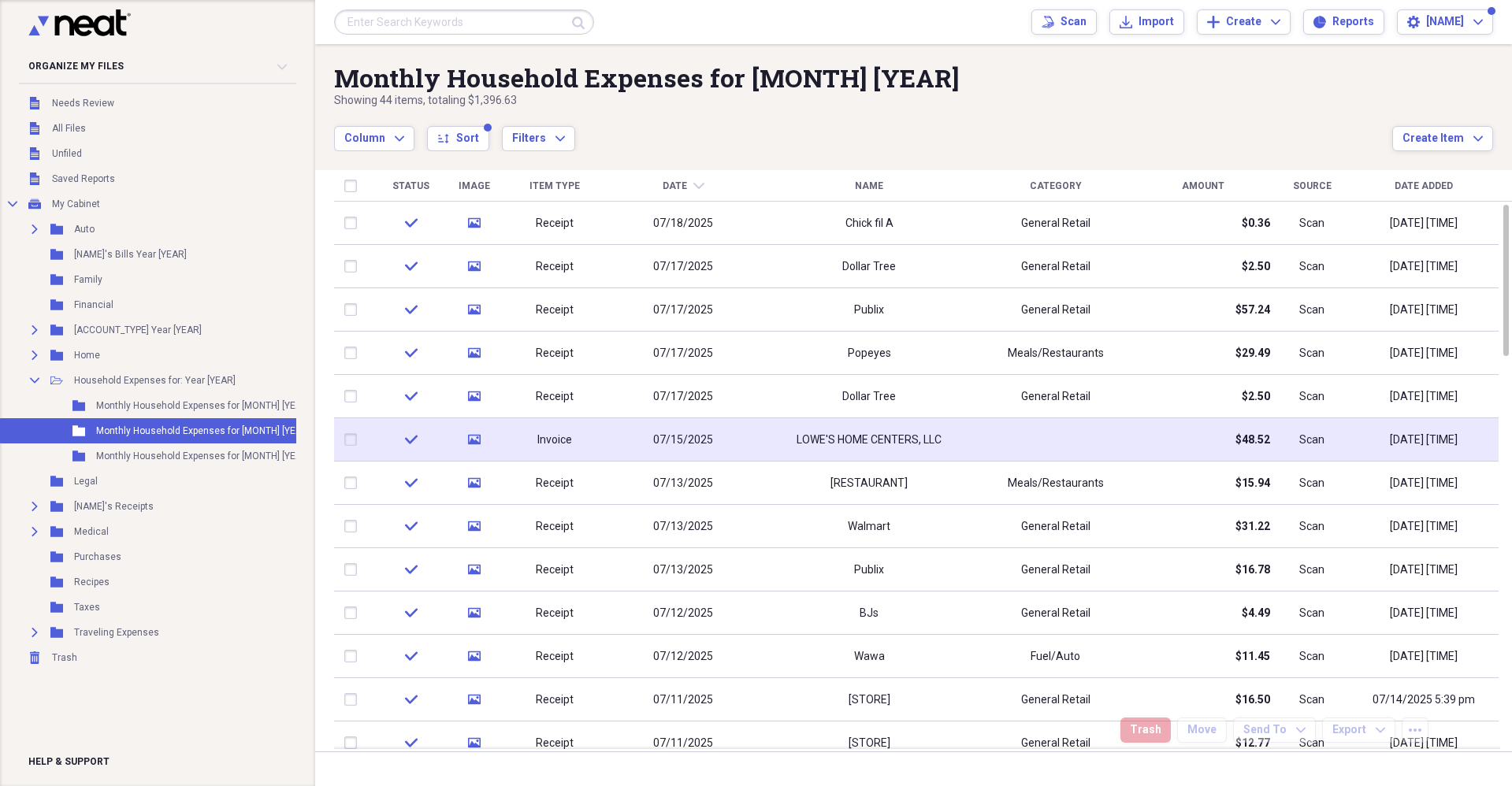 click 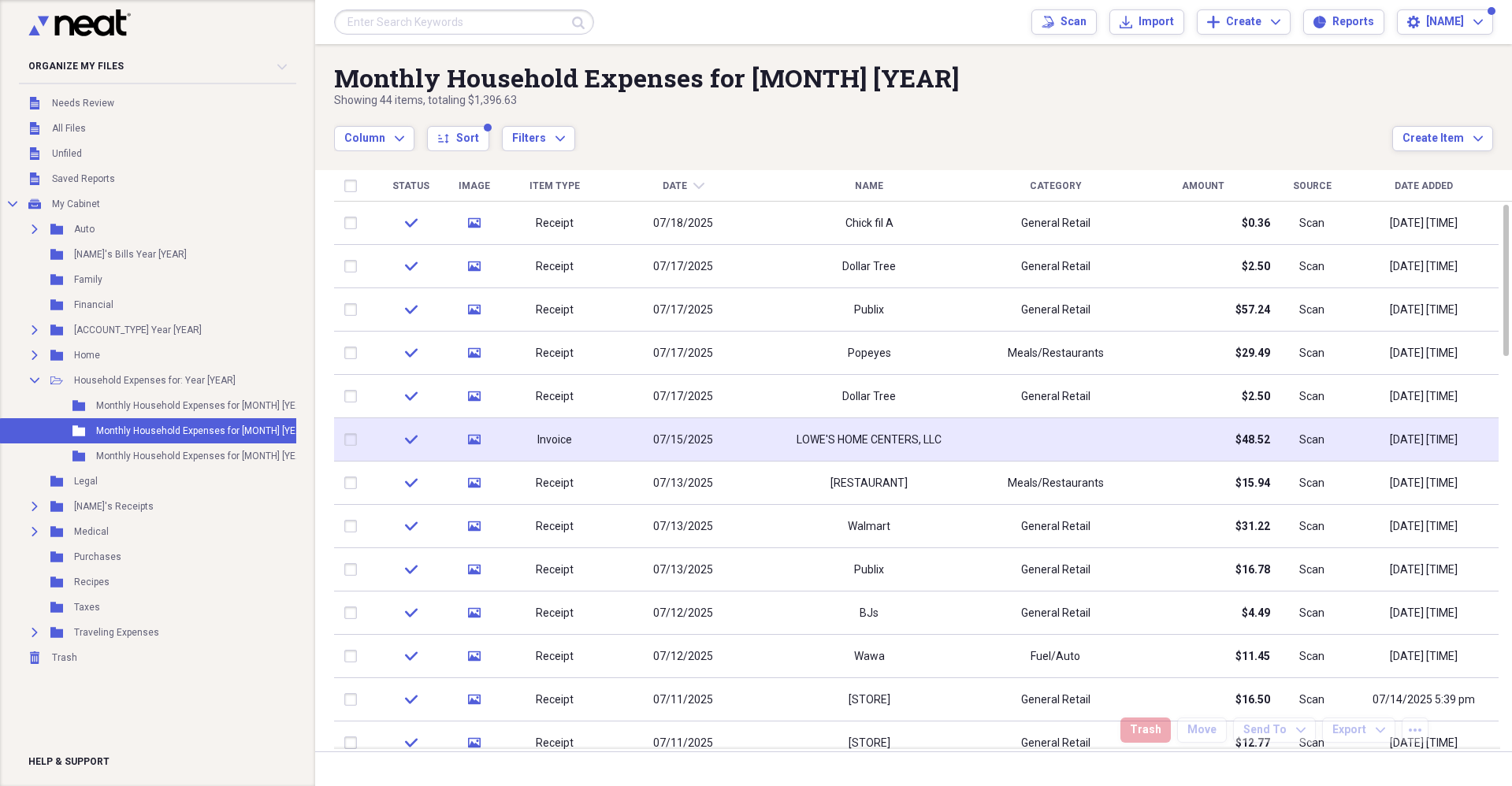click on "Invoice" at bounding box center [555, 440] 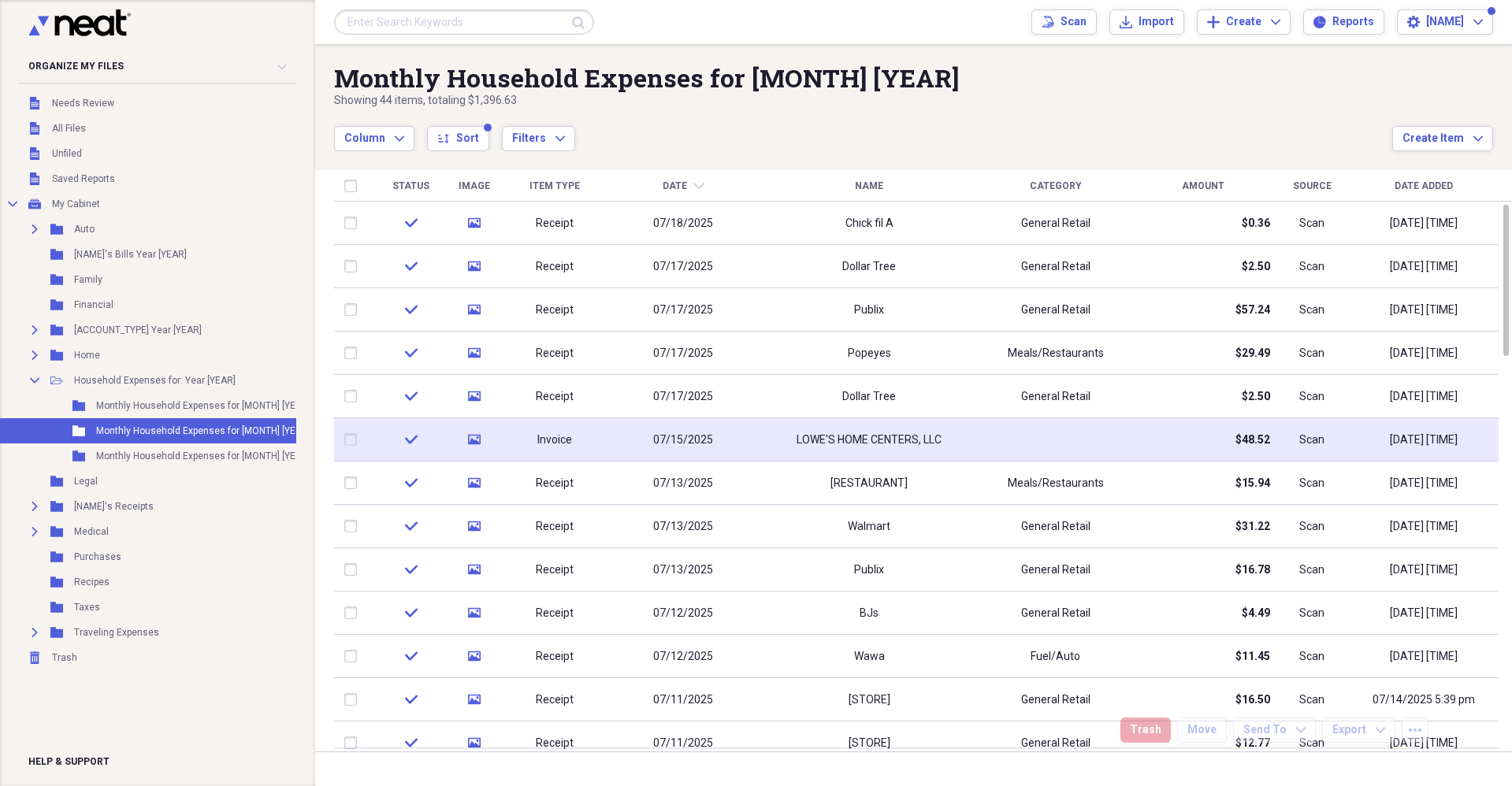 click on "media" at bounding box center (474, 439) 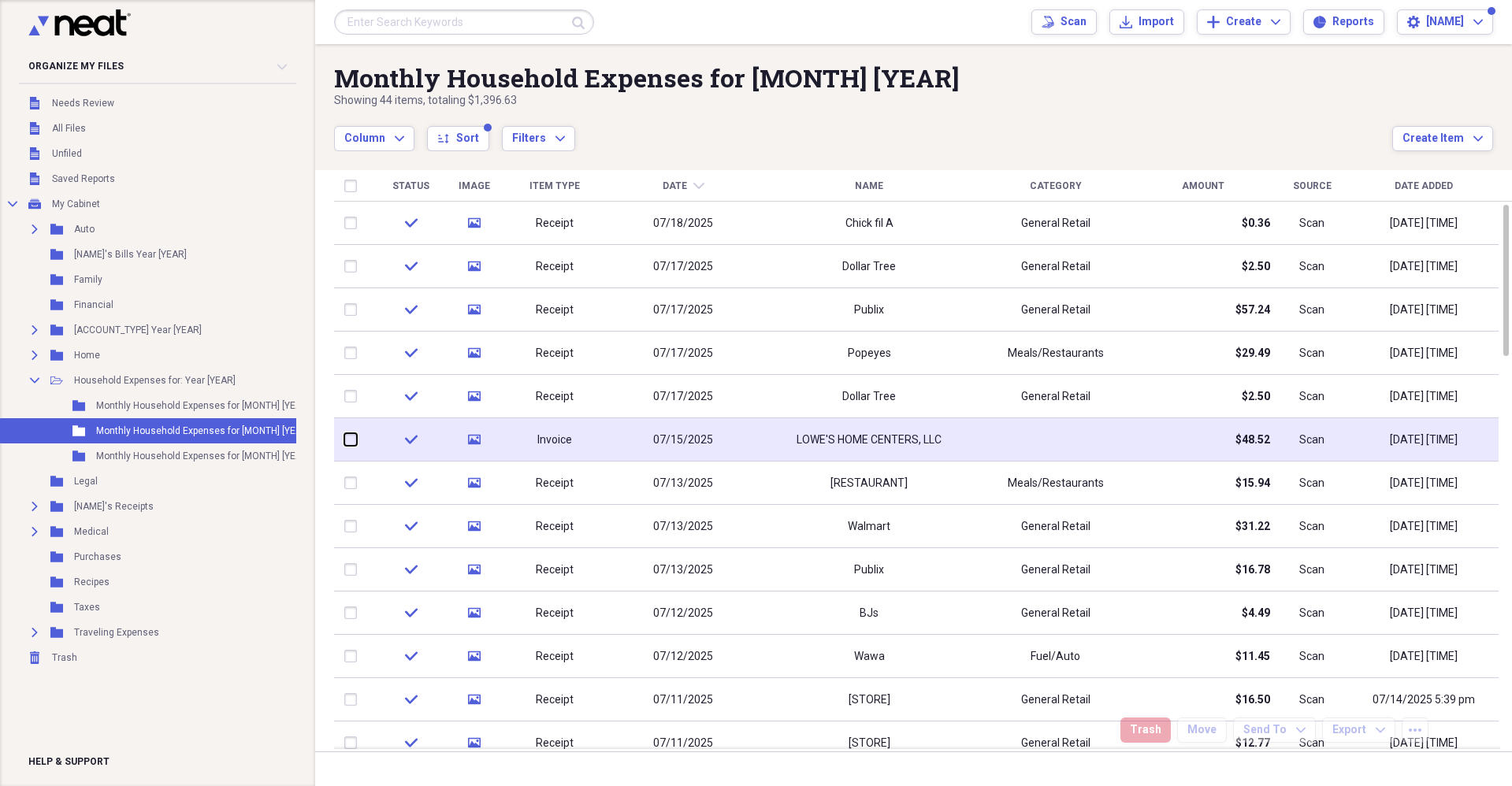 click at bounding box center (344, 439) 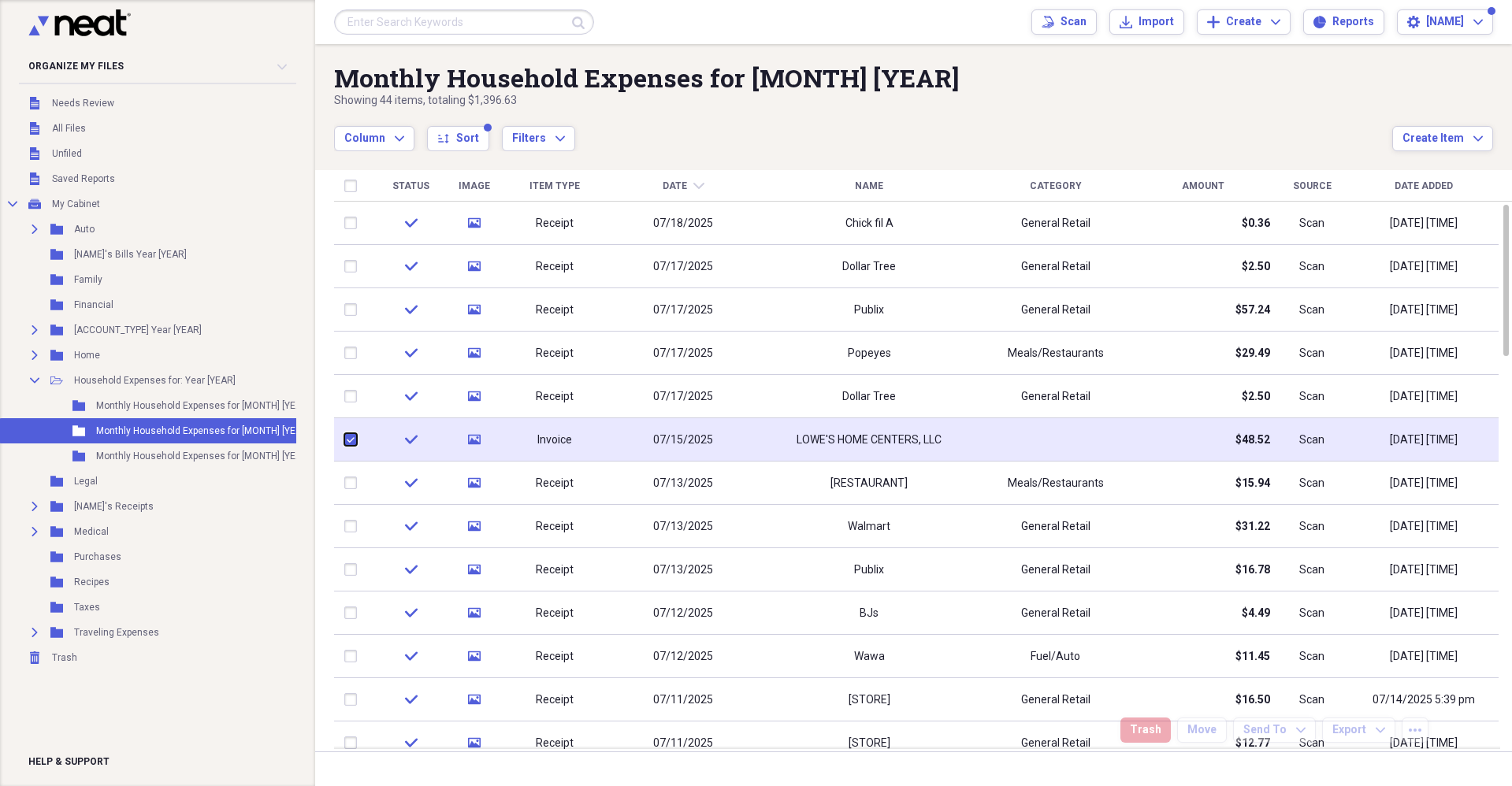 checkbox on "true" 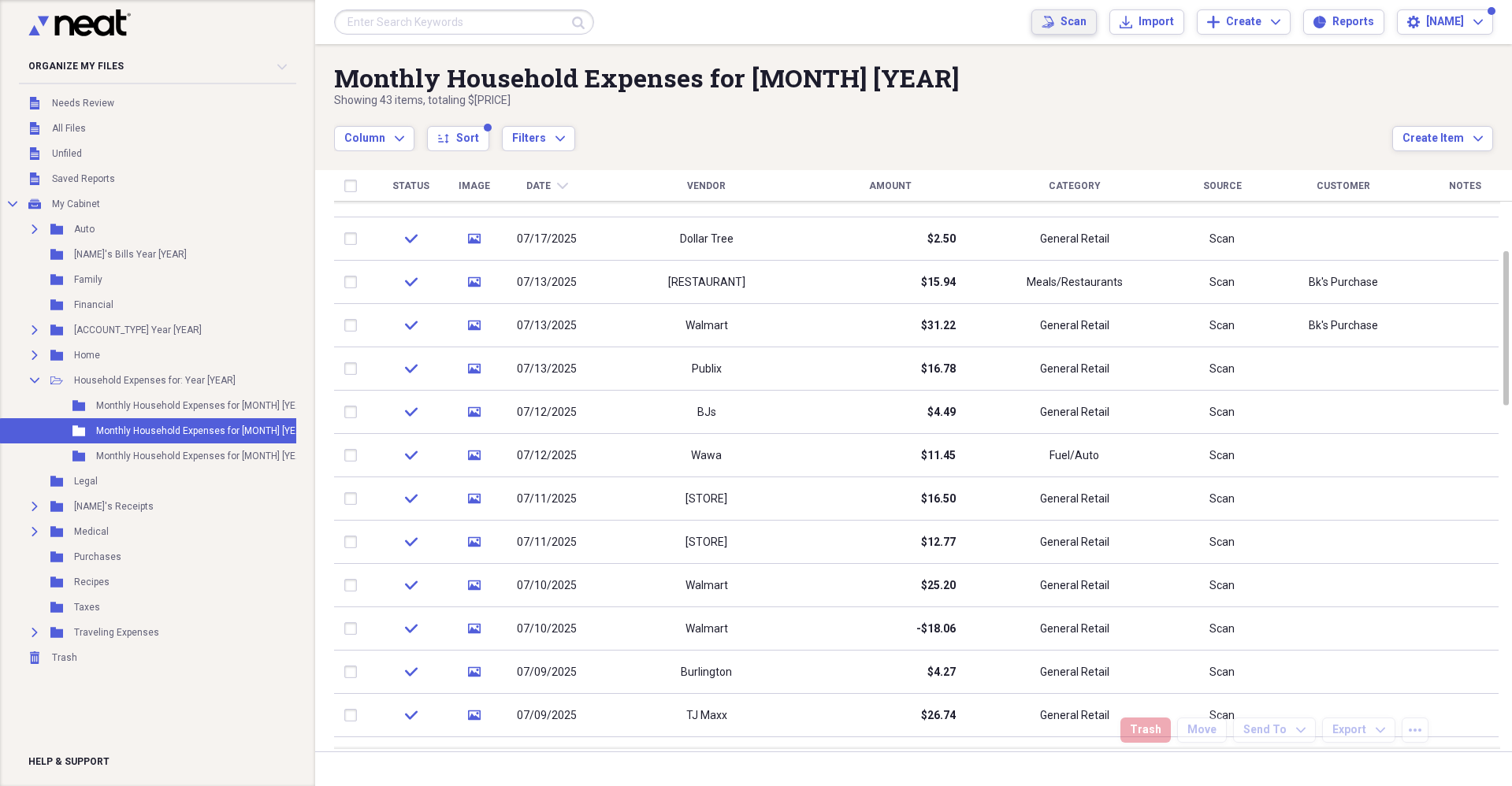 click on "Scan" at bounding box center [1073, 22] 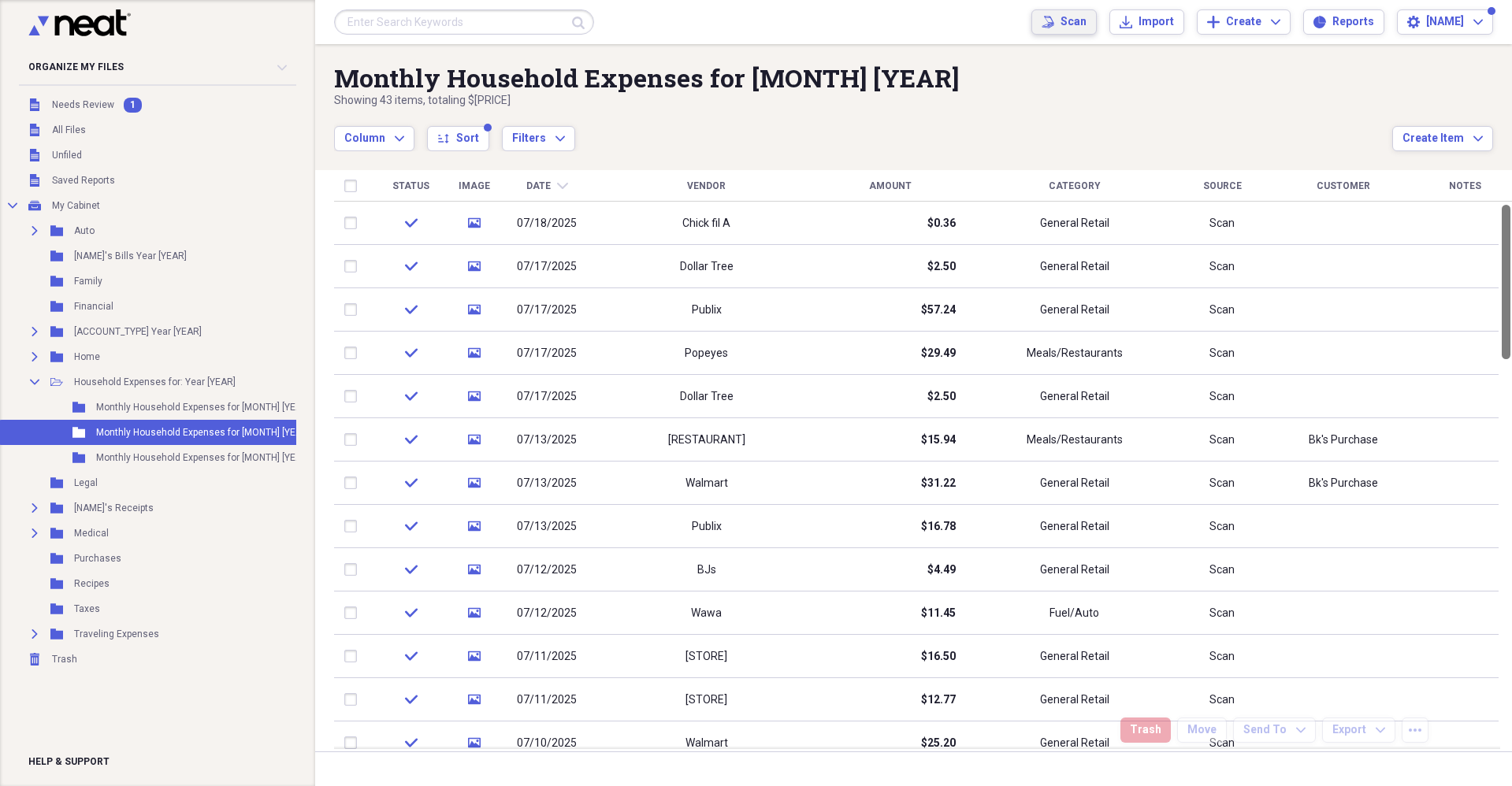 drag, startPoint x: 1506, startPoint y: 269, endPoint x: 1506, endPoint y: 199, distance: 70 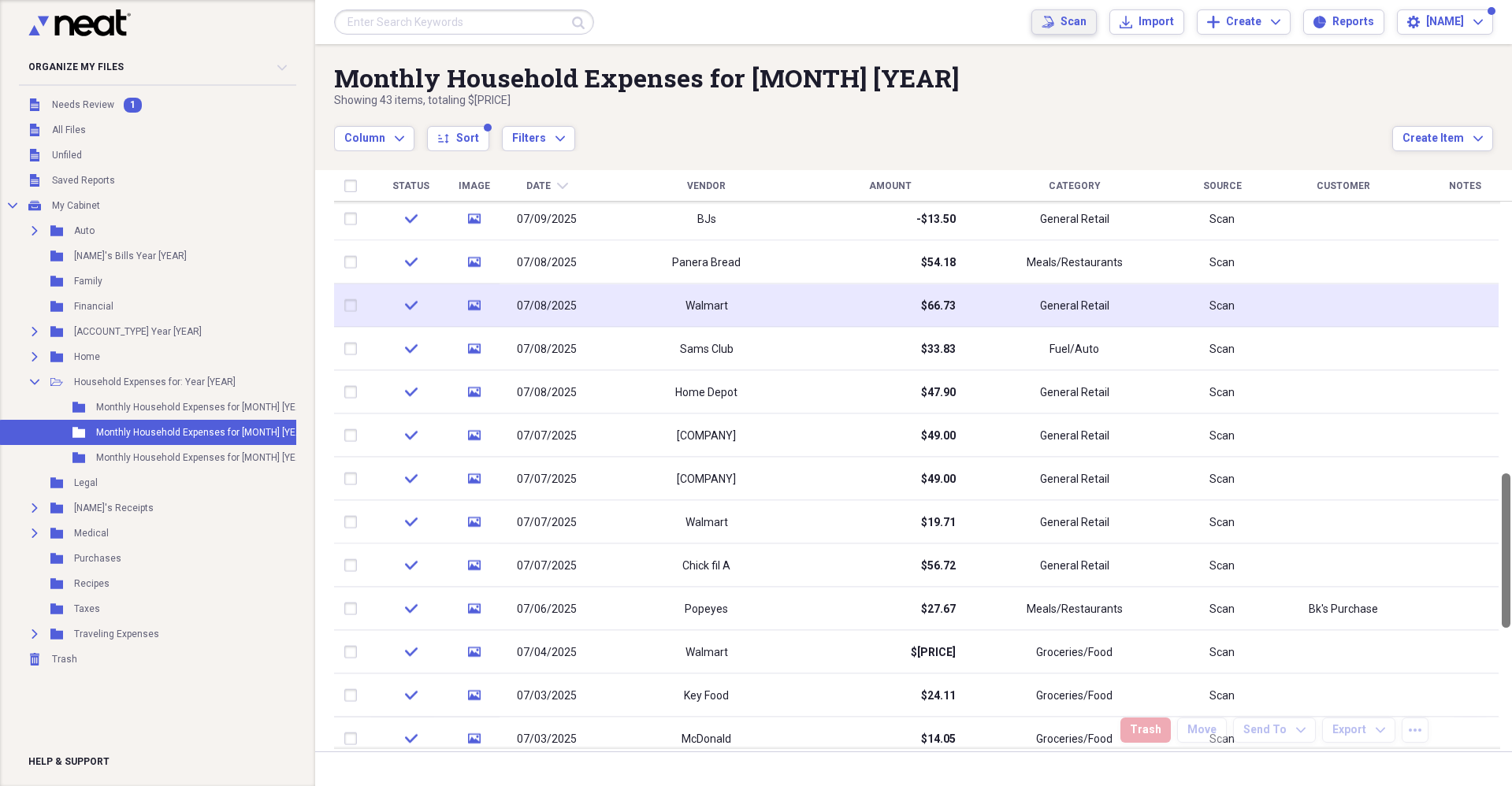 drag, startPoint x: 1506, startPoint y: 238, endPoint x: 1474, endPoint y: 298, distance: 68 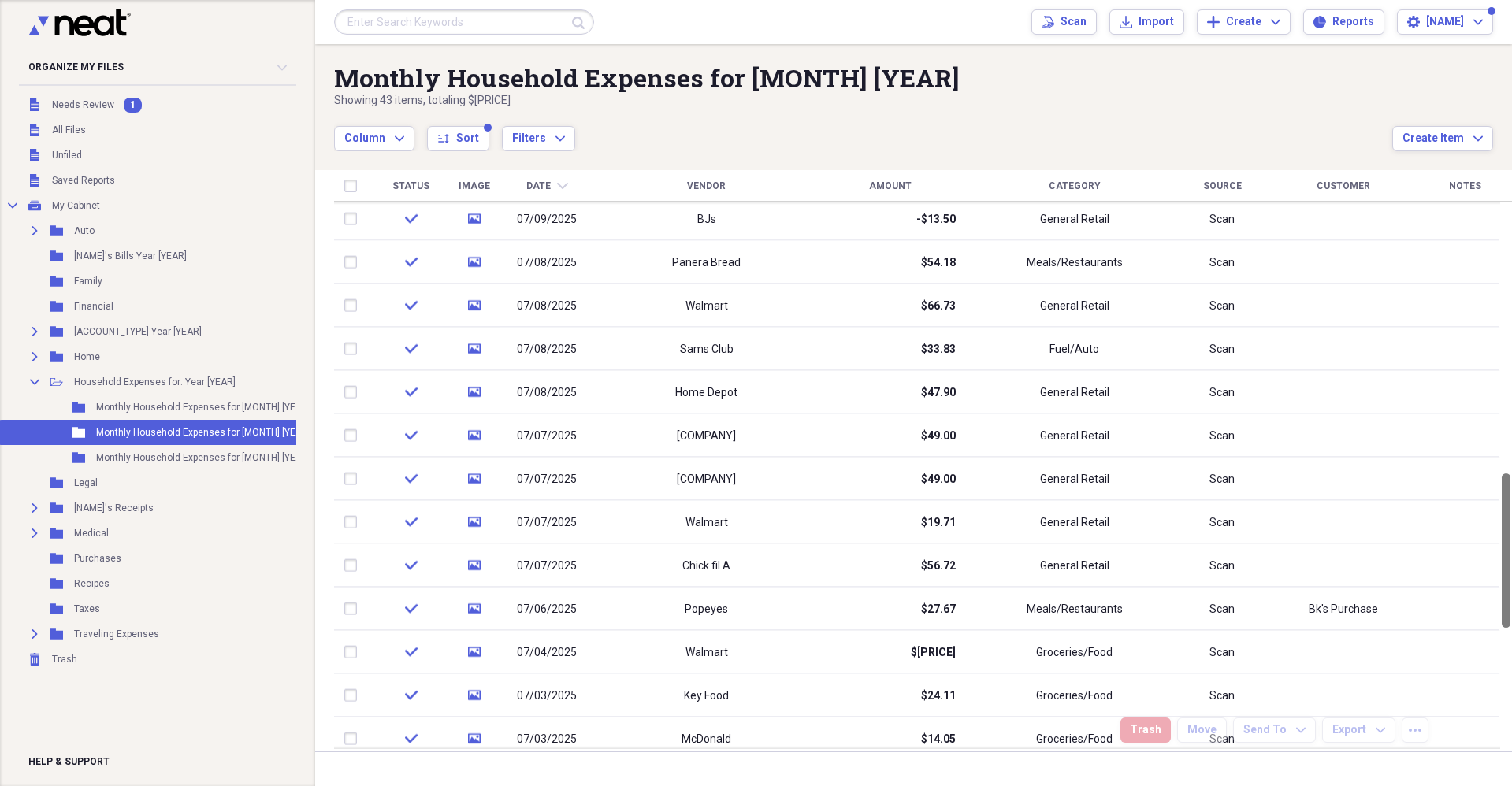 click on "Monthly Household Expenses for [MONTH] [YEAR]" at bounding box center (203, 432) 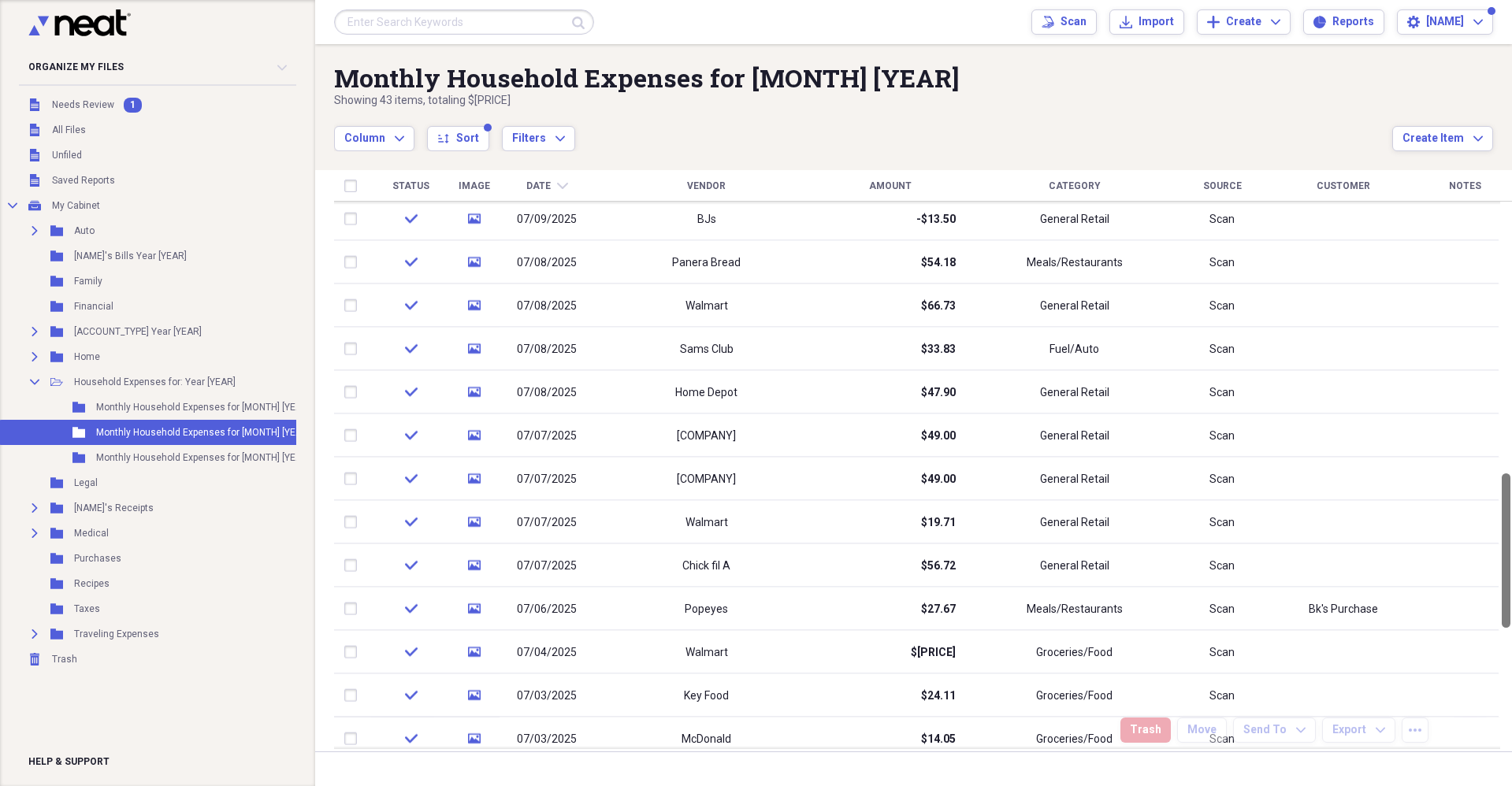 drag, startPoint x: 184, startPoint y: 433, endPoint x: 214, endPoint y: 439, distance: 30.594117 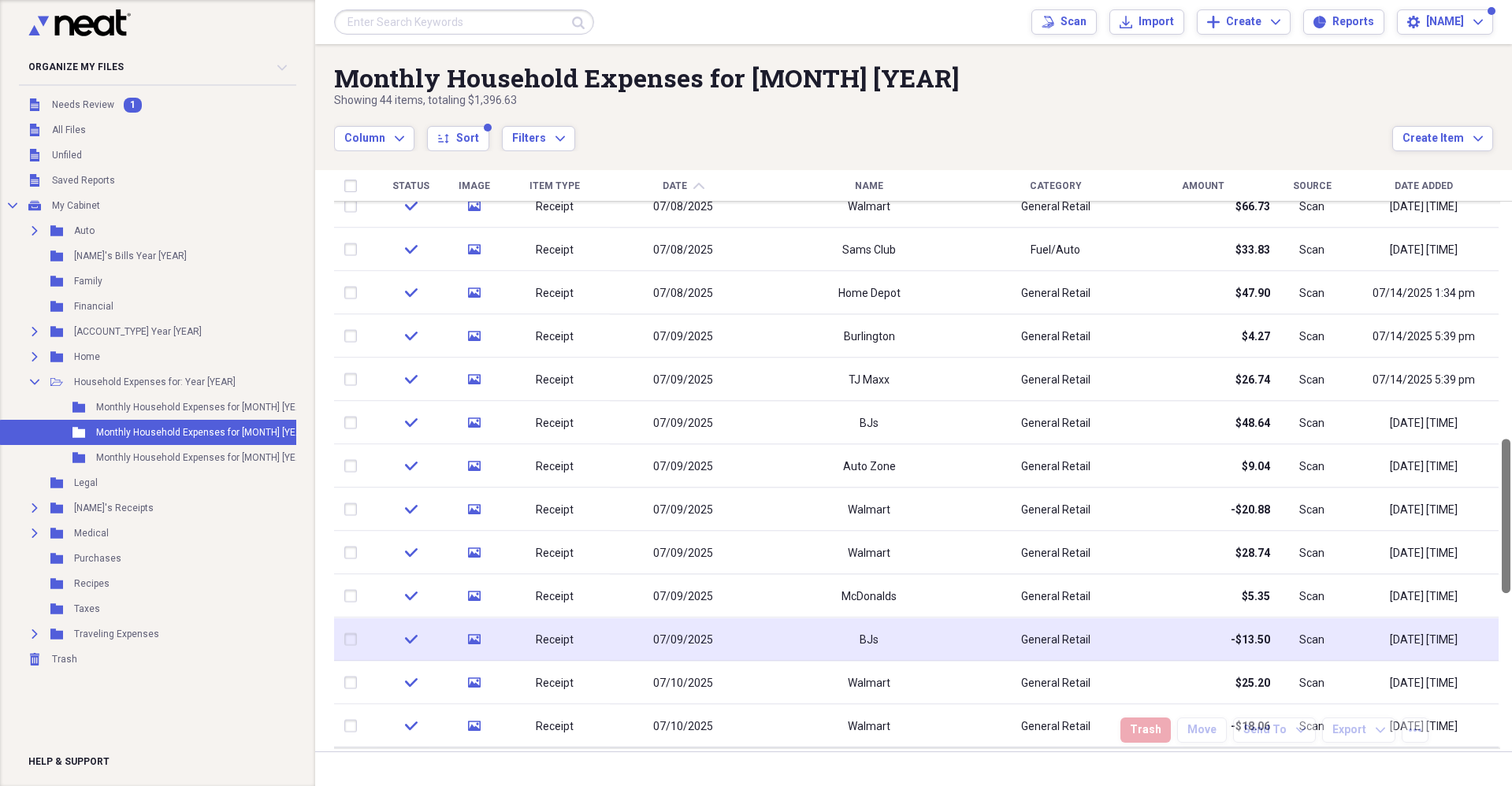 drag, startPoint x: 1503, startPoint y: 450, endPoint x: 1497, endPoint y: 619, distance: 169.10648 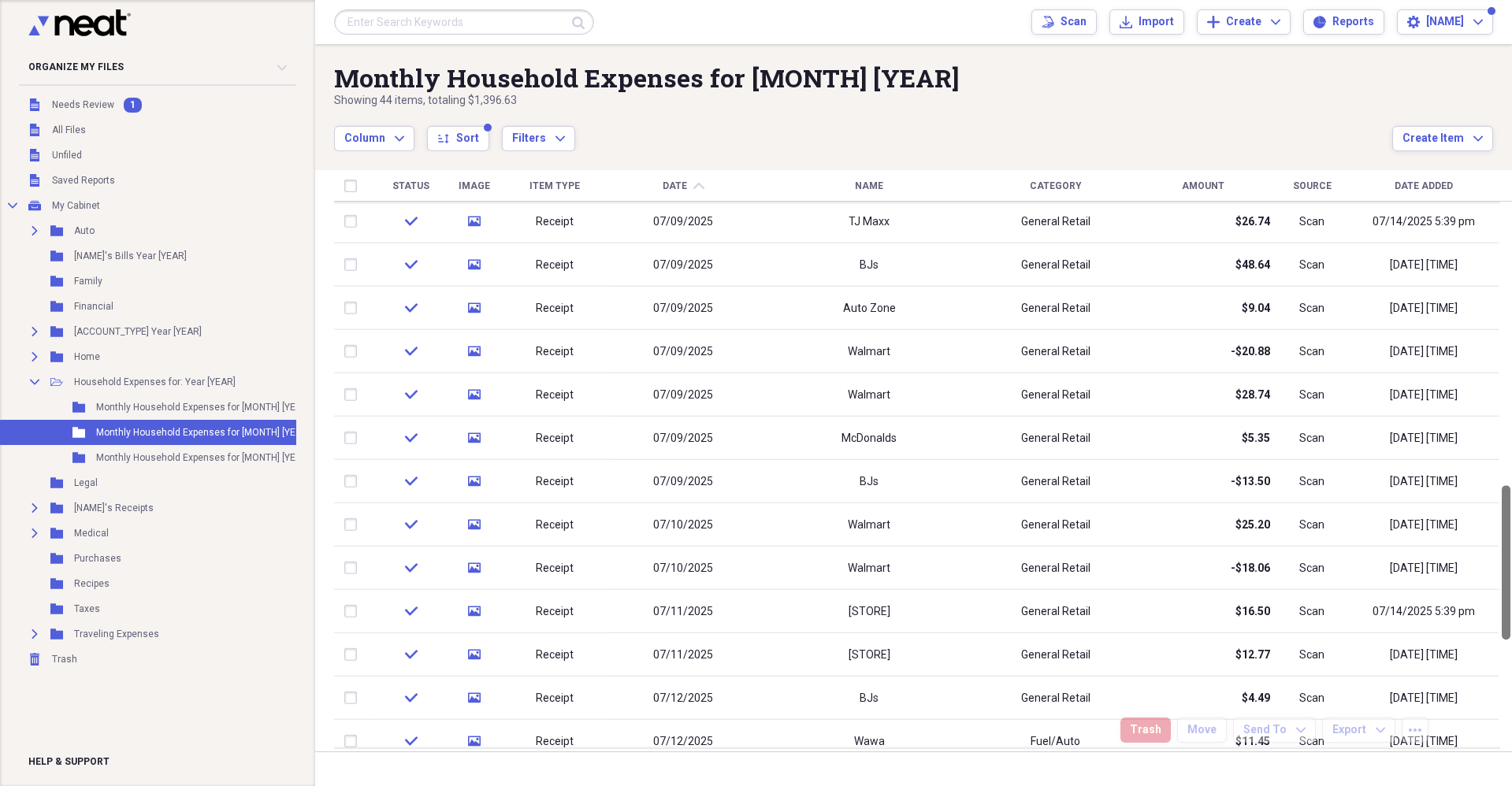 drag, startPoint x: 1504, startPoint y: 486, endPoint x: 1507, endPoint y: 647, distance: 161.02795 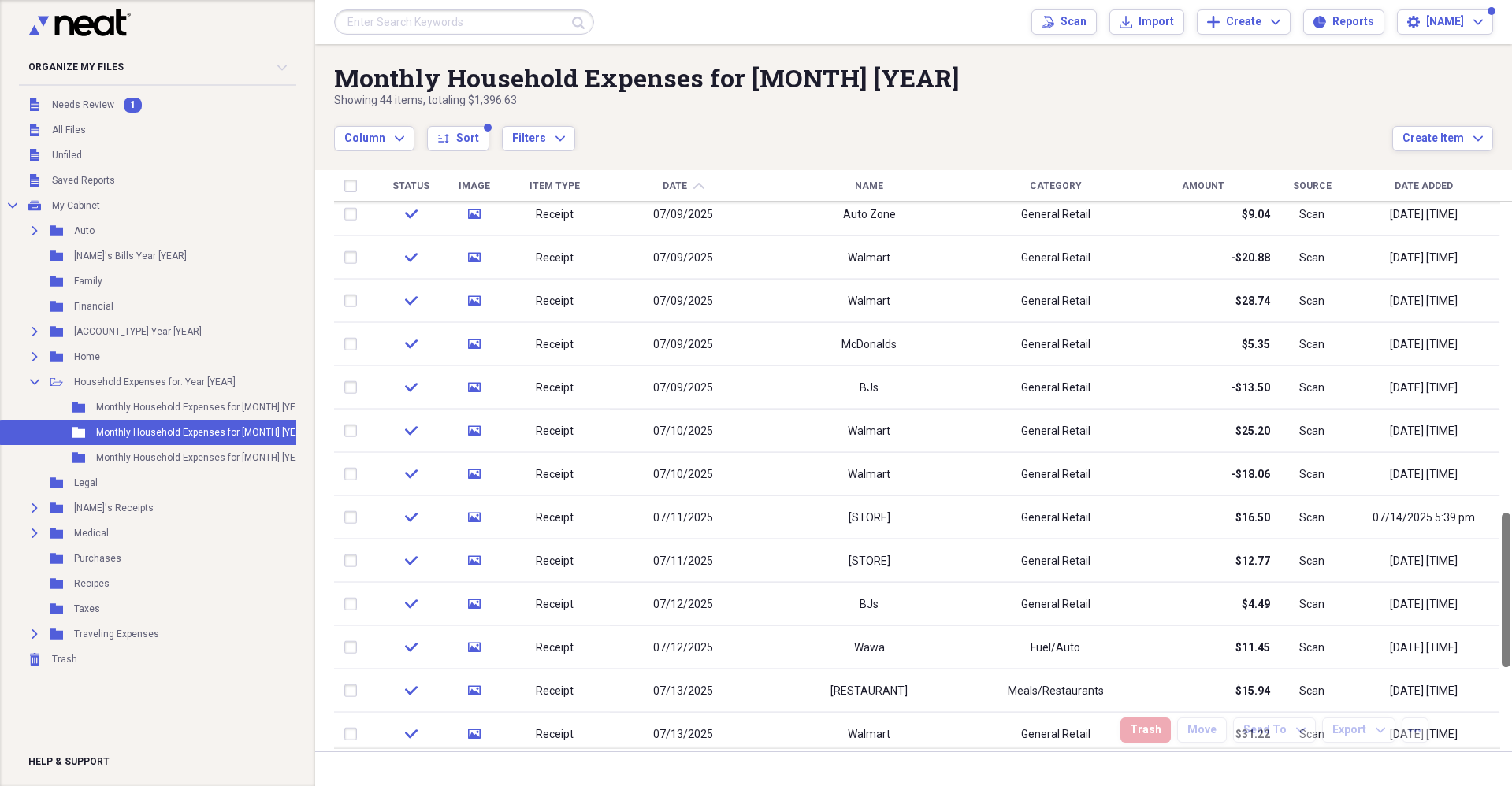 drag, startPoint x: 1506, startPoint y: 548, endPoint x: 1505, endPoint y: 656, distance: 108.0046 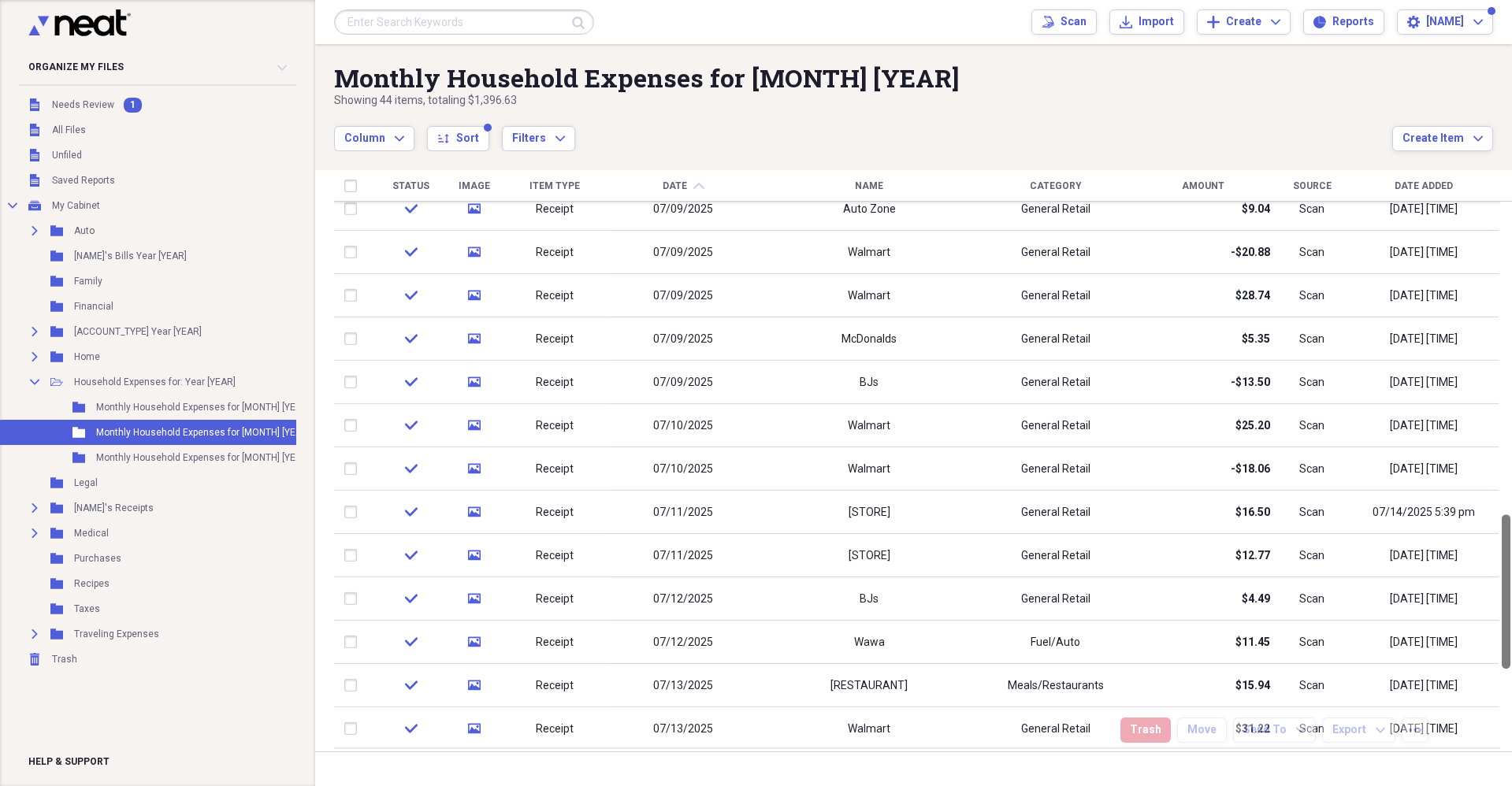 drag, startPoint x: 1505, startPoint y: 650, endPoint x: 1507, endPoint y: 714, distance: 64.03124 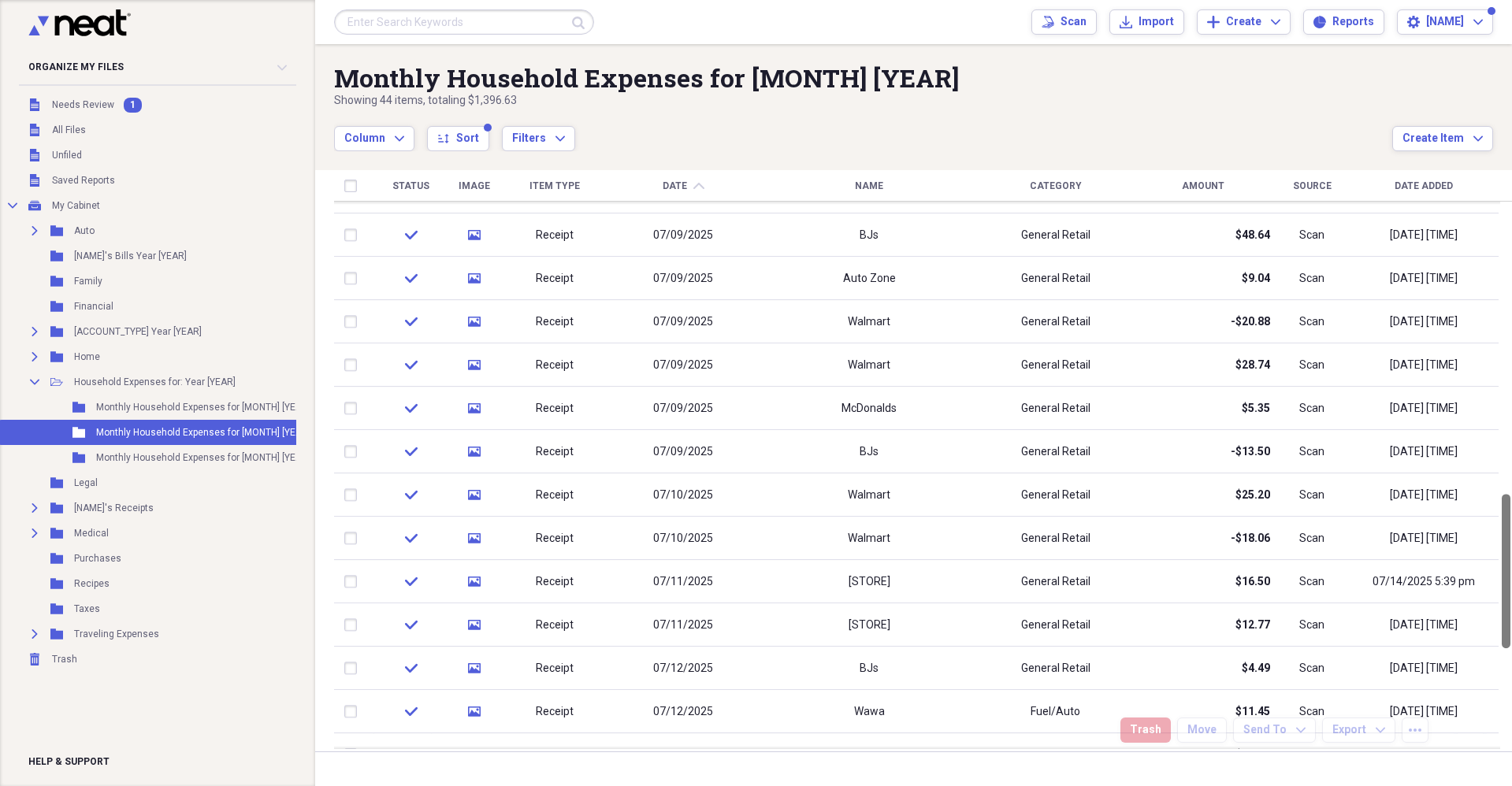 drag, startPoint x: 1505, startPoint y: 593, endPoint x: 1504, endPoint y: 360, distance: 233.00215 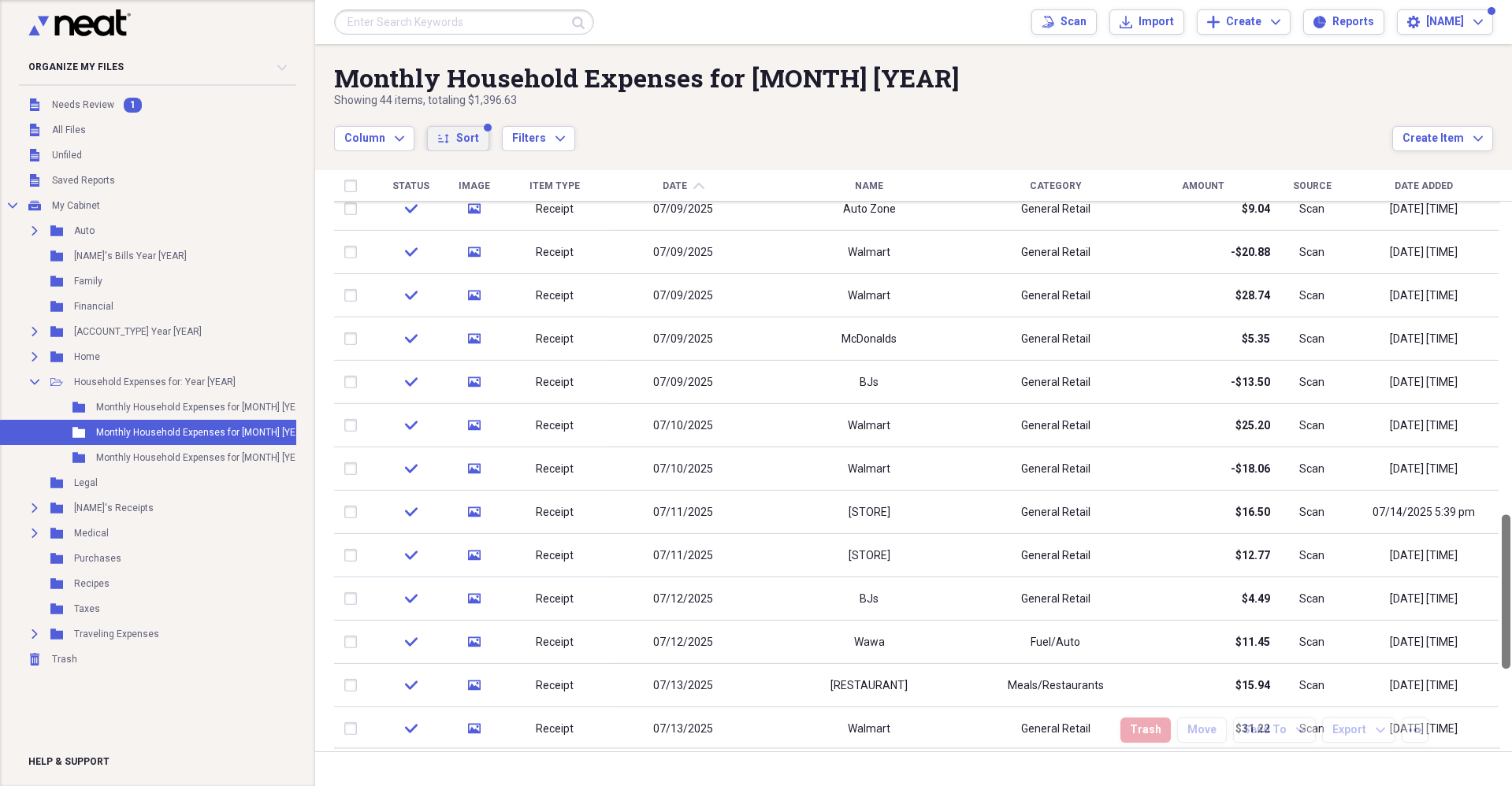 click on "Sort" at bounding box center (467, 139) 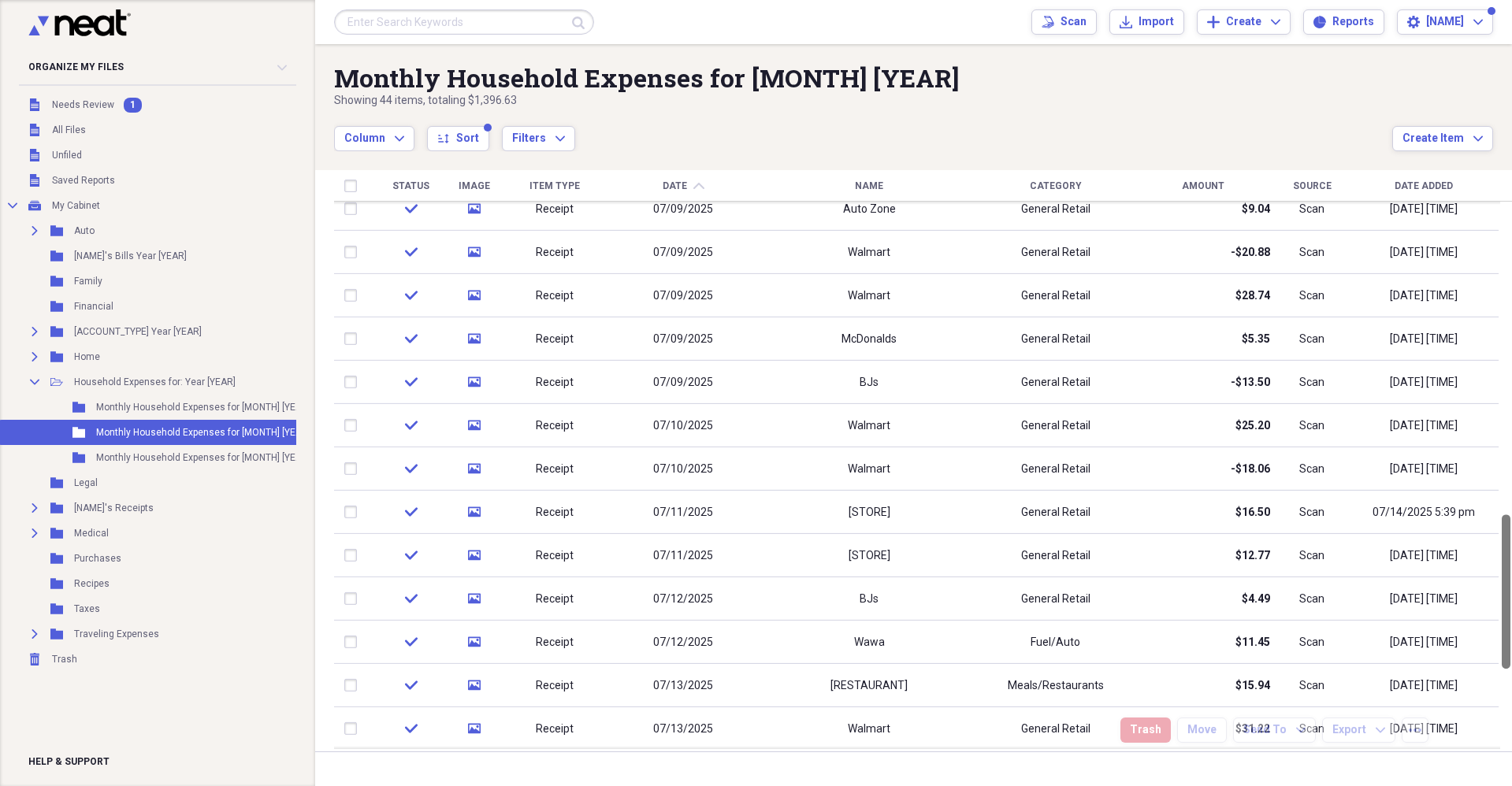 click on "Monthly Household Expenses for [MONTH] [YEAR]" at bounding box center (863, 78) 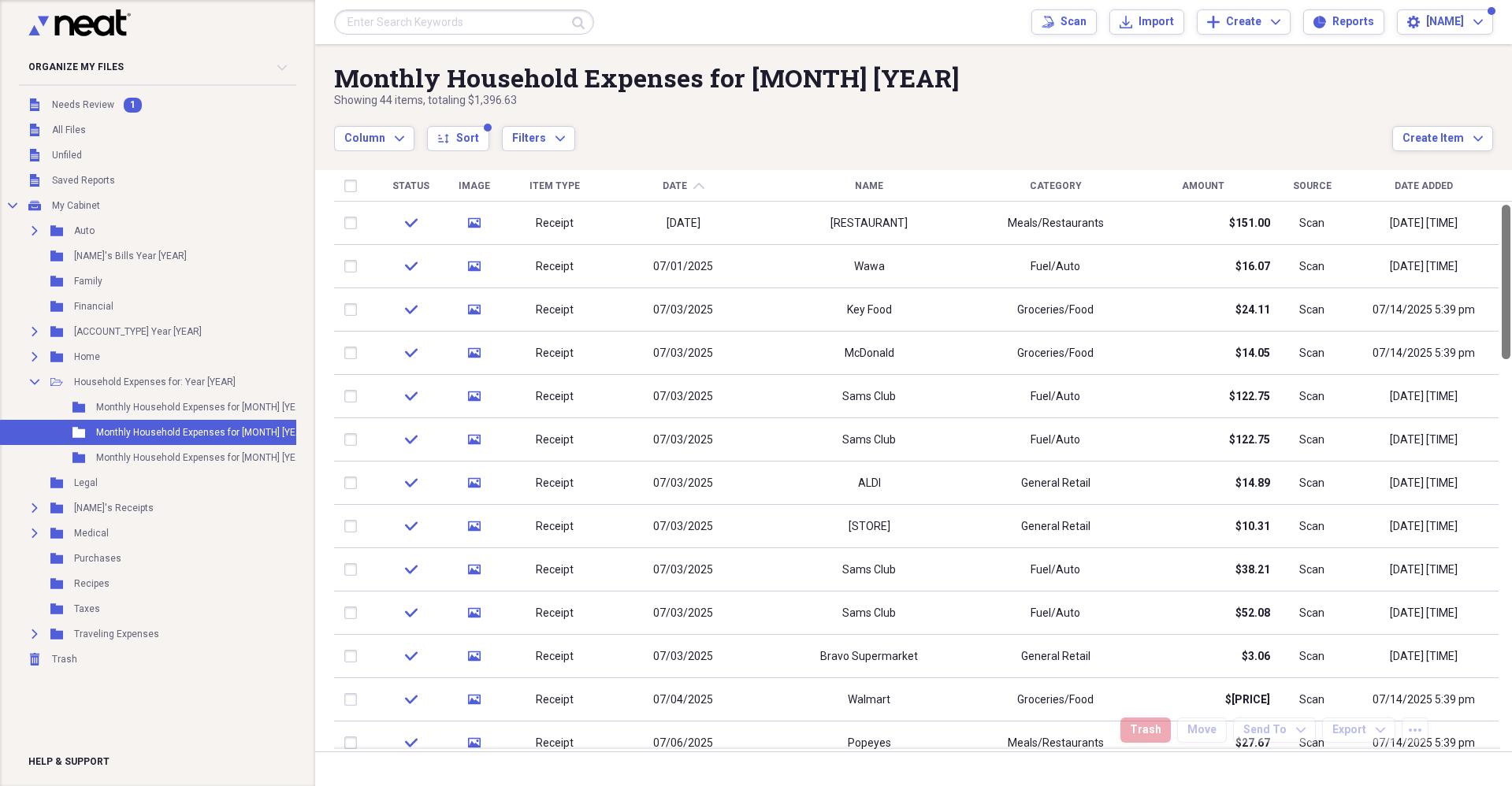 drag, startPoint x: 1503, startPoint y: 580, endPoint x: 1305, endPoint y: 36, distance: 578.91277 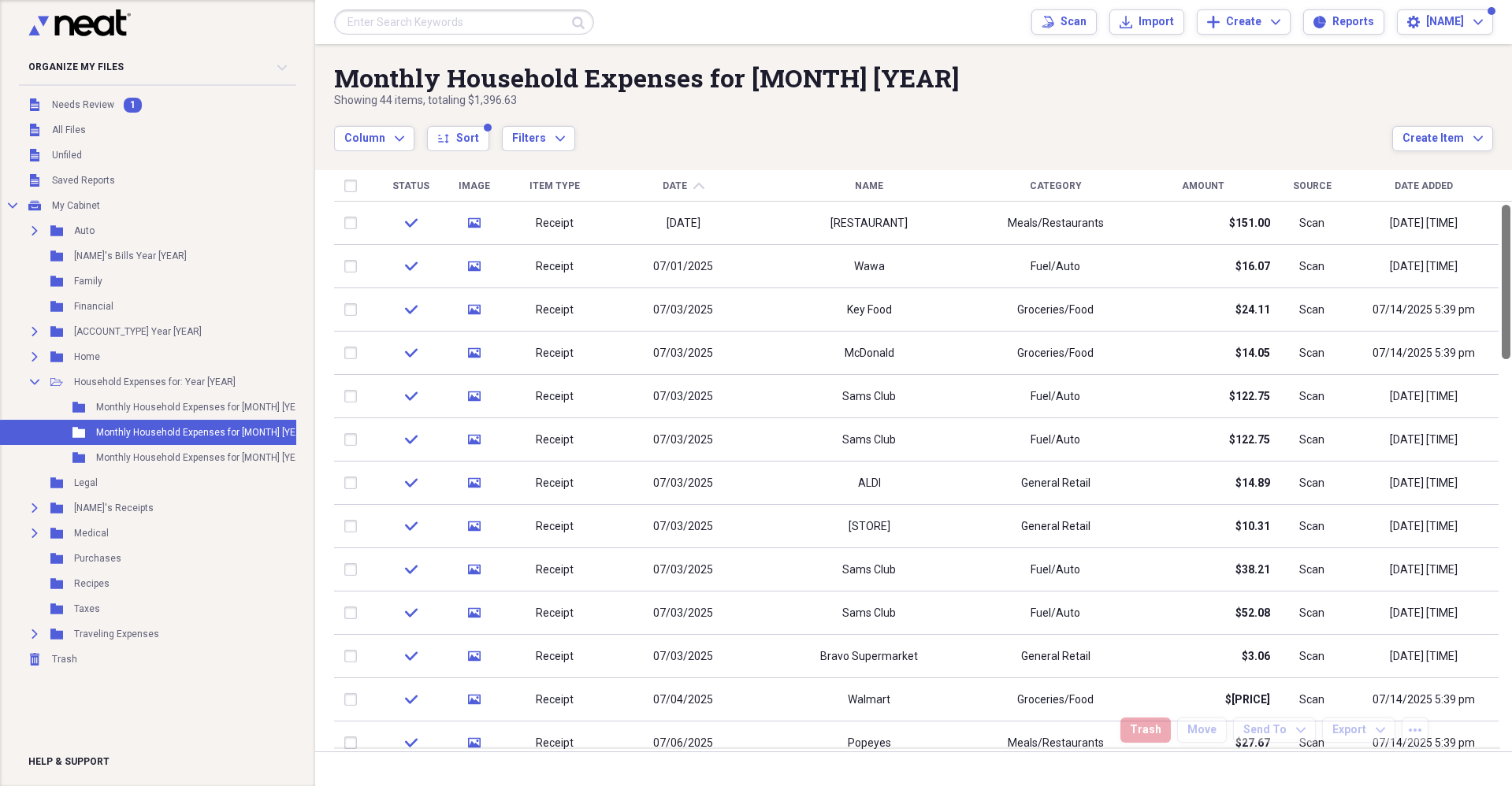 drag, startPoint x: 1506, startPoint y: 247, endPoint x: 1508, endPoint y: 198, distance: 49.040799 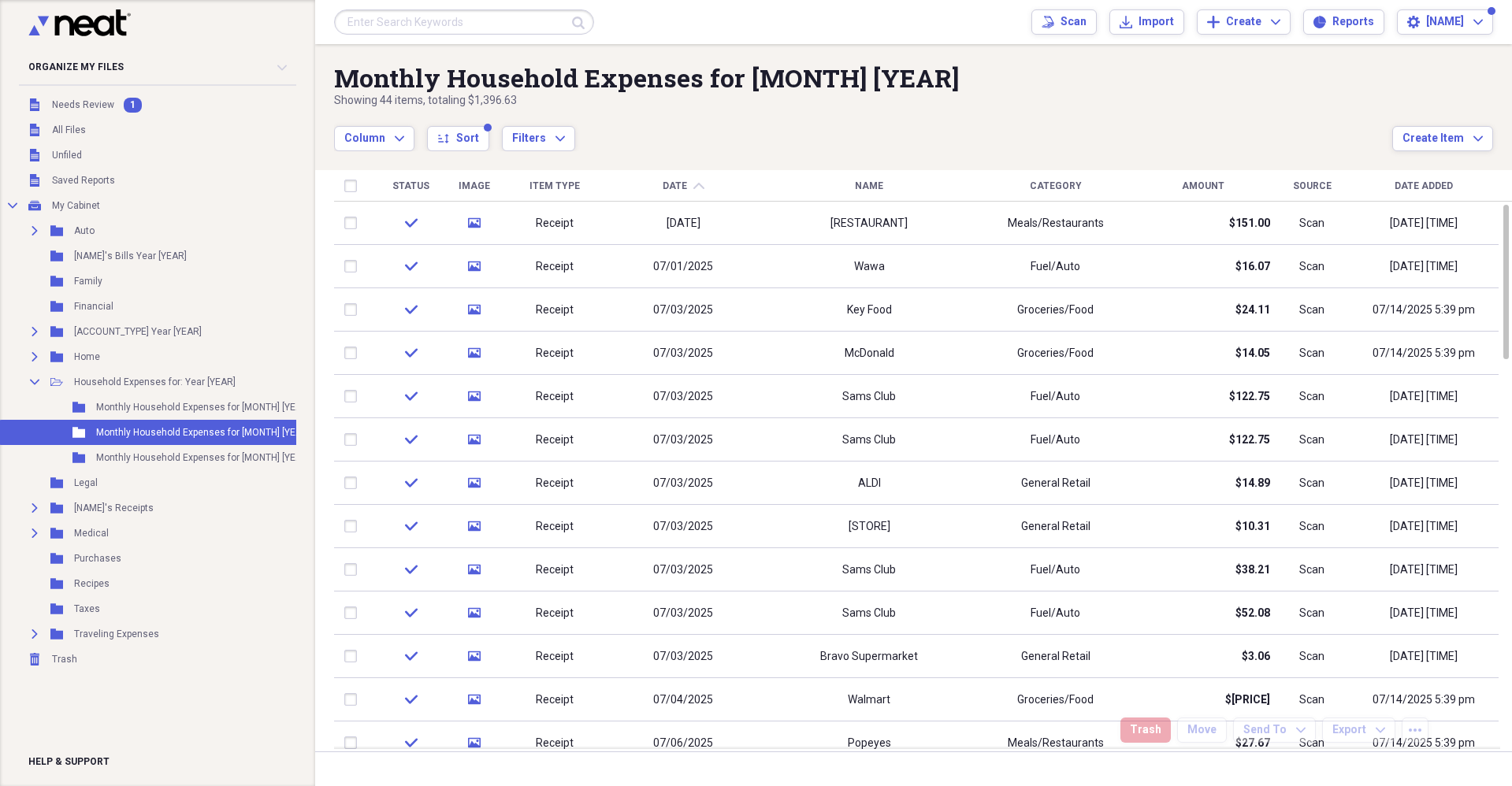 click 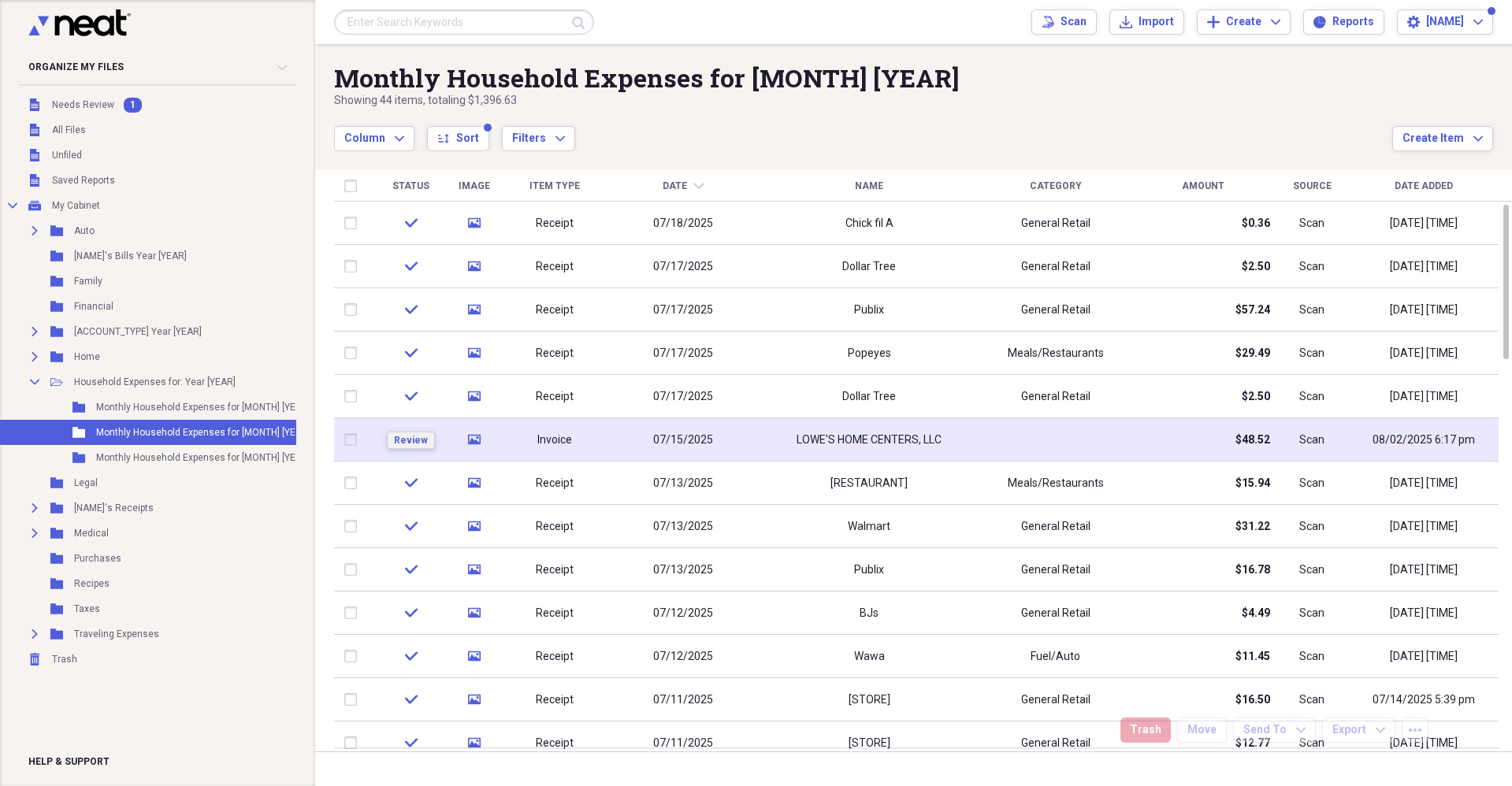 click on "Review" at bounding box center [411, 440] 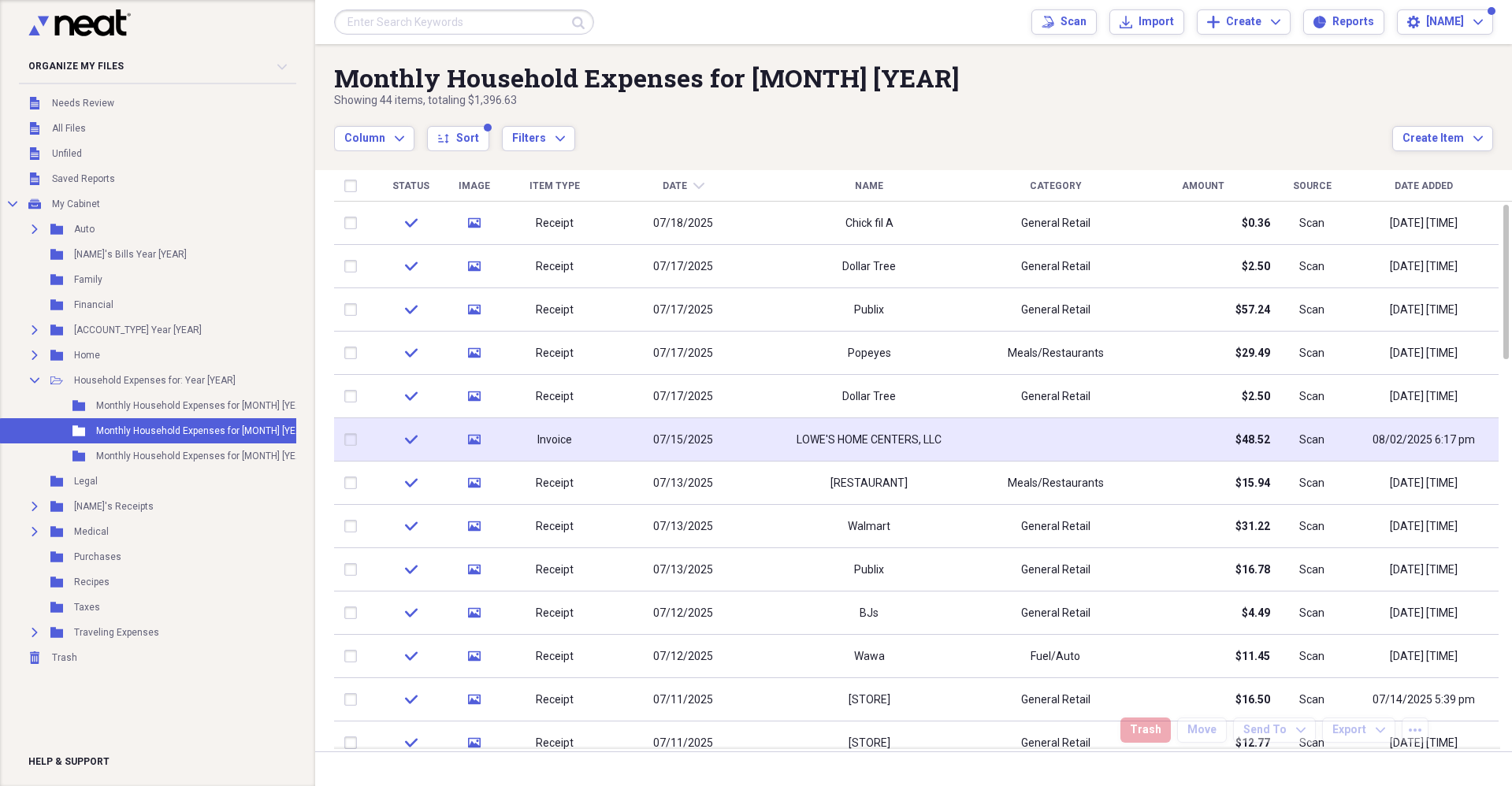 click on "check" 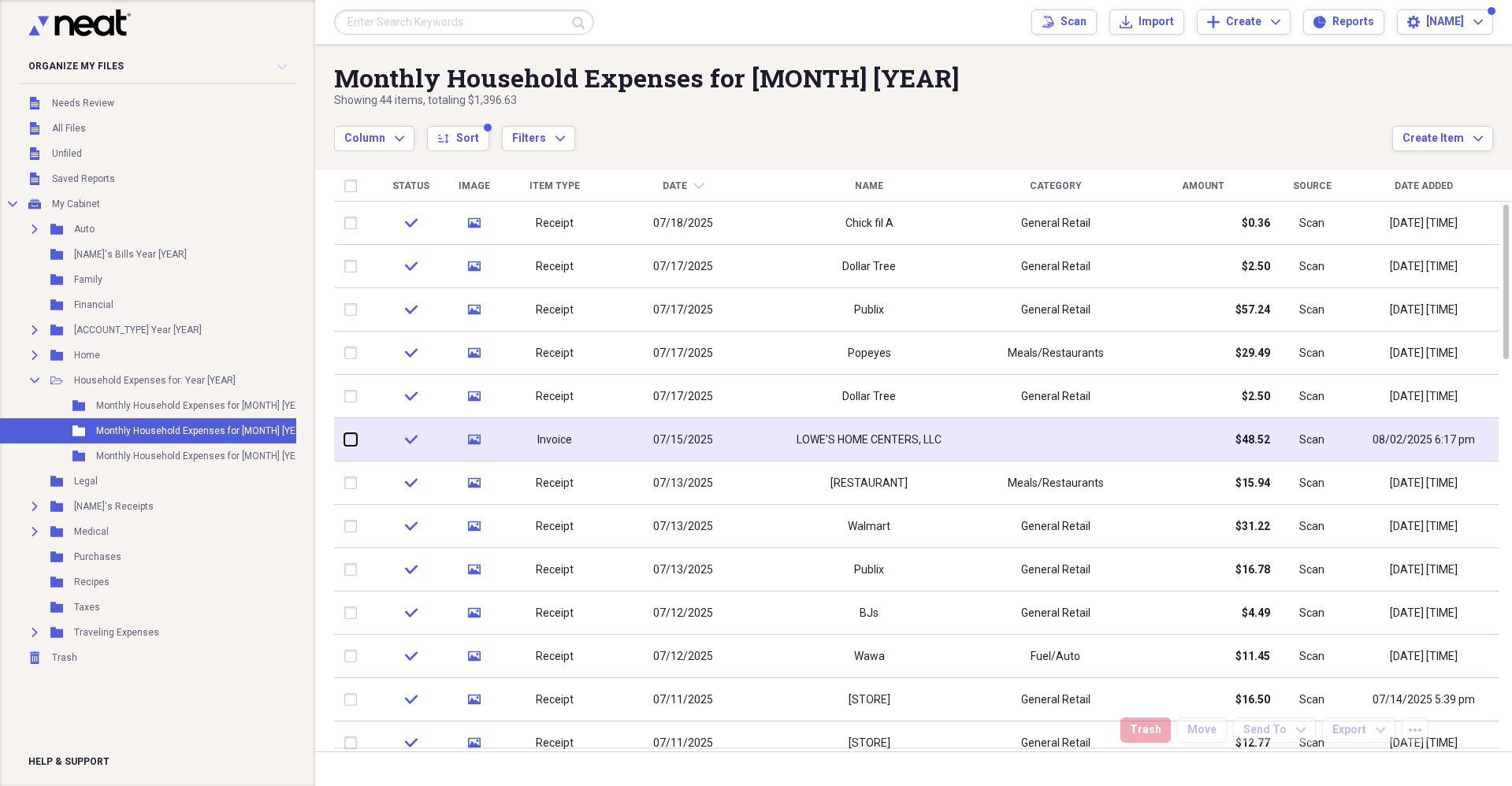 click at bounding box center [344, 439] 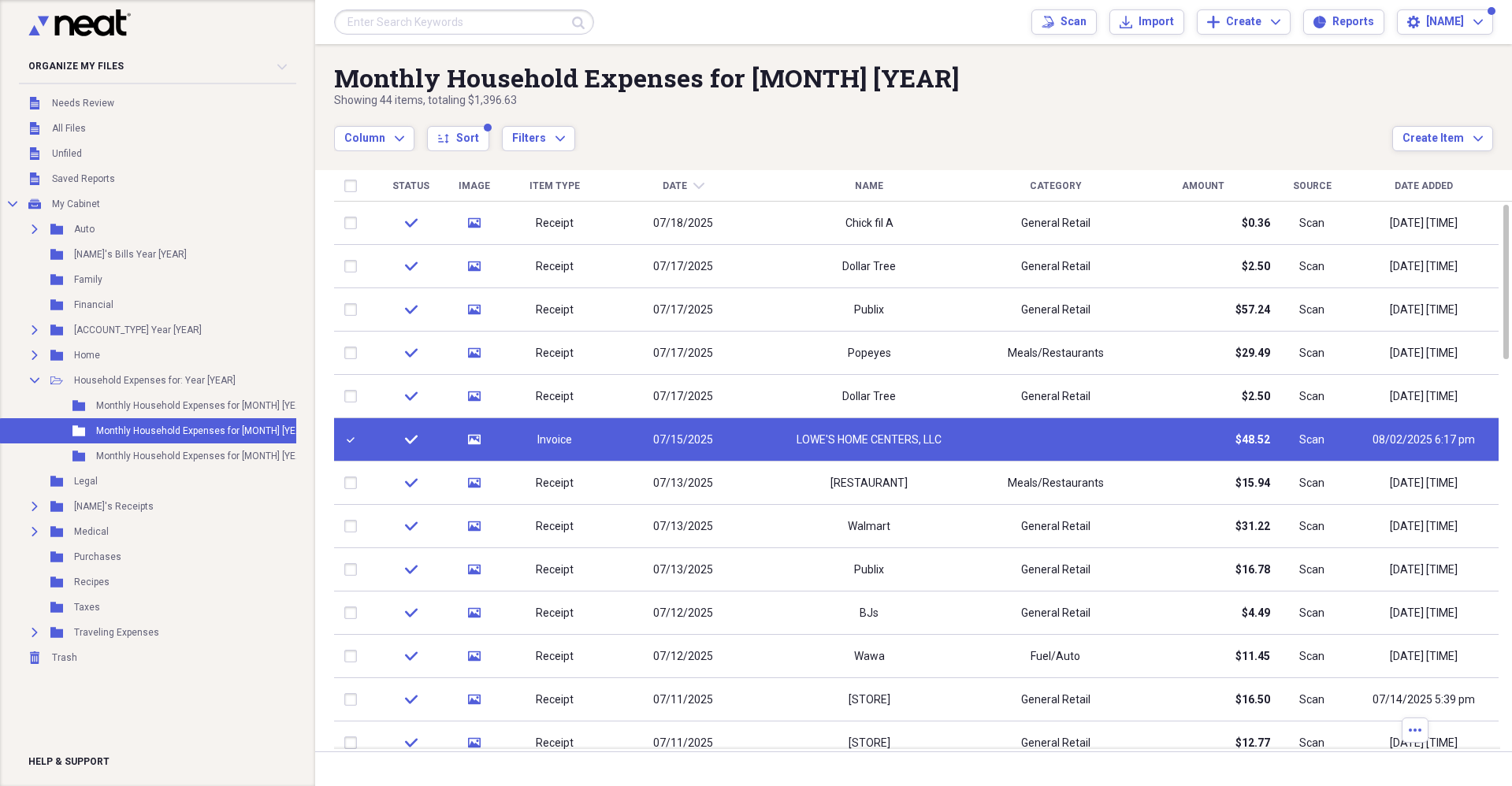 click on "Invoice" at bounding box center (555, 440) 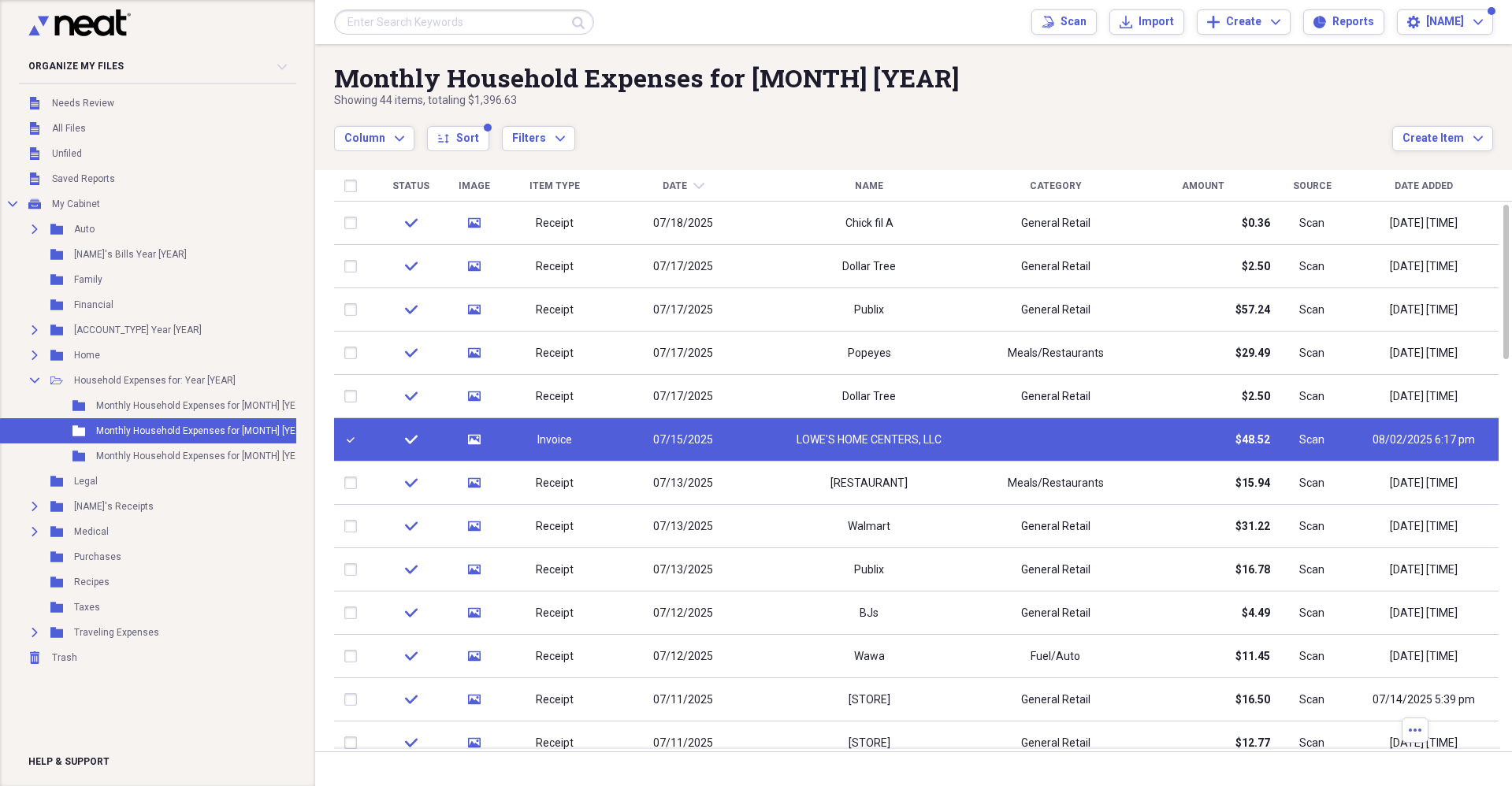click on "Invoice" at bounding box center [555, 440] 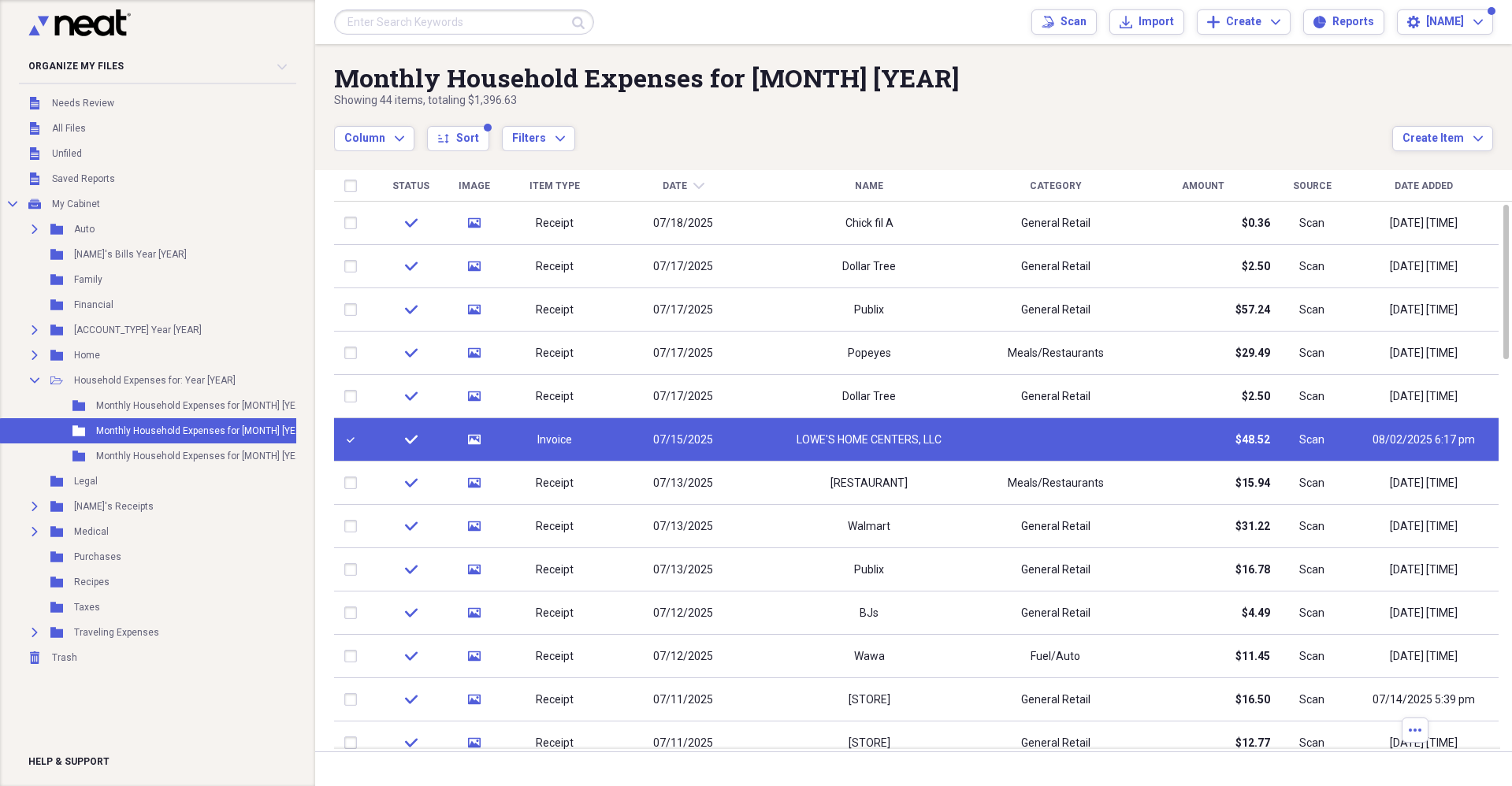 click at bounding box center (1055, 439) 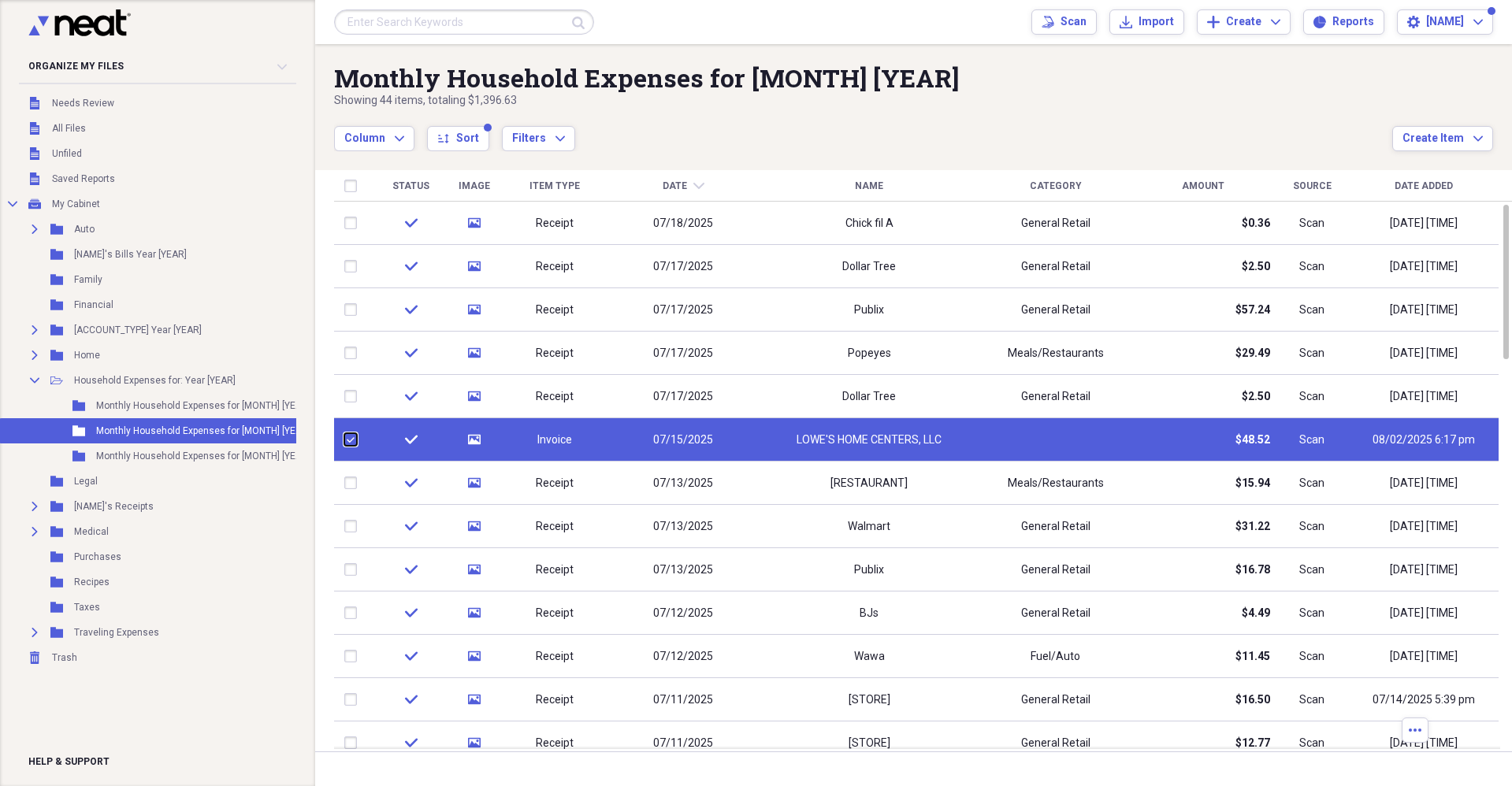 click at bounding box center [344, 439] 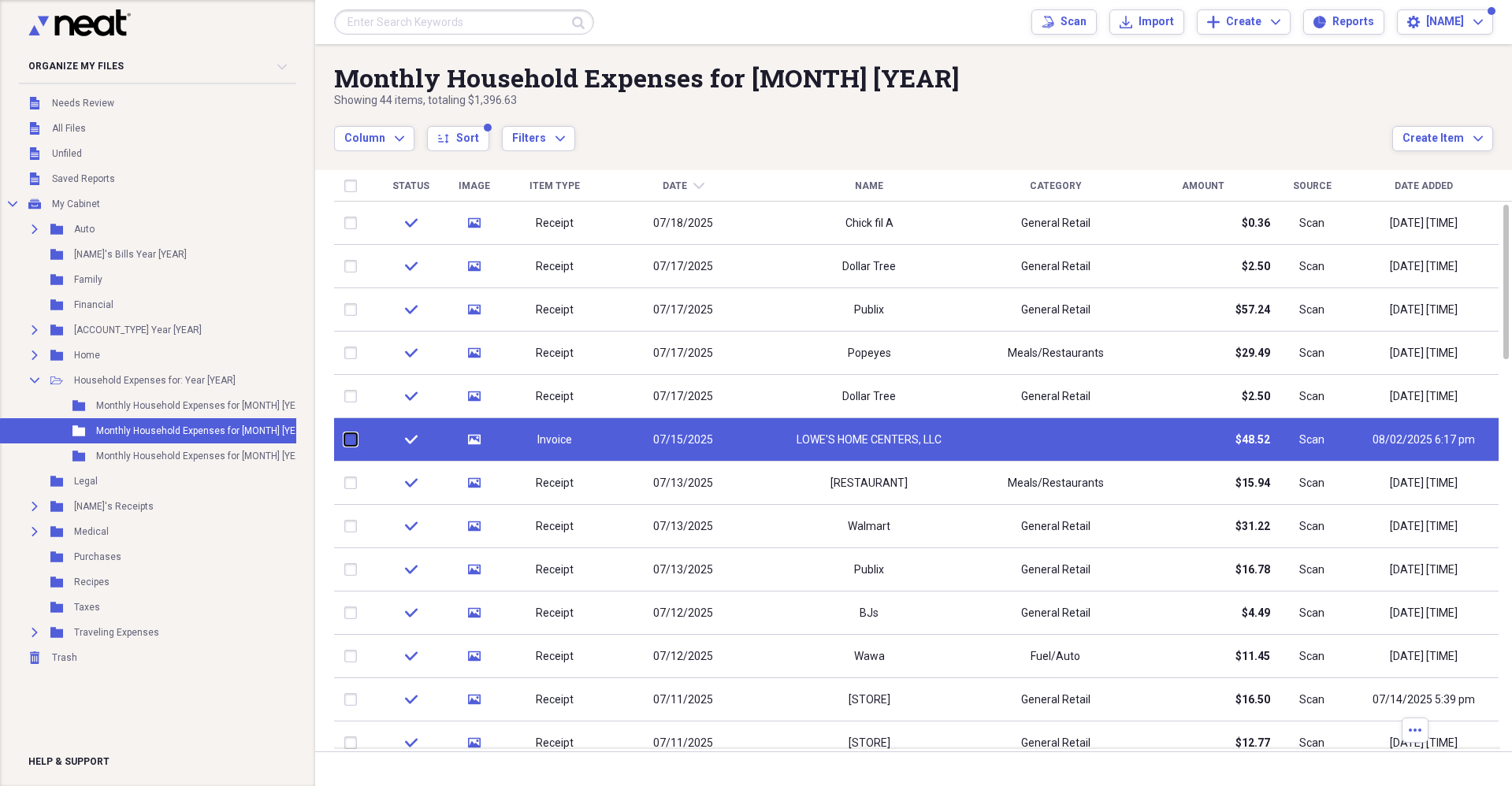 checkbox on "false" 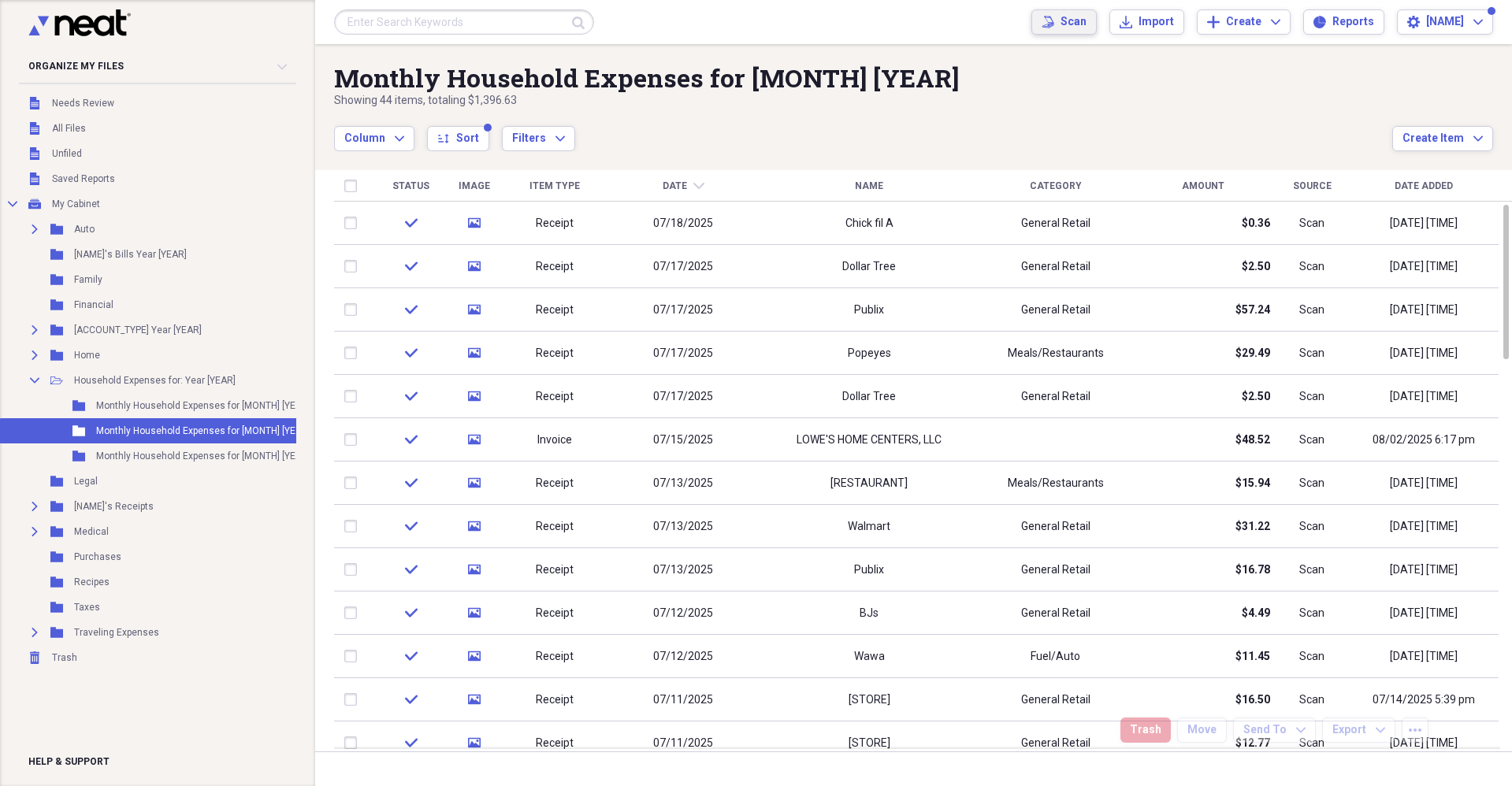 click on "Scan" at bounding box center [1073, 22] 